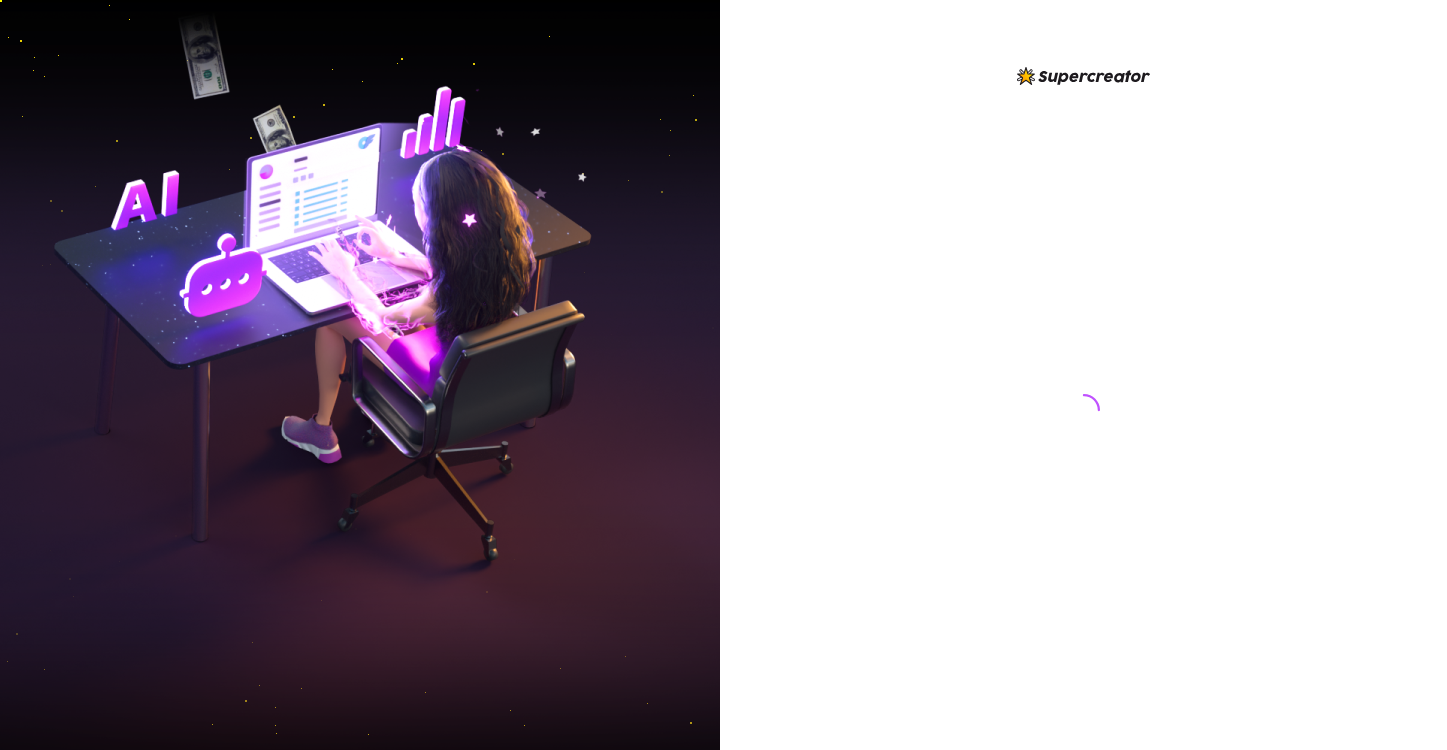 scroll, scrollTop: 0, scrollLeft: 0, axis: both 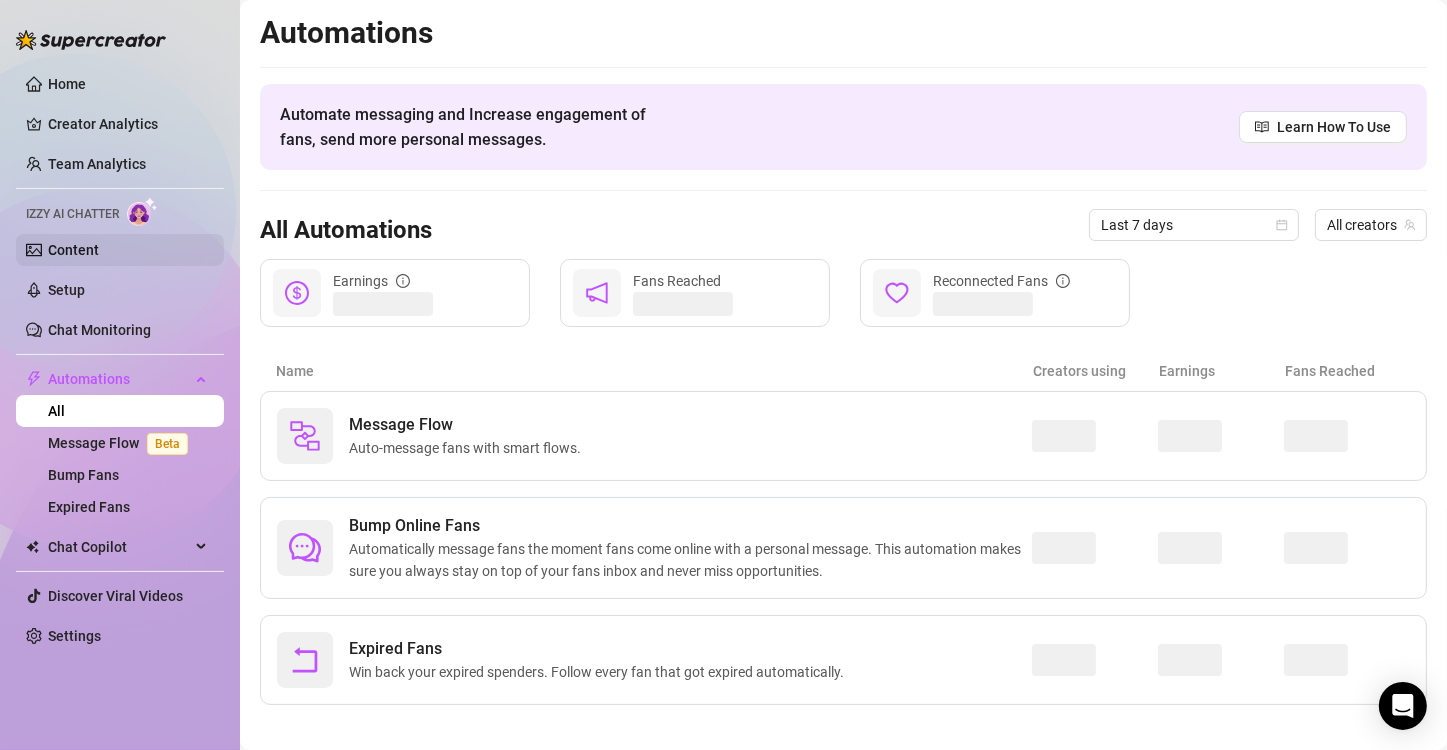 click on "Content" at bounding box center (73, 250) 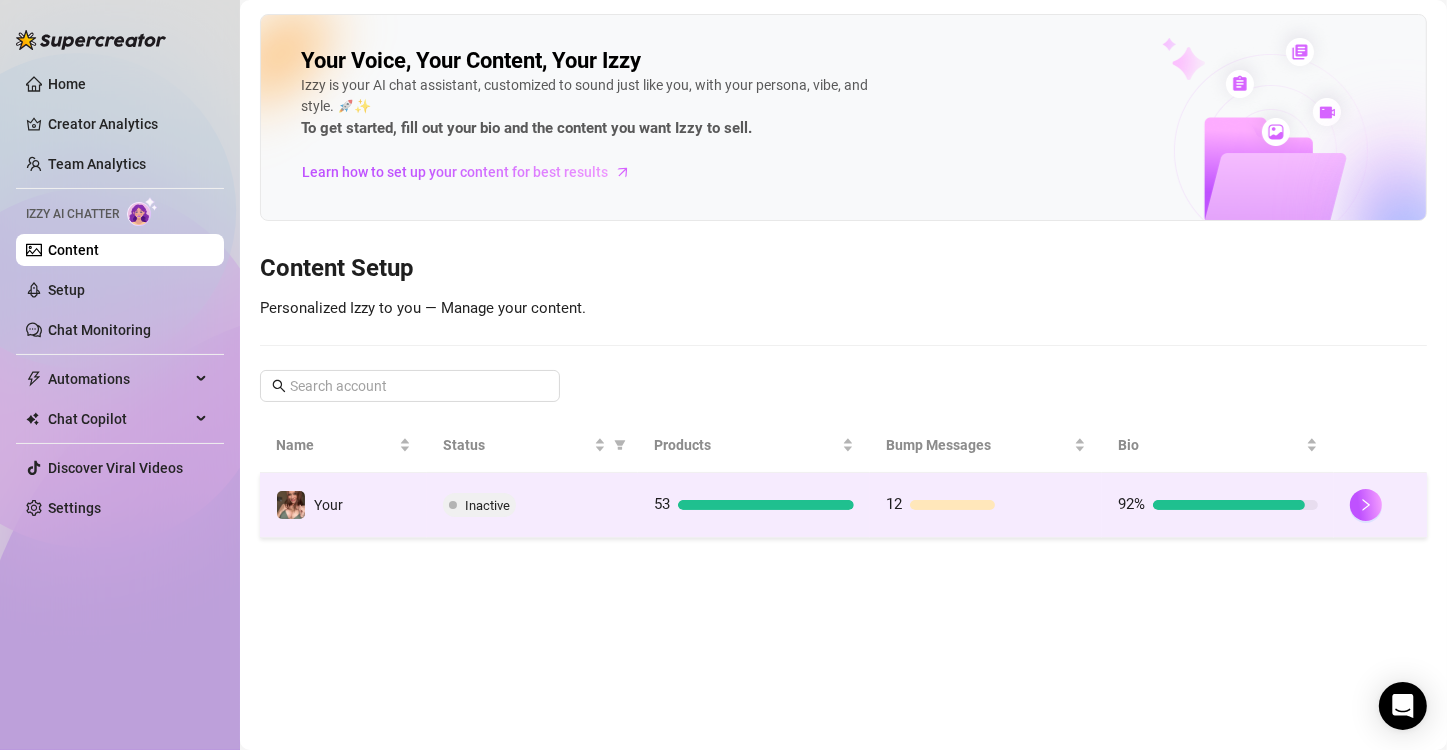 click on "Inactive" at bounding box center [532, 505] 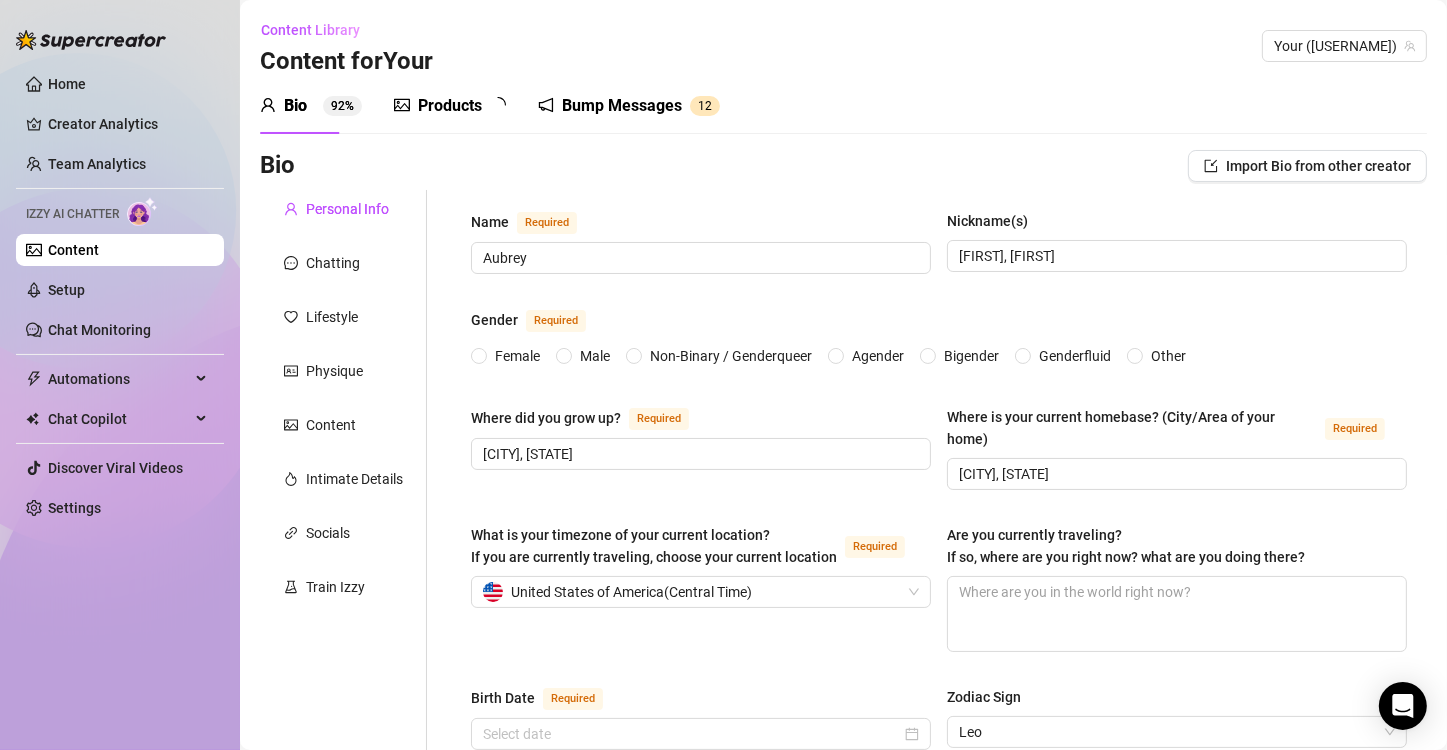 type 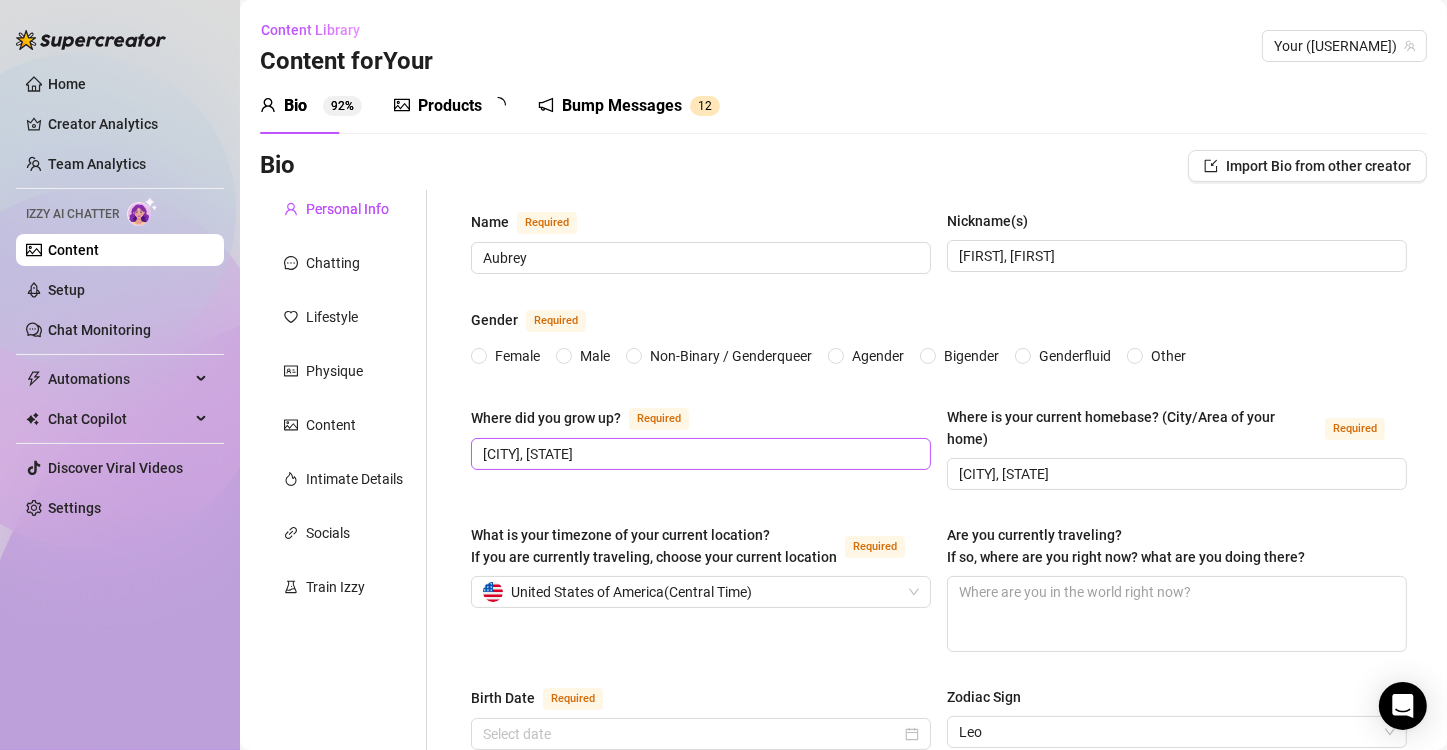type on "August 8th, 1996" 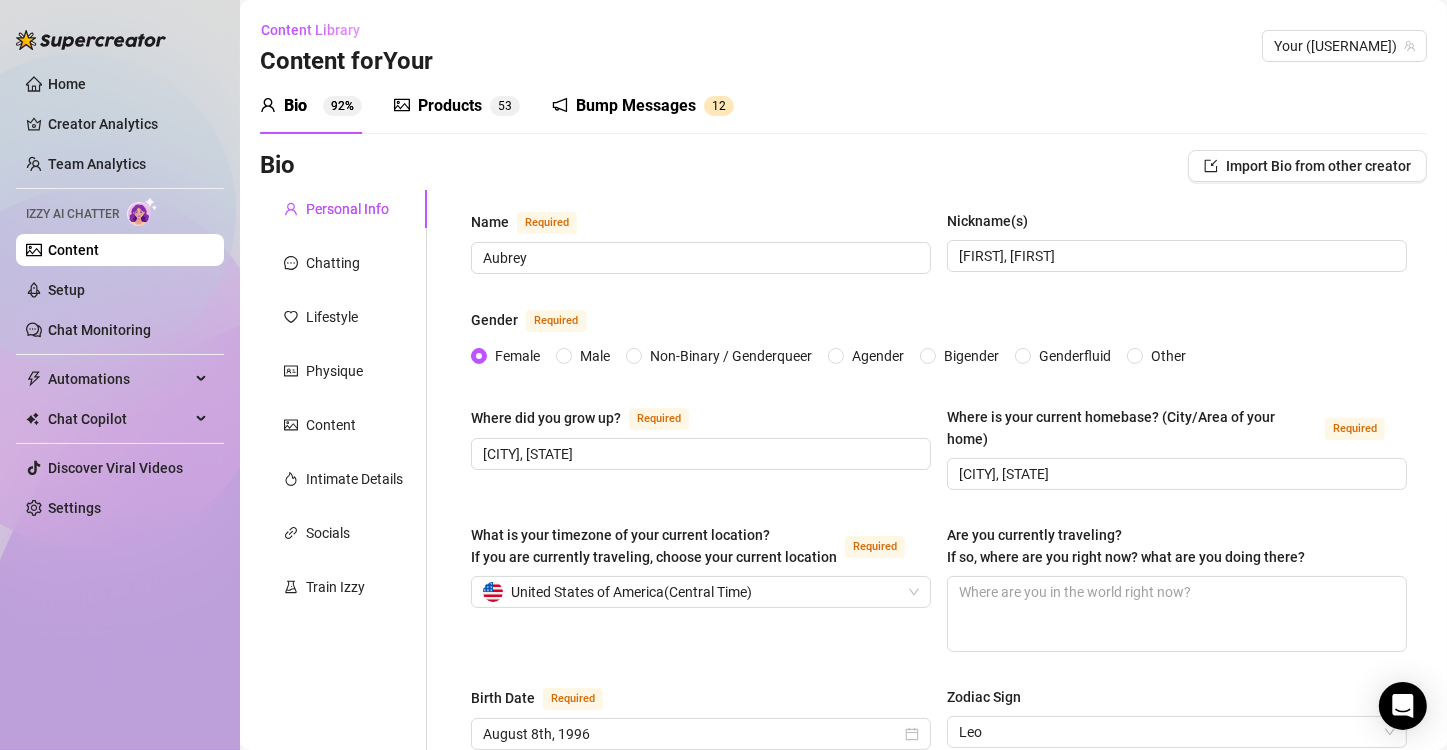 click on "Products" at bounding box center (450, 106) 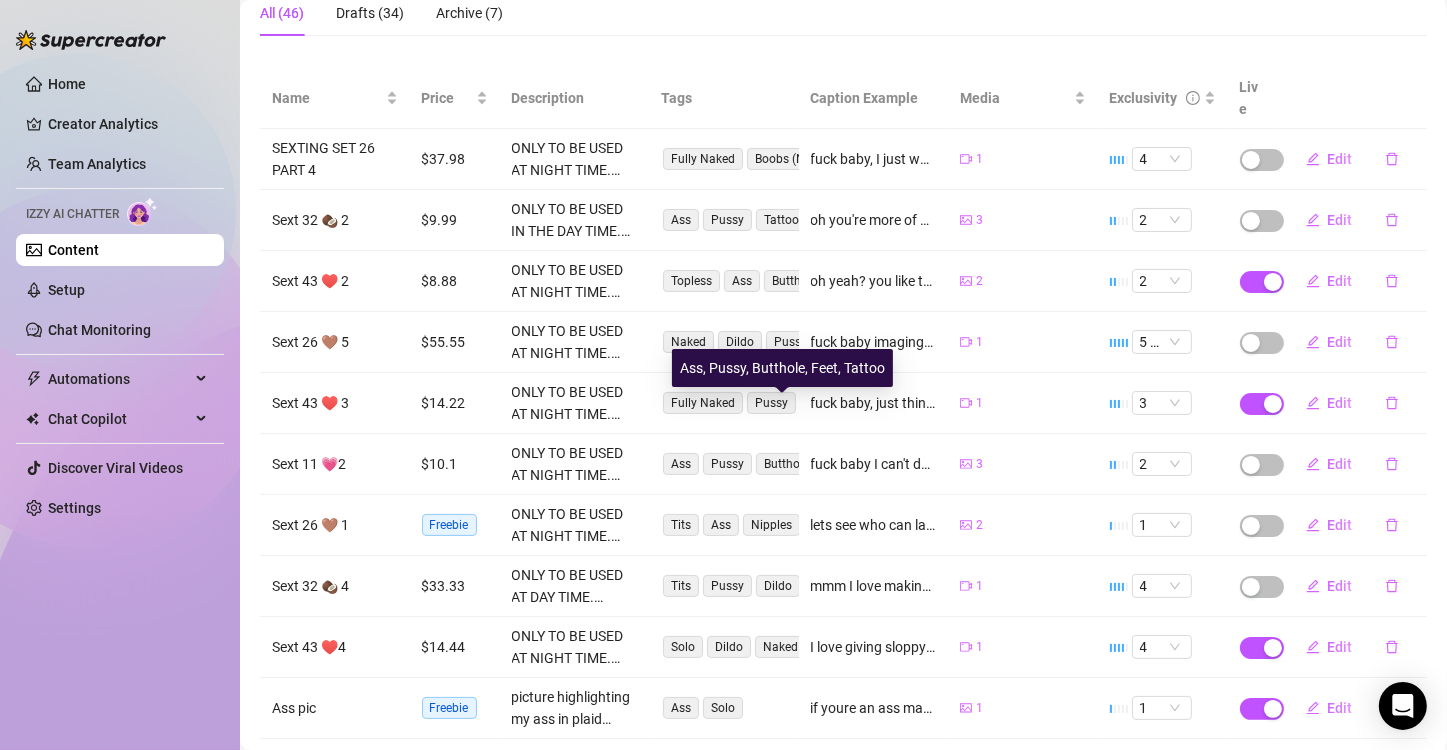 scroll, scrollTop: 280, scrollLeft: 0, axis: vertical 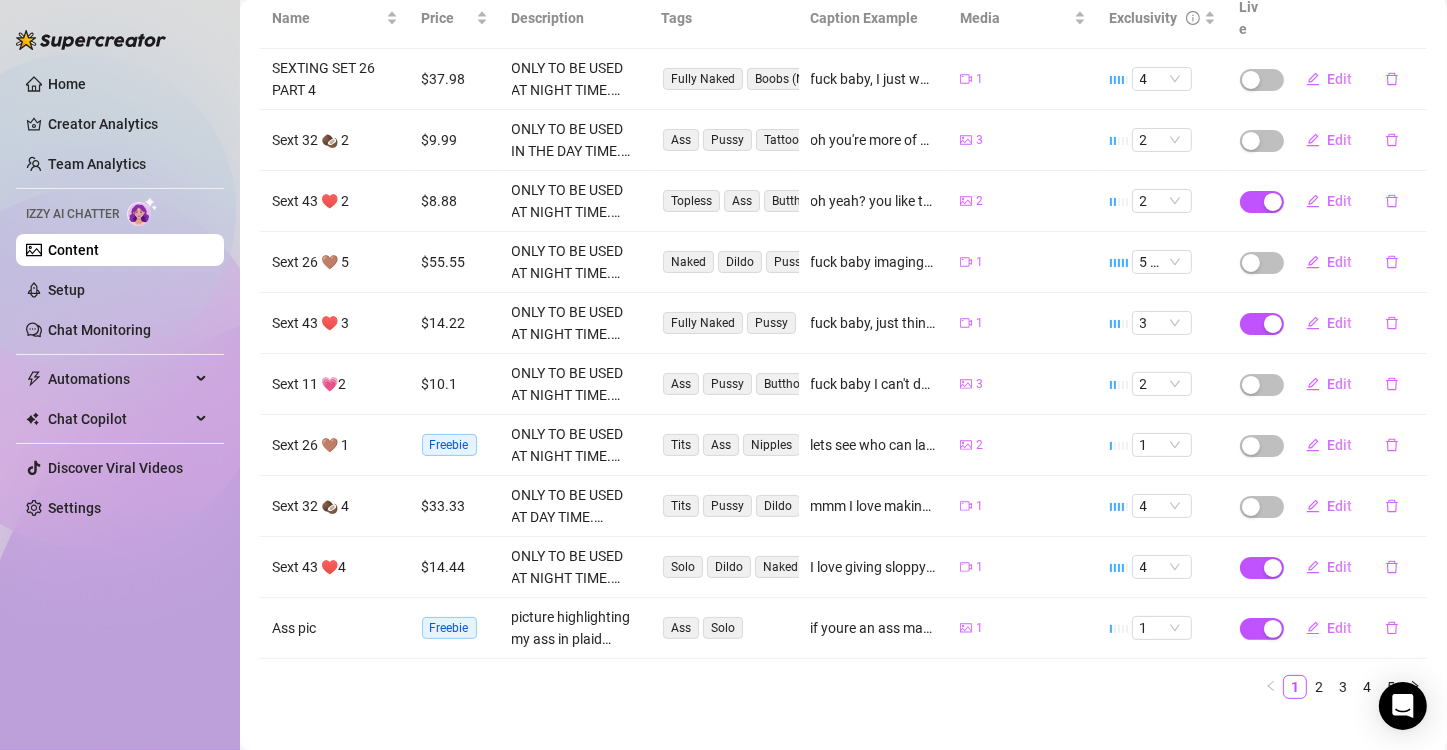 click on "2" at bounding box center [1319, 687] 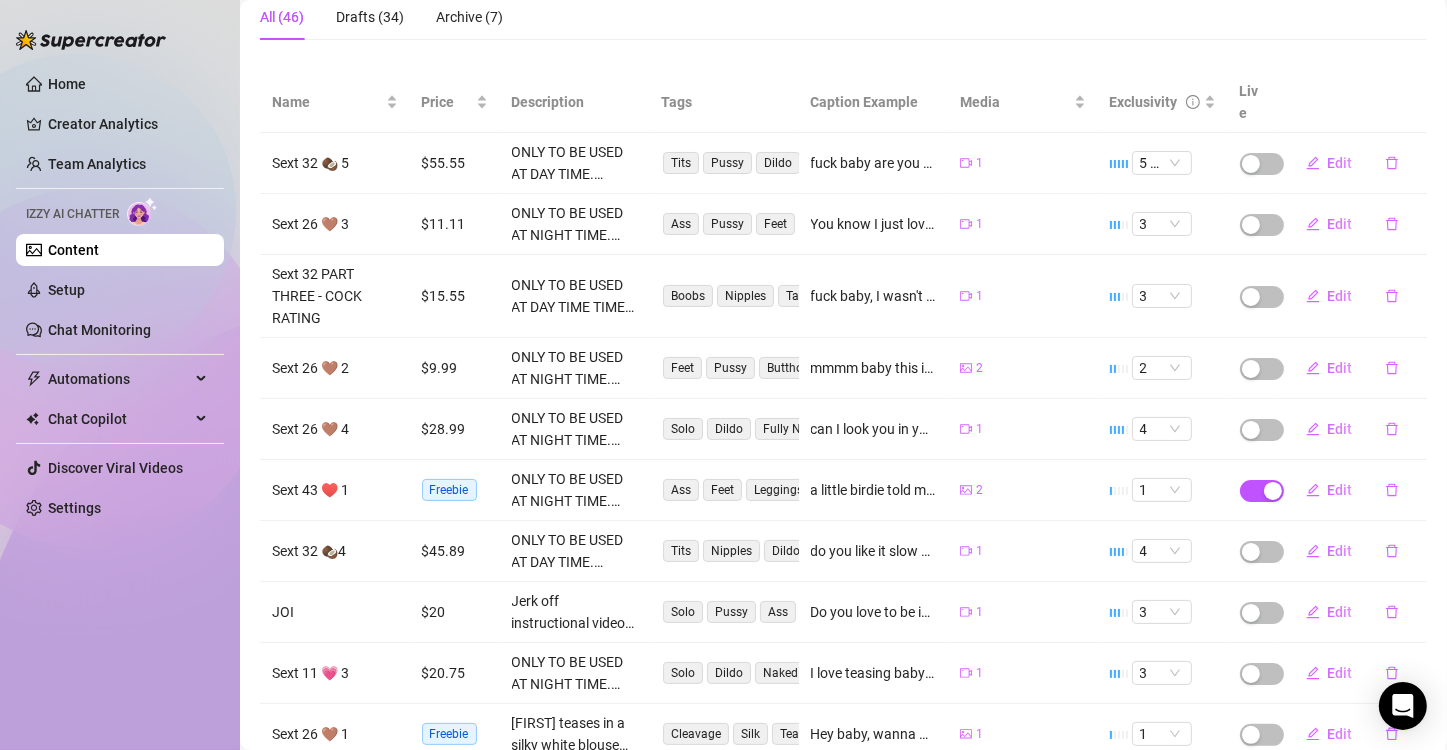 scroll, scrollTop: 302, scrollLeft: 0, axis: vertical 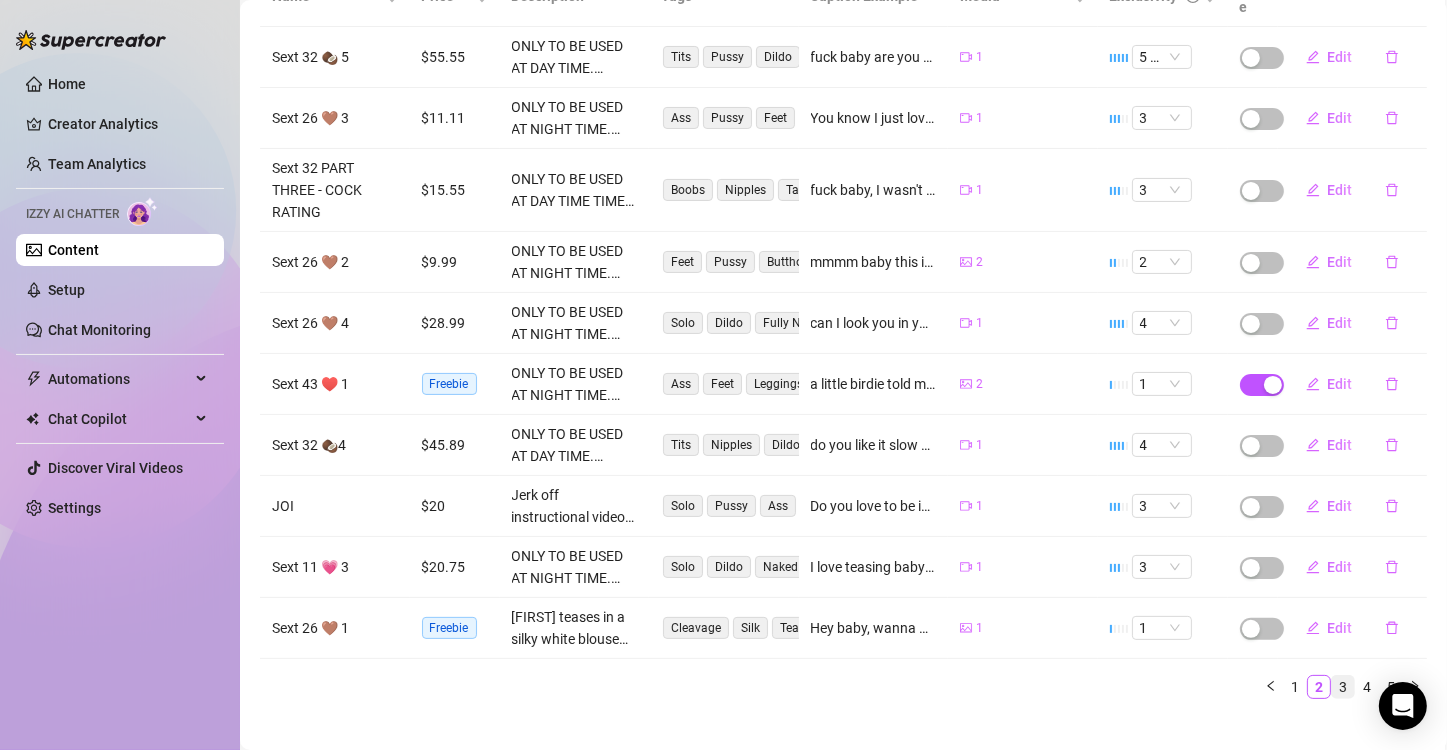 click on "3" at bounding box center (1343, 687) 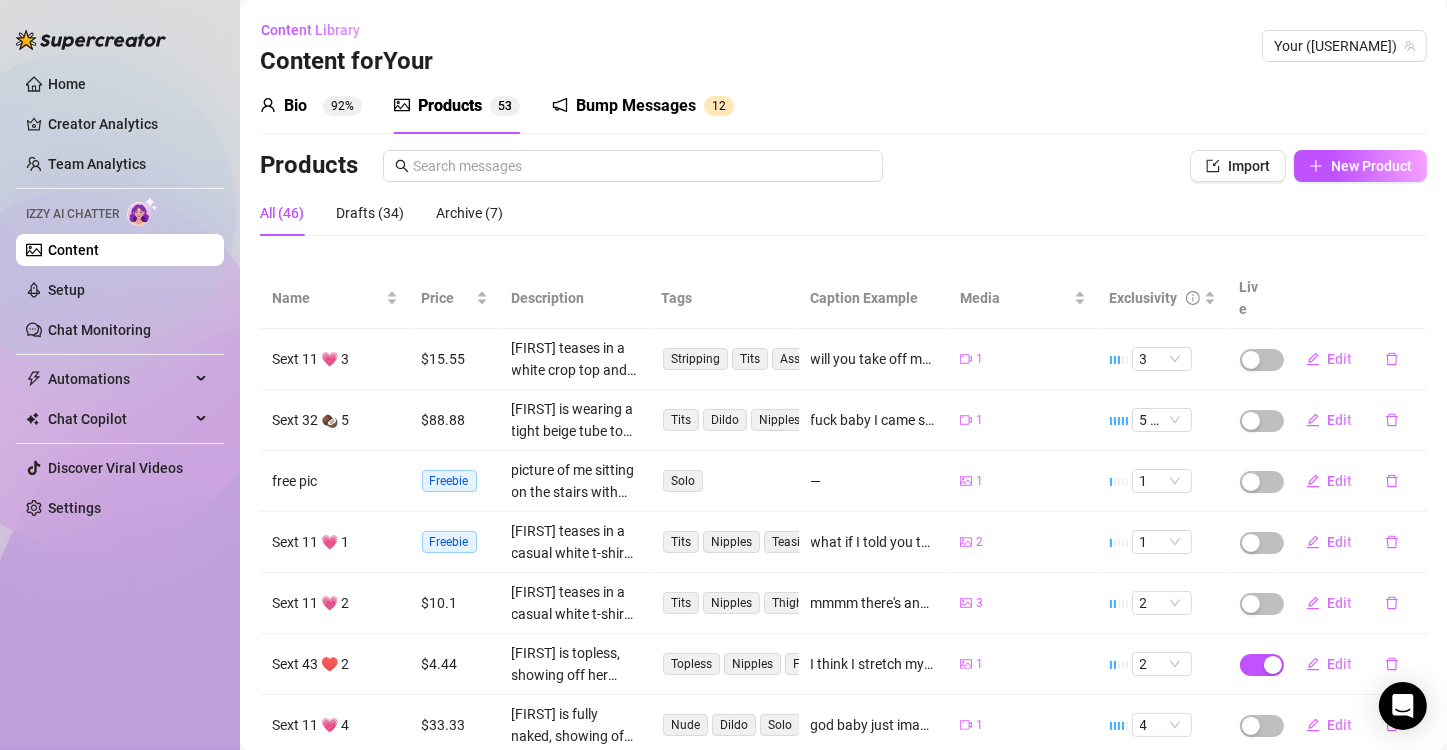 scroll, scrollTop: 280, scrollLeft: 0, axis: vertical 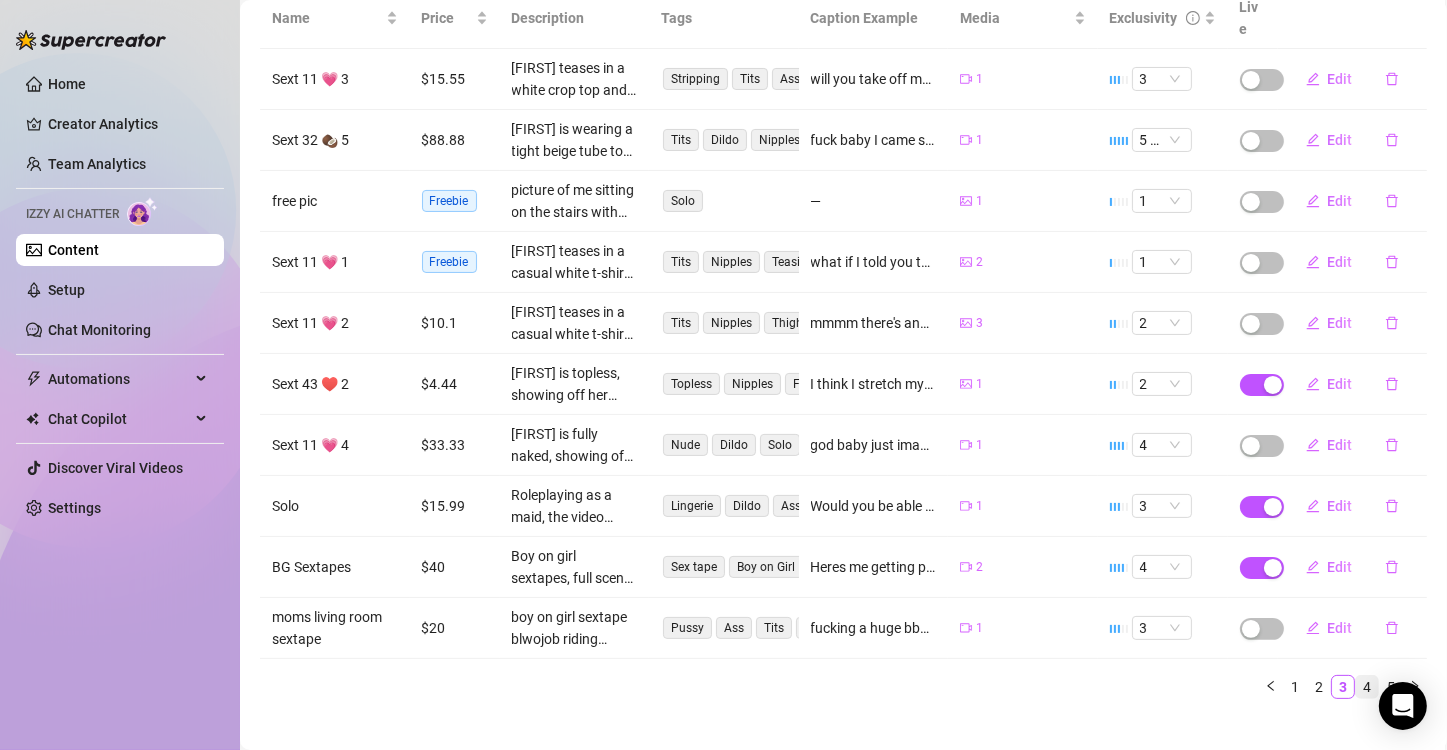 click on "4" at bounding box center (1367, 687) 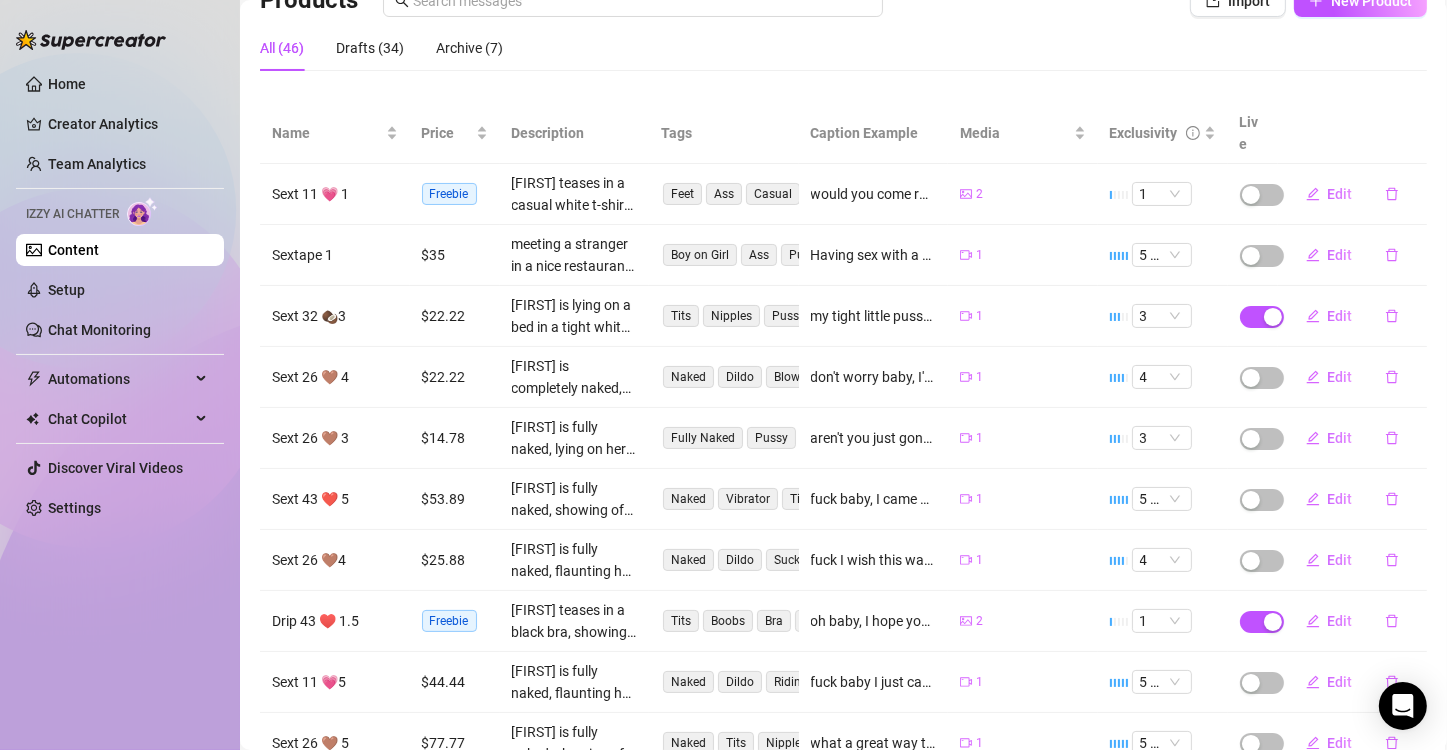 scroll, scrollTop: 280, scrollLeft: 0, axis: vertical 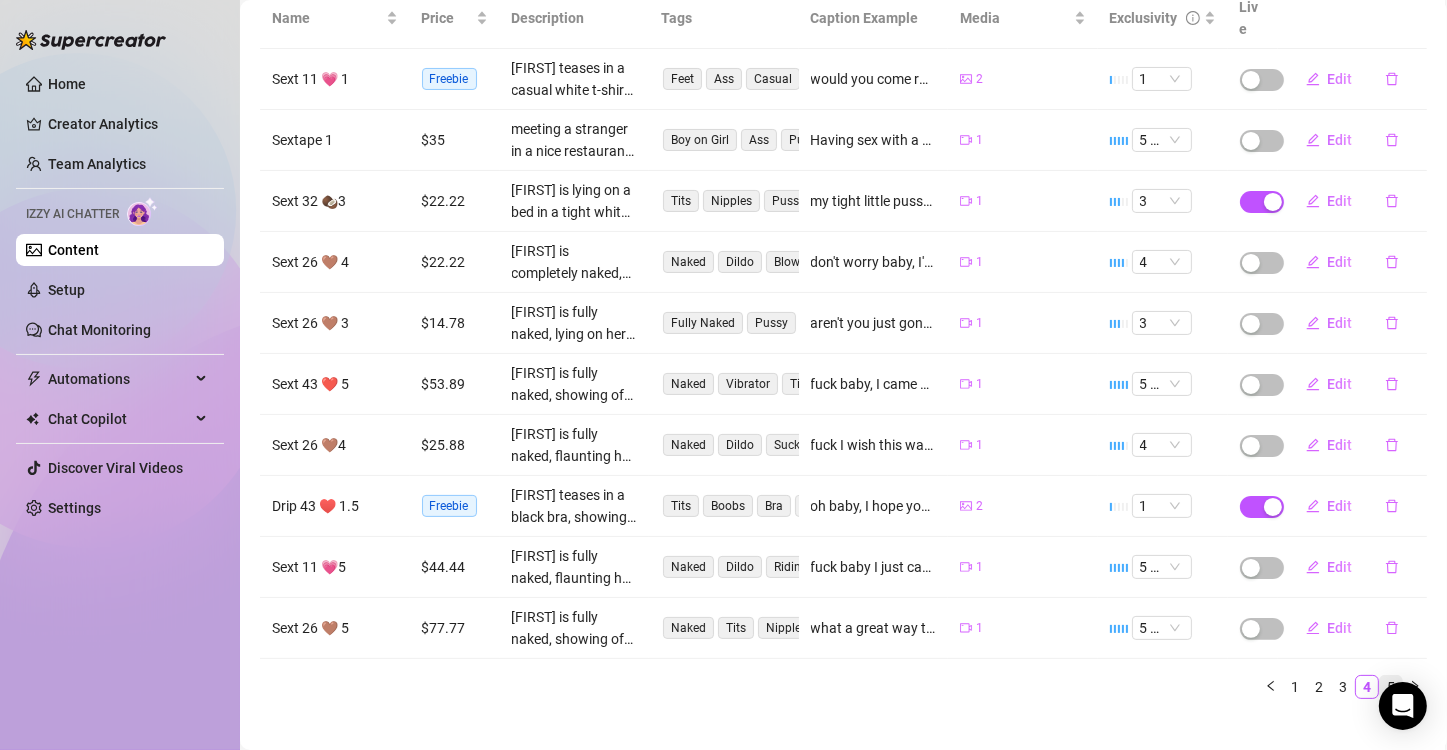 click on "5" at bounding box center (1391, 687) 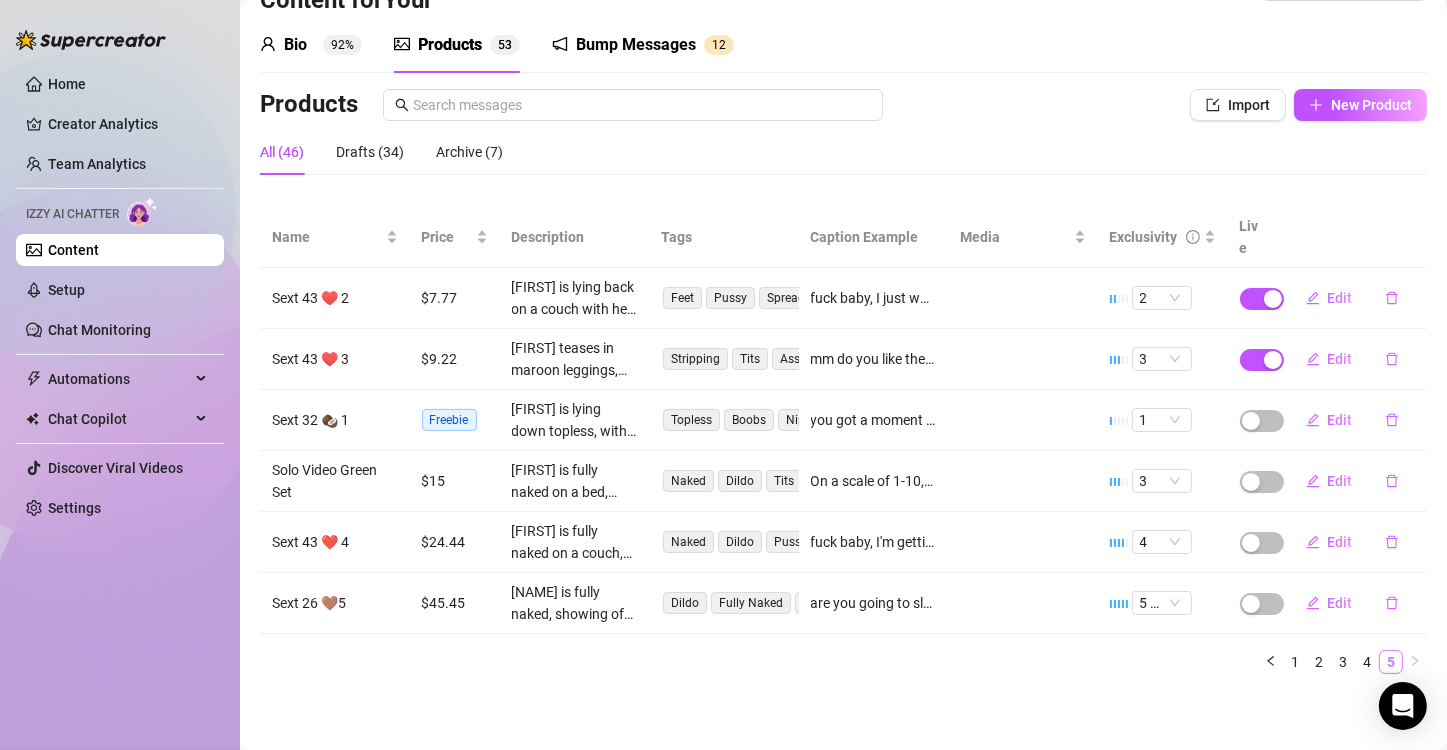 scroll, scrollTop: 36, scrollLeft: 0, axis: vertical 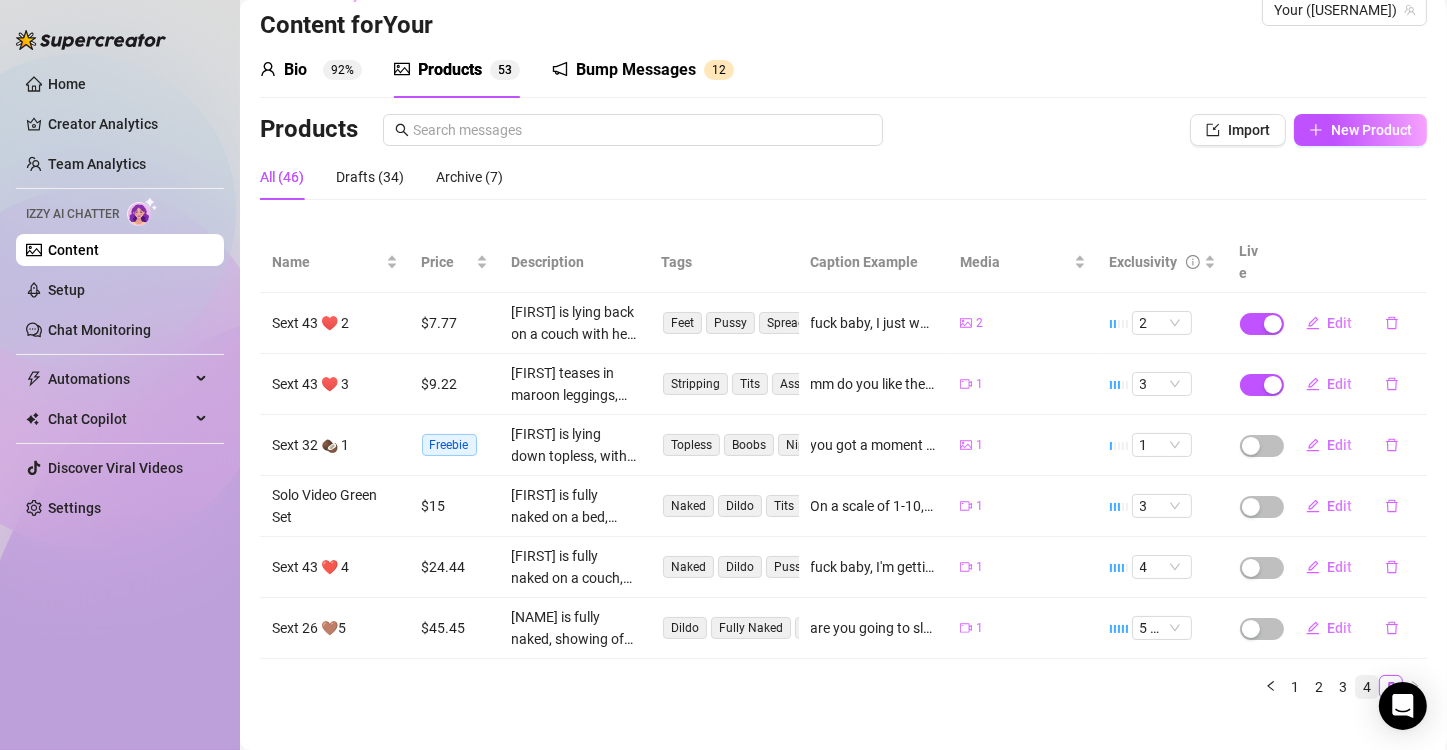 click on "4" at bounding box center [1367, 687] 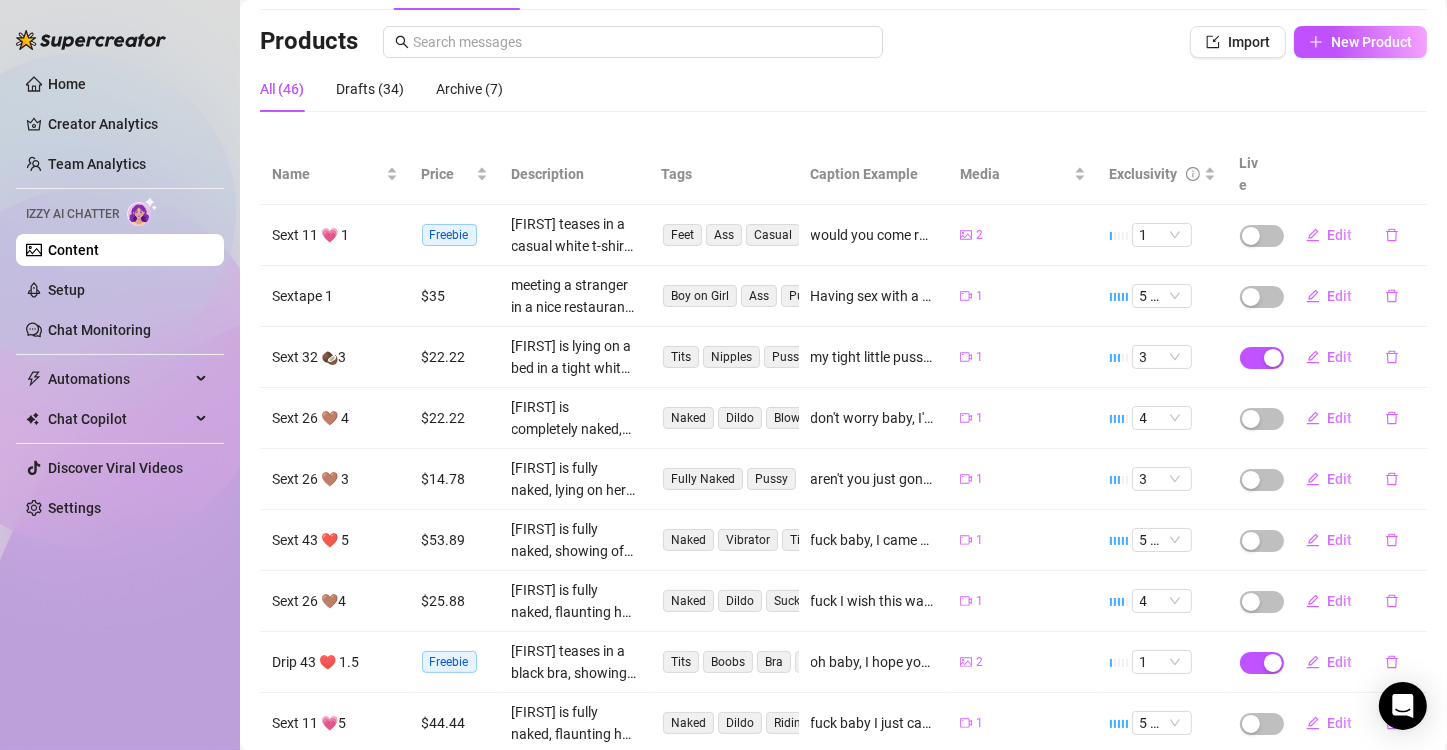 scroll, scrollTop: 280, scrollLeft: 0, axis: vertical 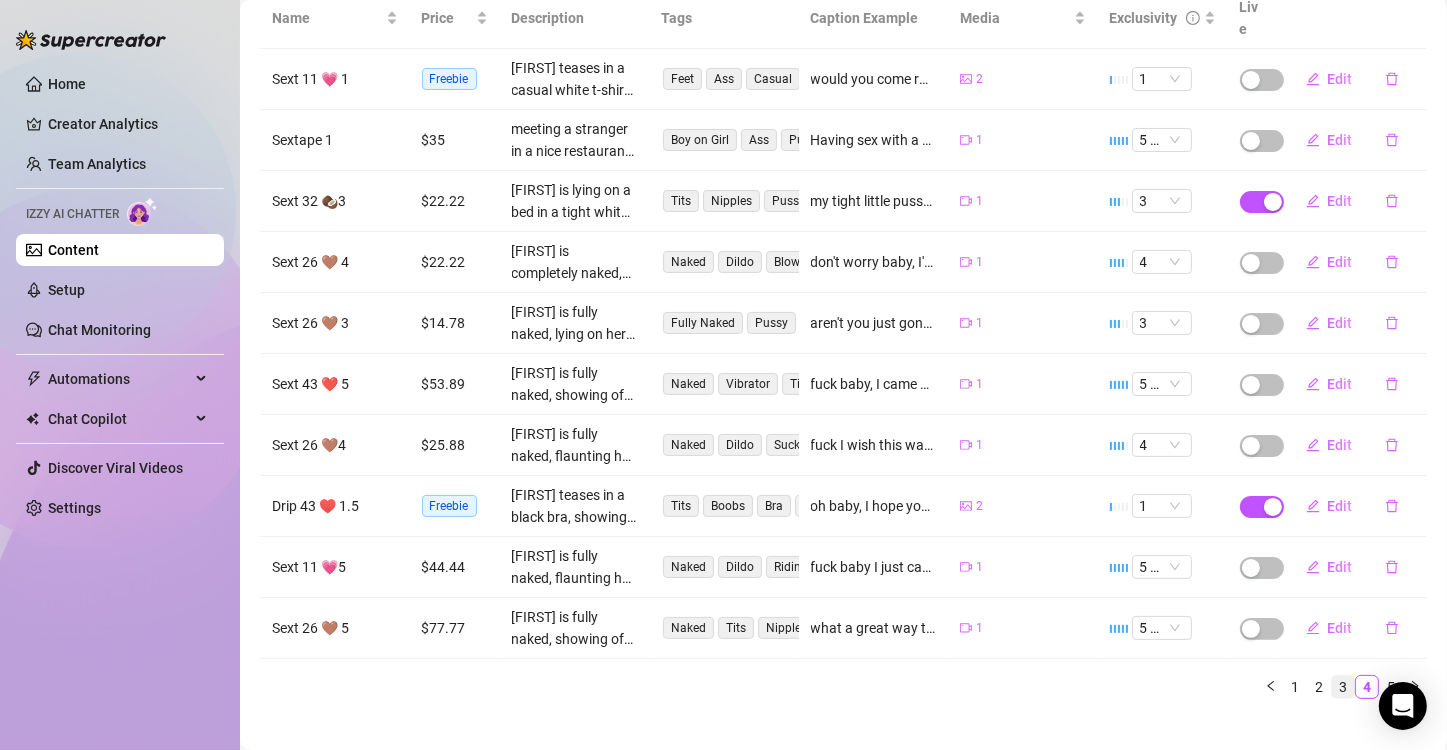 click on "3" at bounding box center [1343, 687] 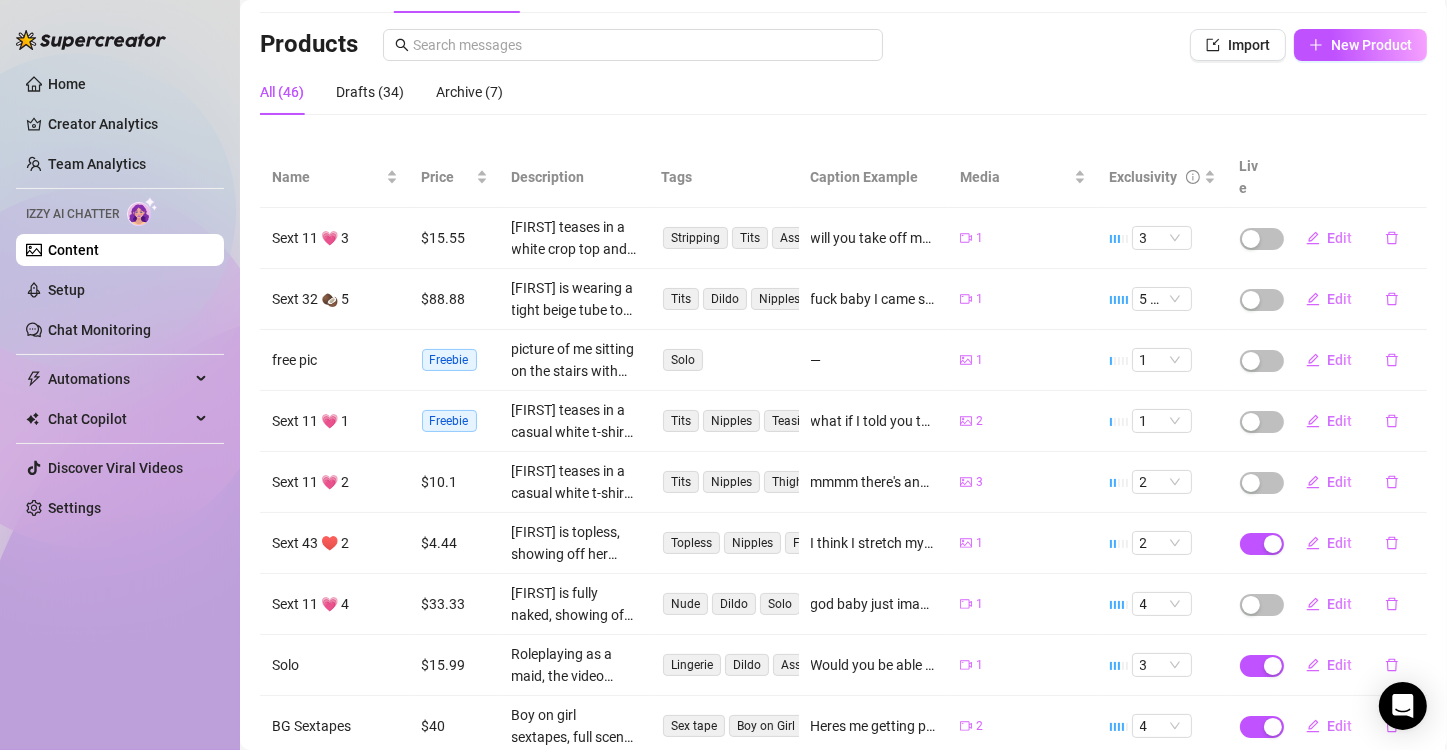 scroll, scrollTop: 0, scrollLeft: 0, axis: both 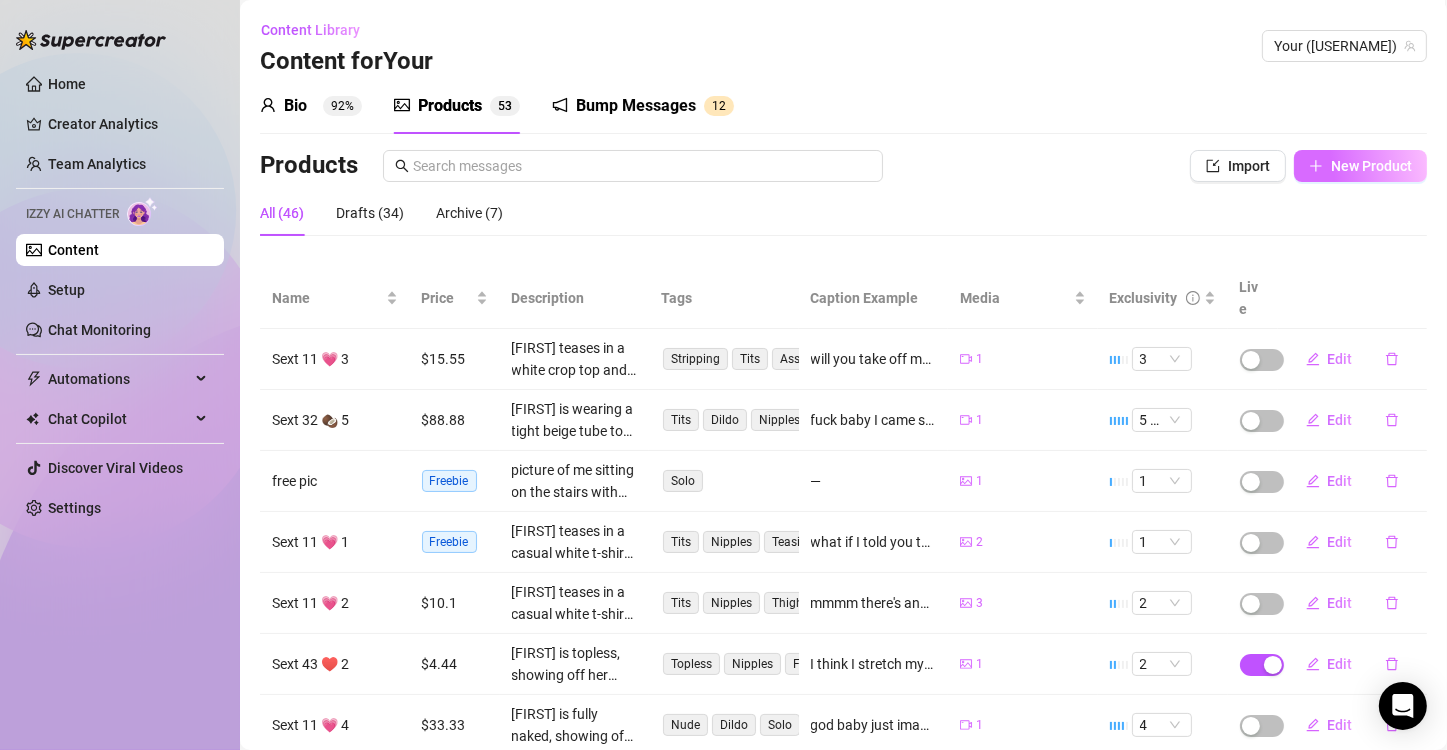 click on "New Product" at bounding box center [1360, 166] 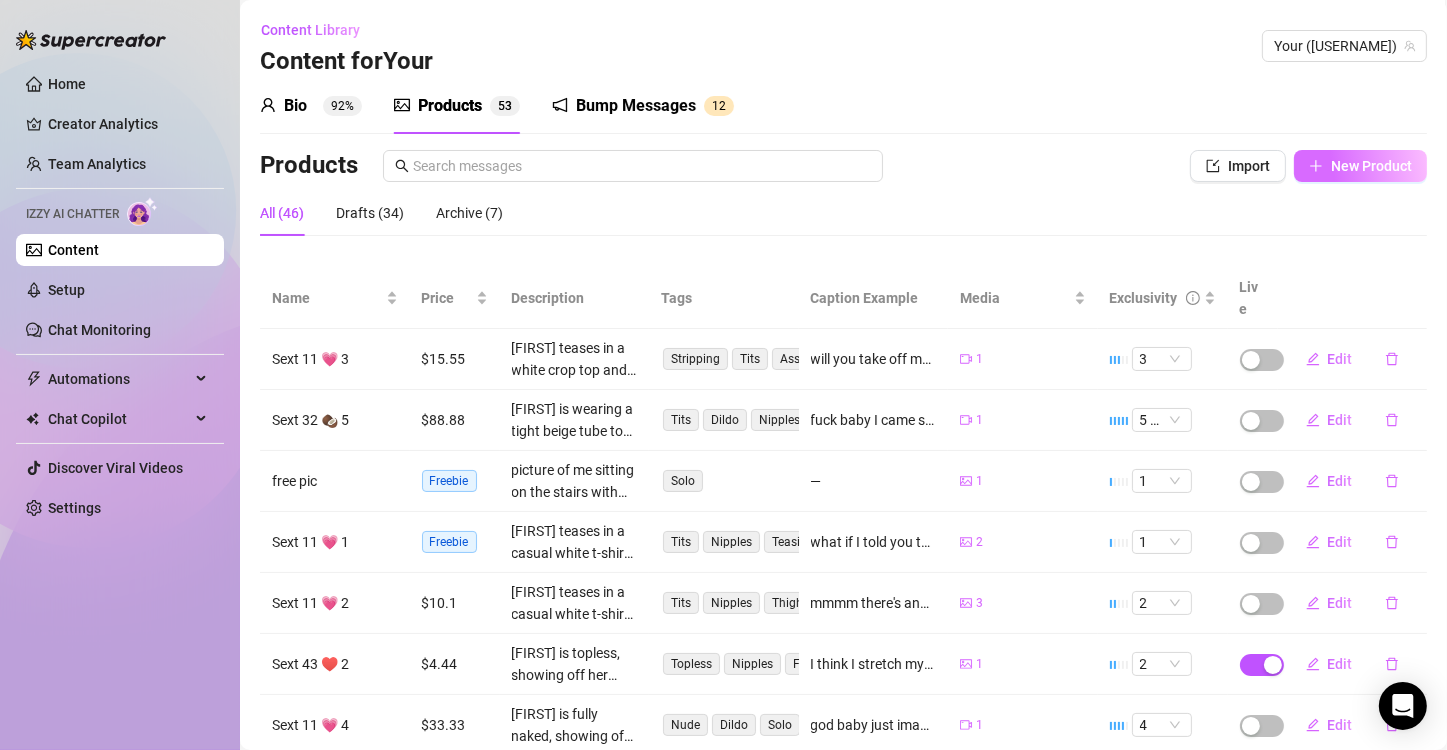type on "Type your message here..." 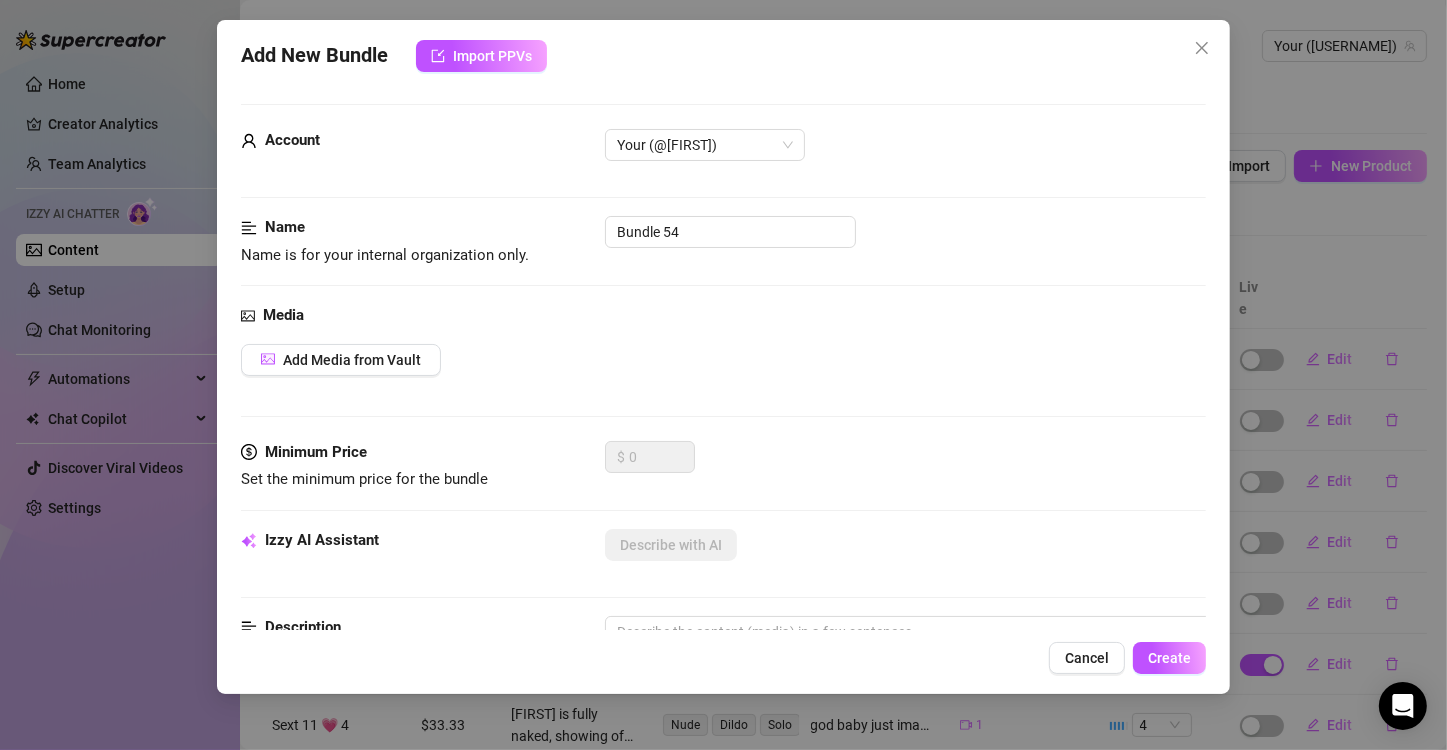 click on "Media Add Media from Vault" at bounding box center [723, 372] 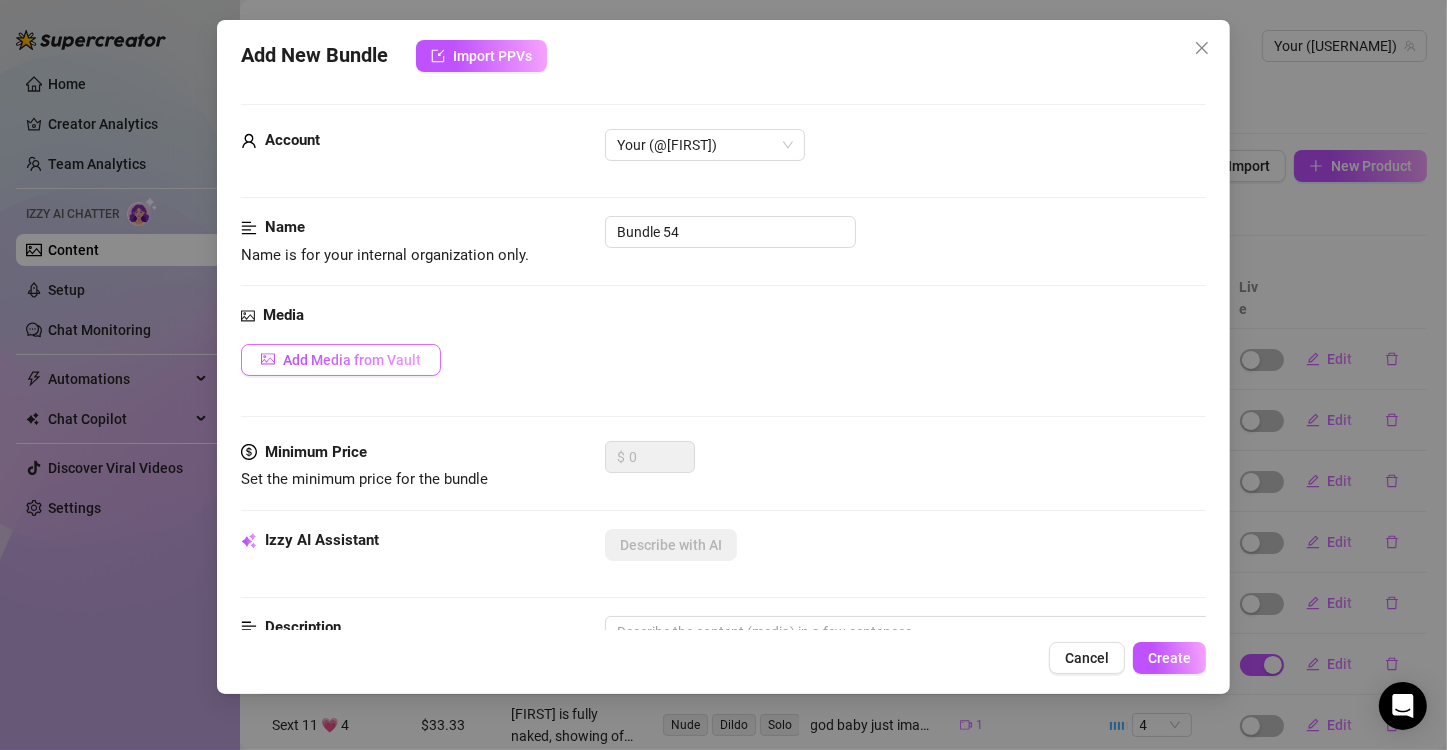 click on "Add Media from Vault" at bounding box center (352, 360) 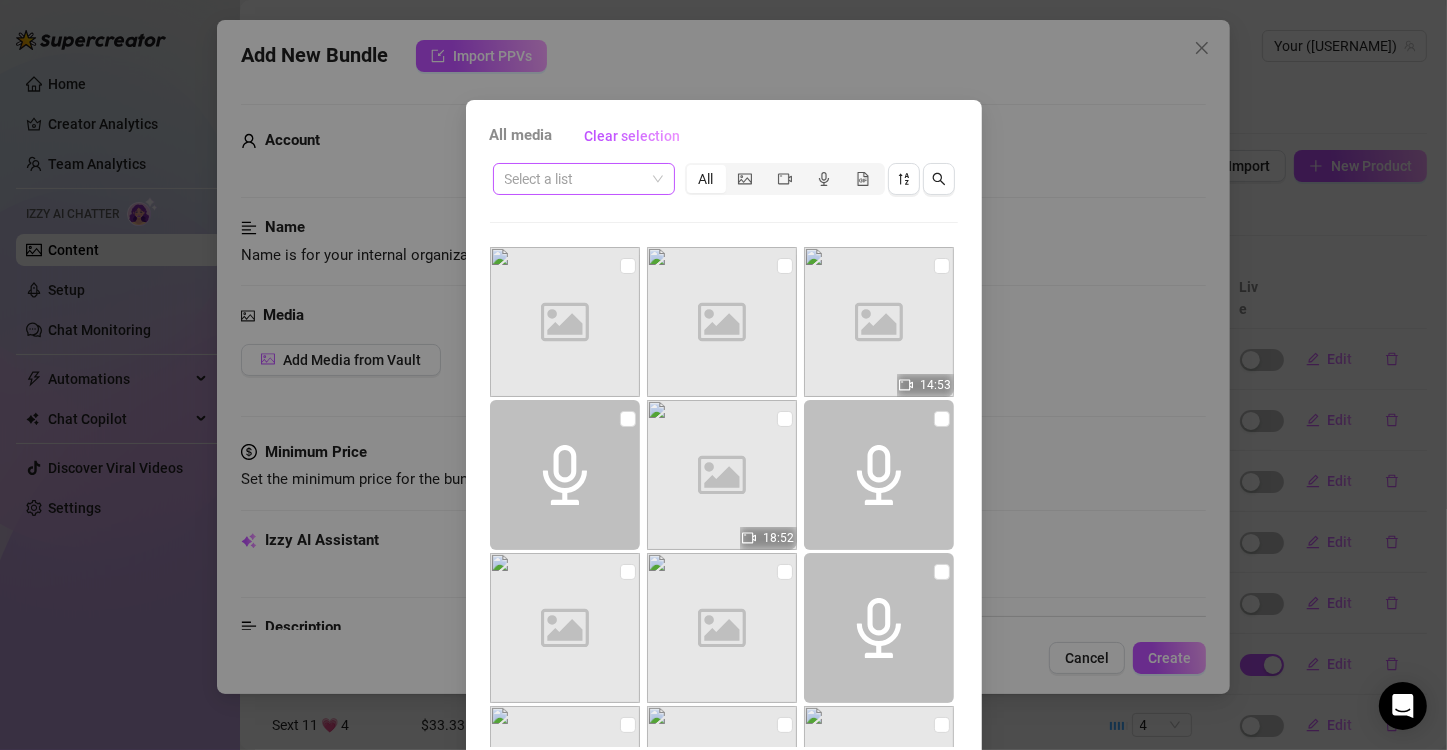 click at bounding box center (584, 179) 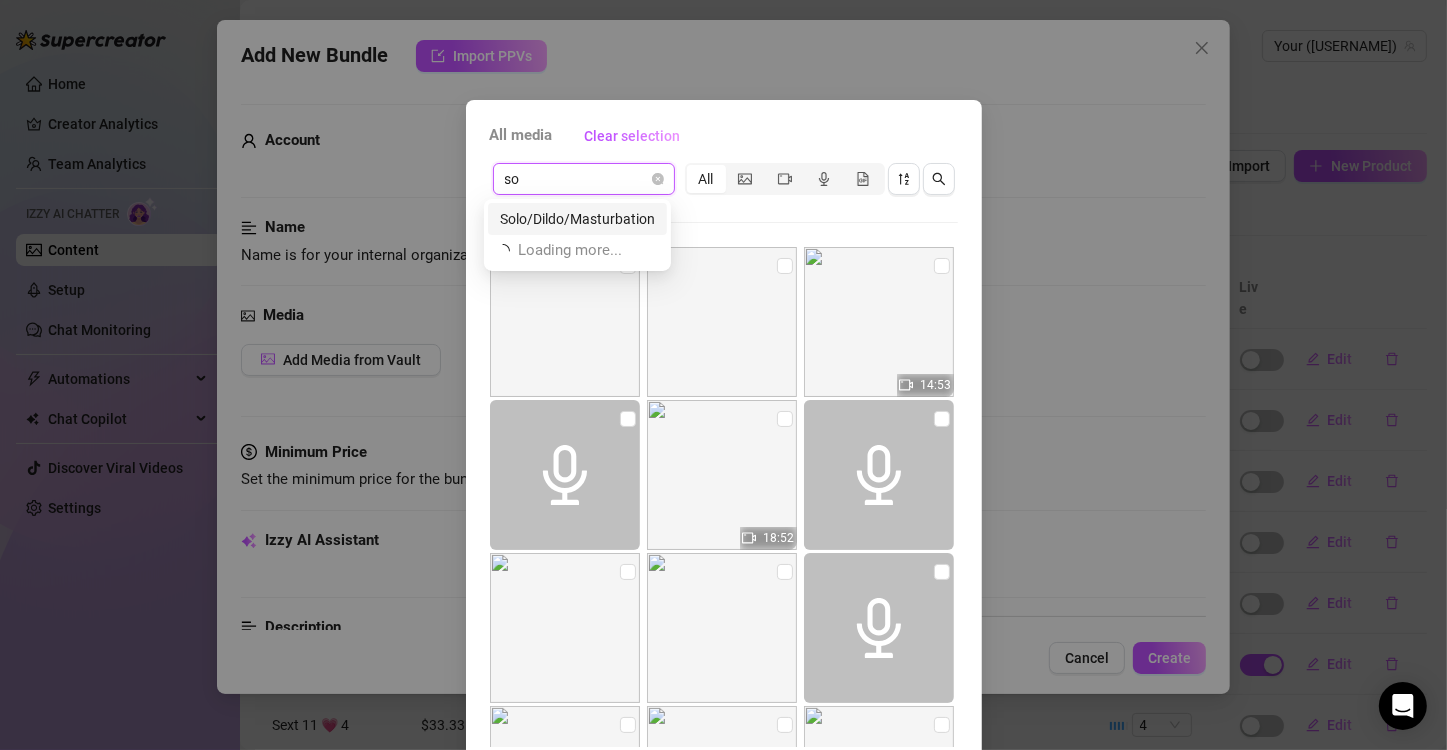 scroll, scrollTop: 0, scrollLeft: 0, axis: both 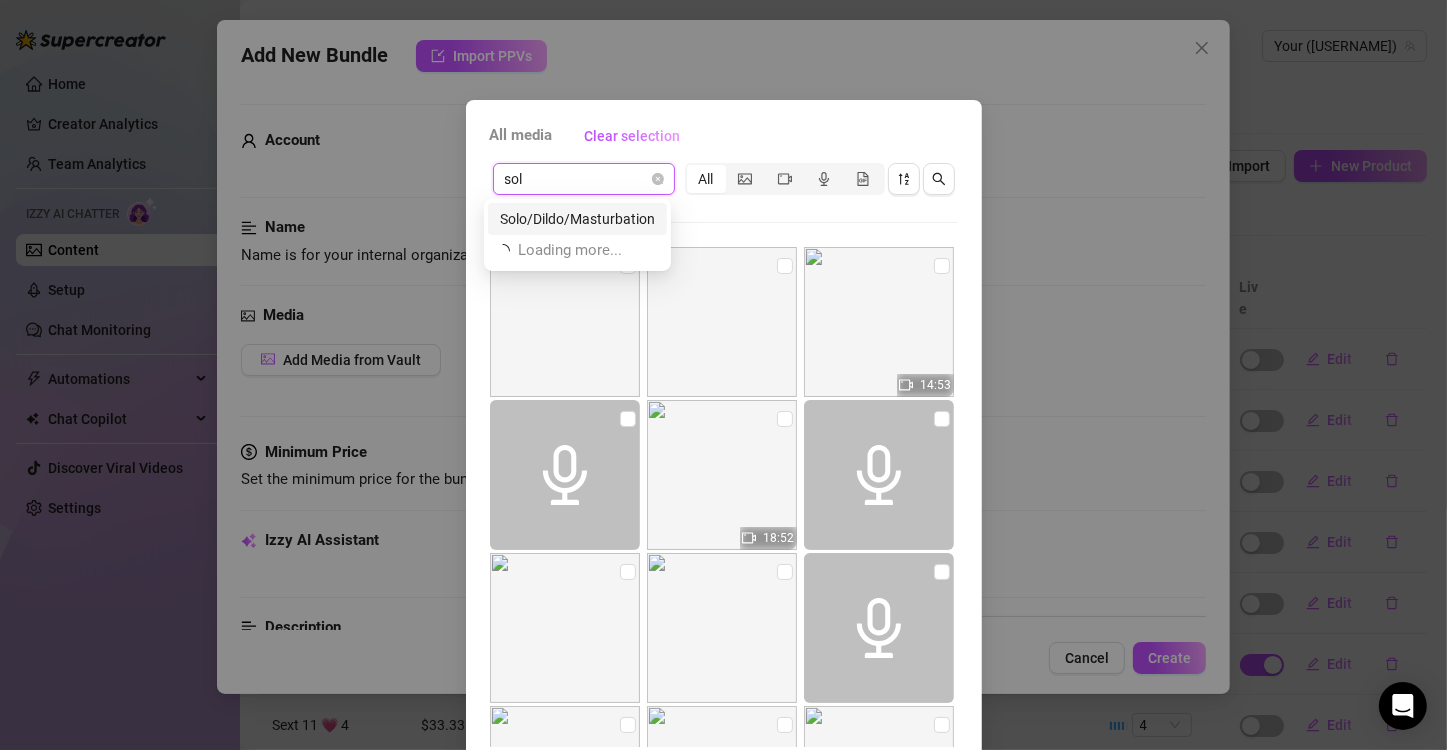 type on "solo" 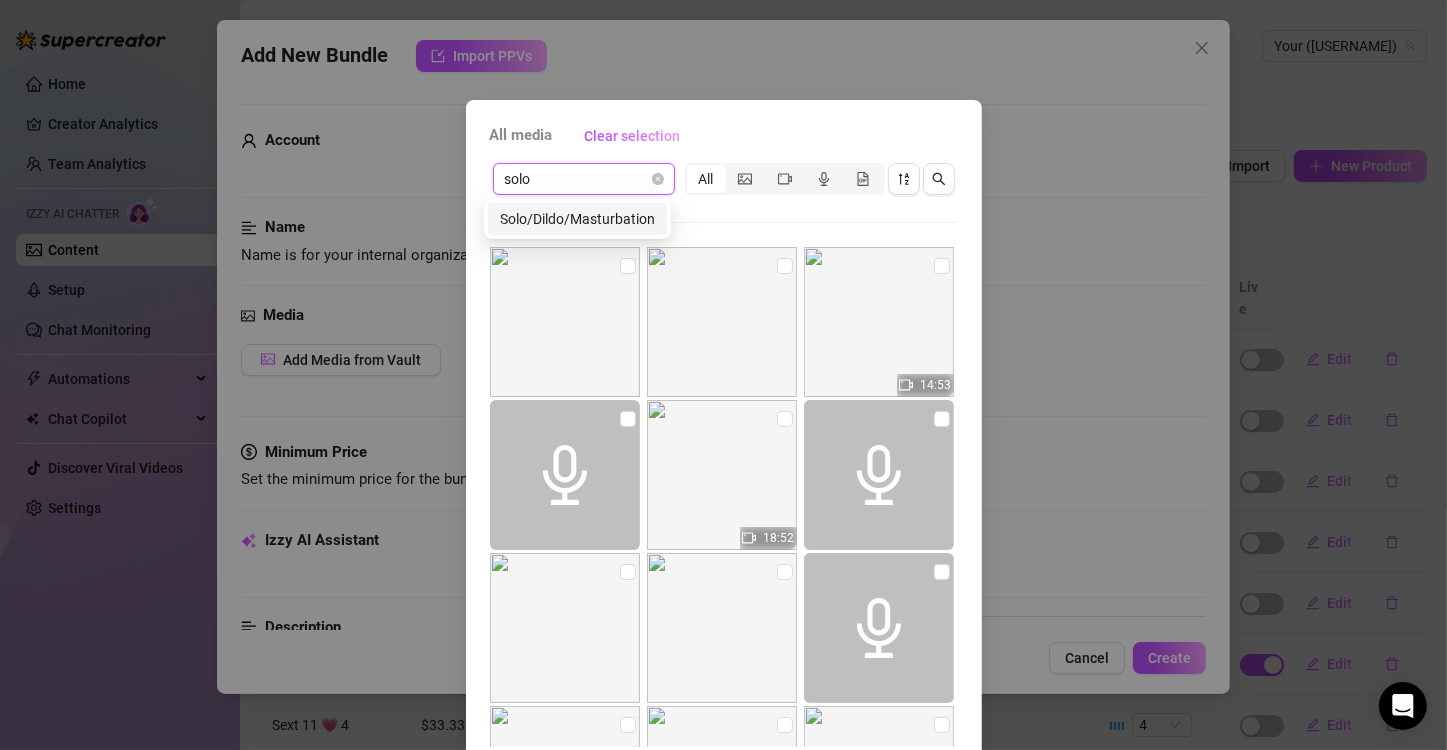 click on "Solo/Dildo/Masturbation" at bounding box center (577, 219) 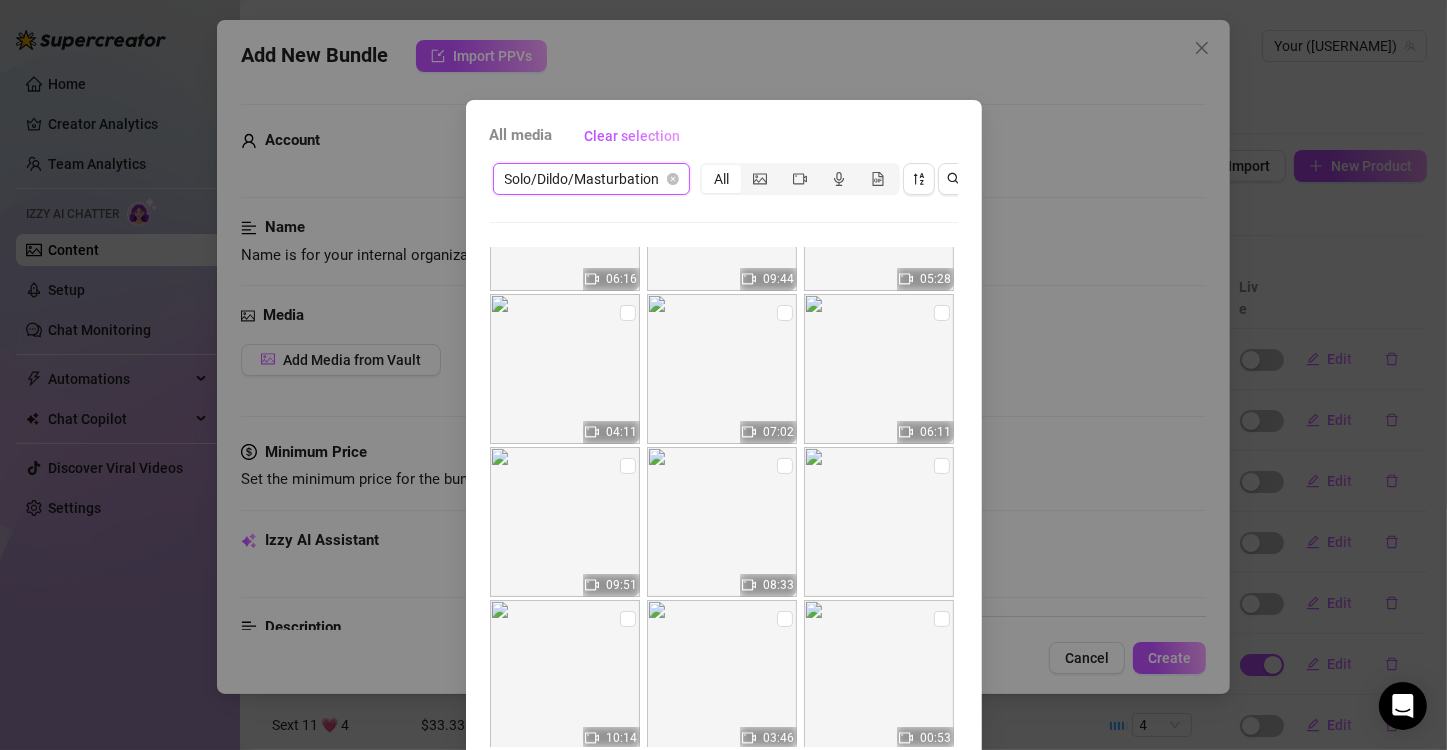 scroll, scrollTop: 600, scrollLeft: 0, axis: vertical 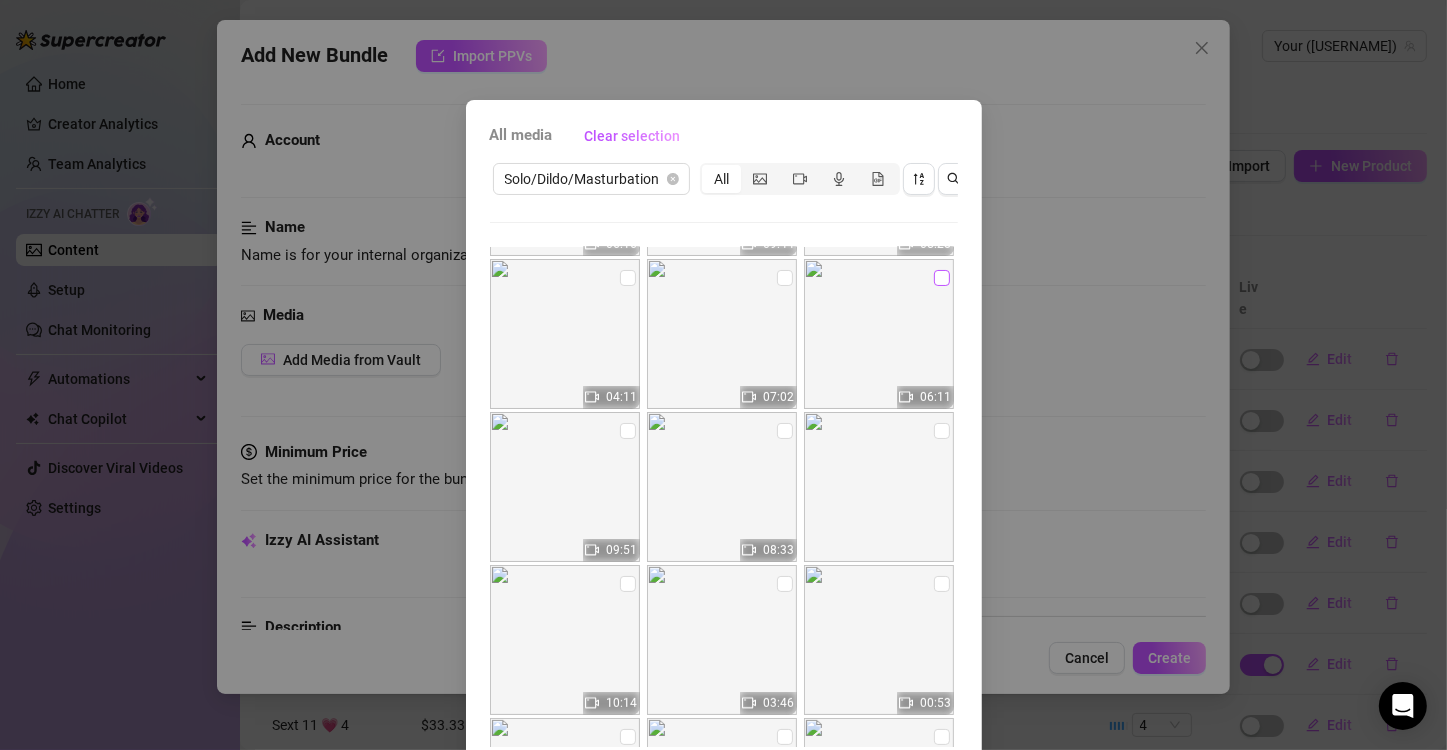 click at bounding box center (942, 278) 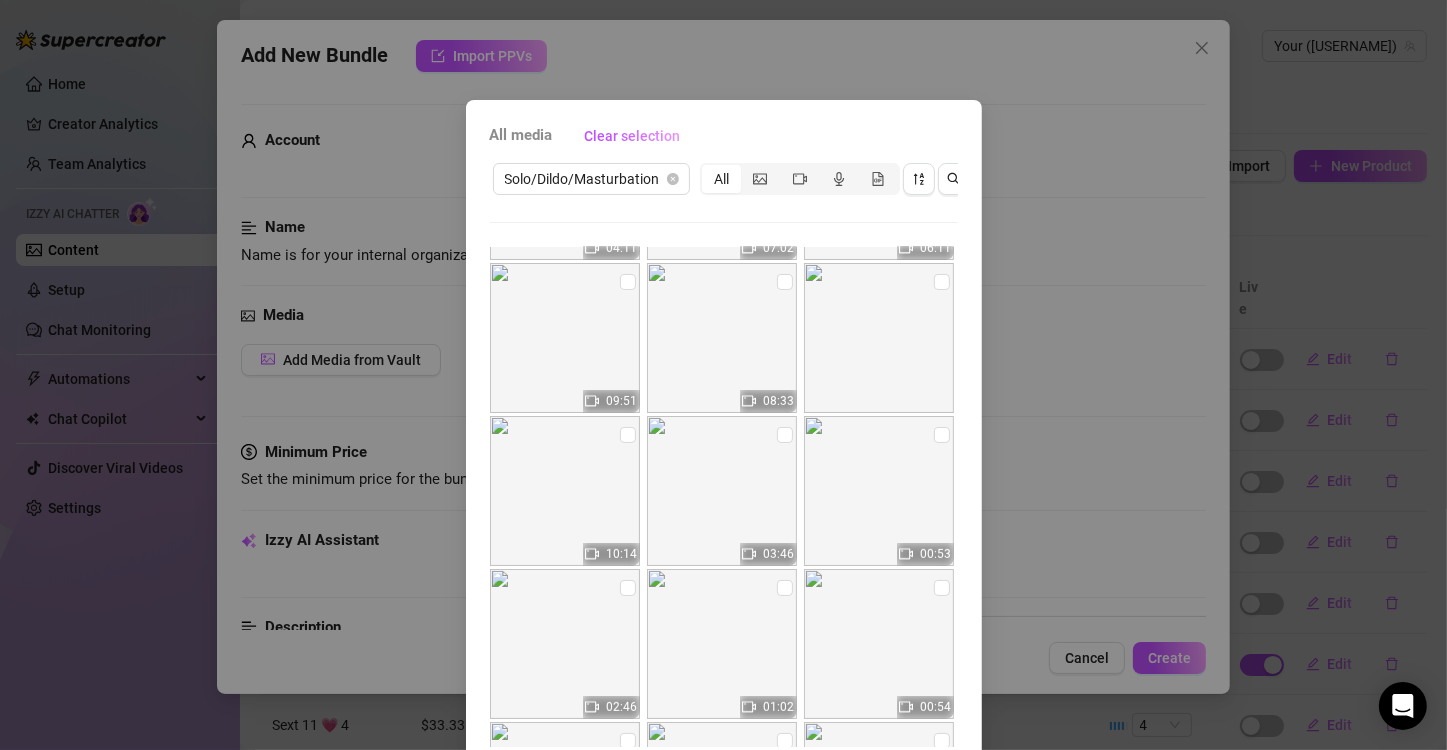 scroll, scrollTop: 1100, scrollLeft: 0, axis: vertical 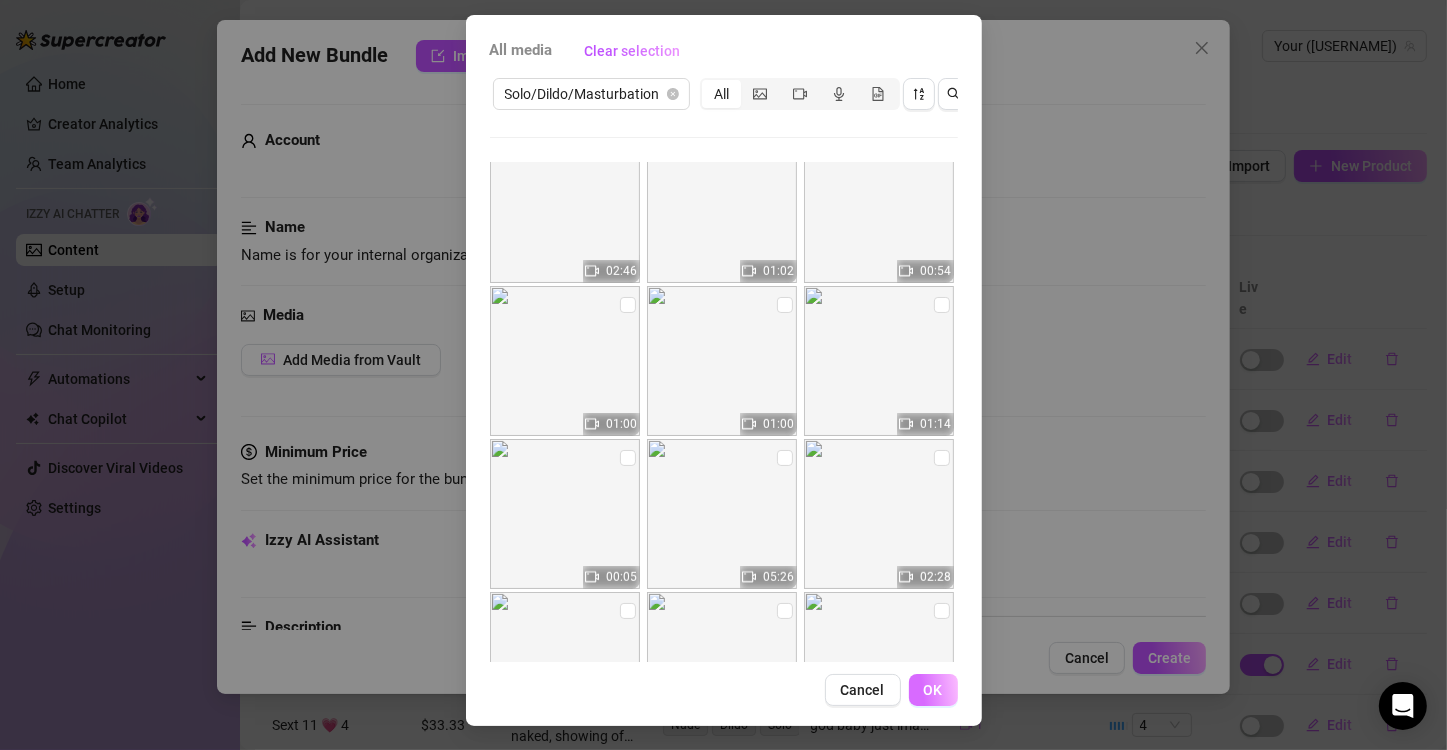 click on "OK" at bounding box center (933, 690) 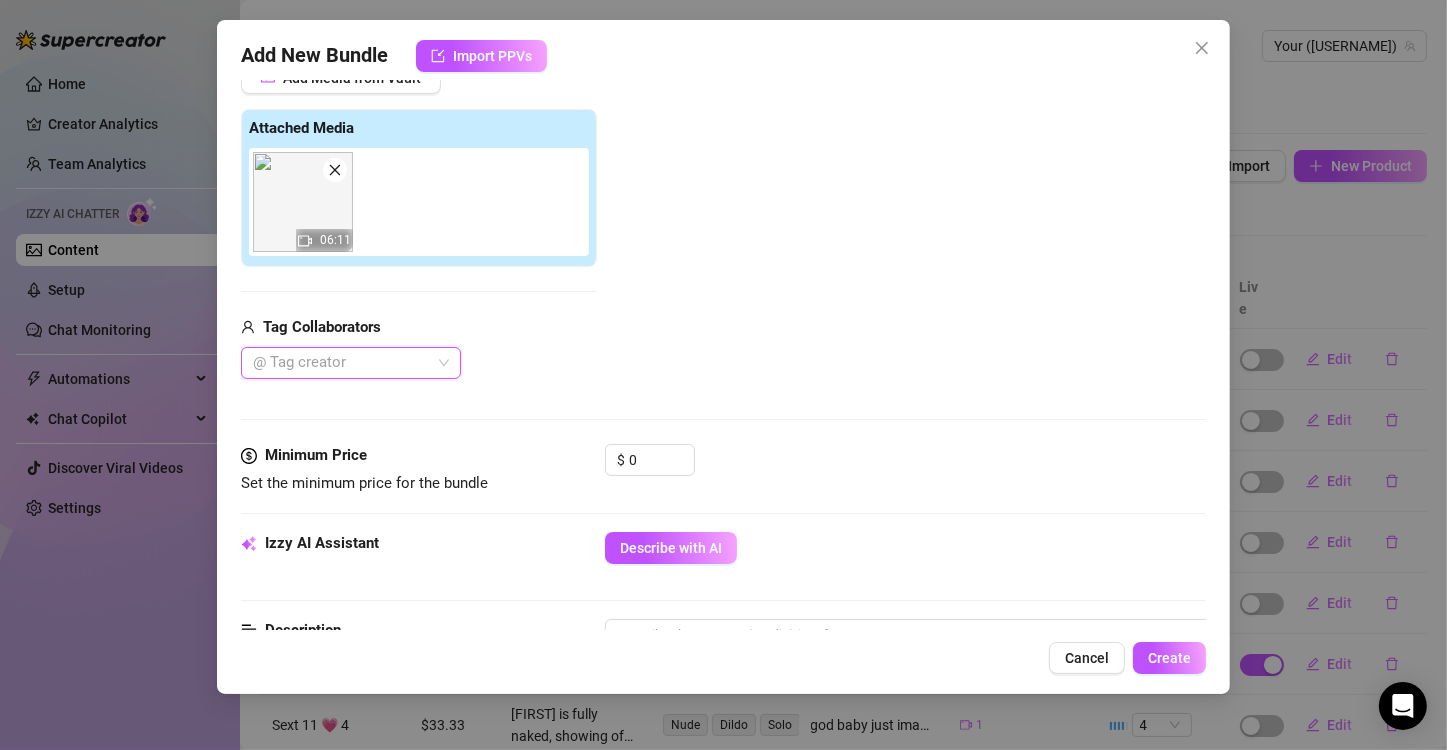 scroll, scrollTop: 82, scrollLeft: 0, axis: vertical 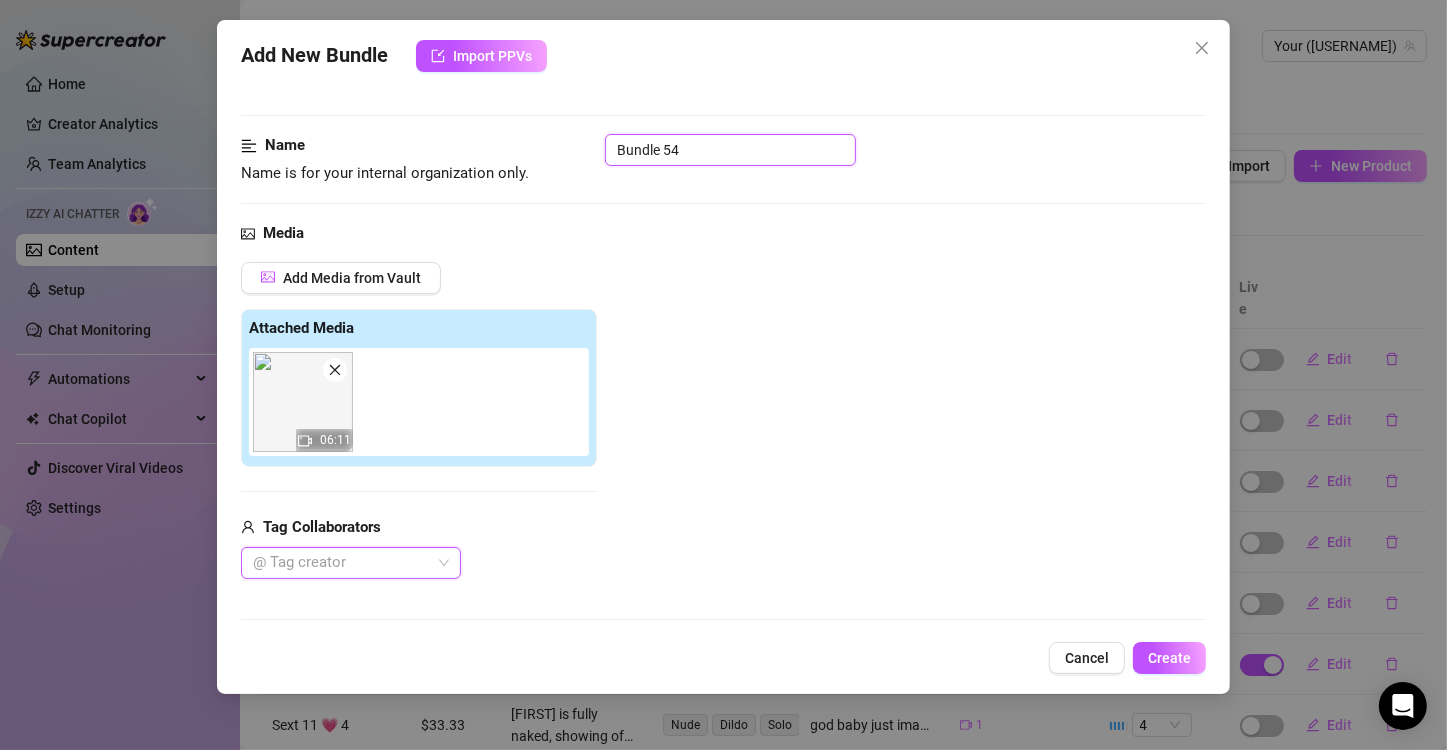 click on "Bundle 54" at bounding box center (730, 150) 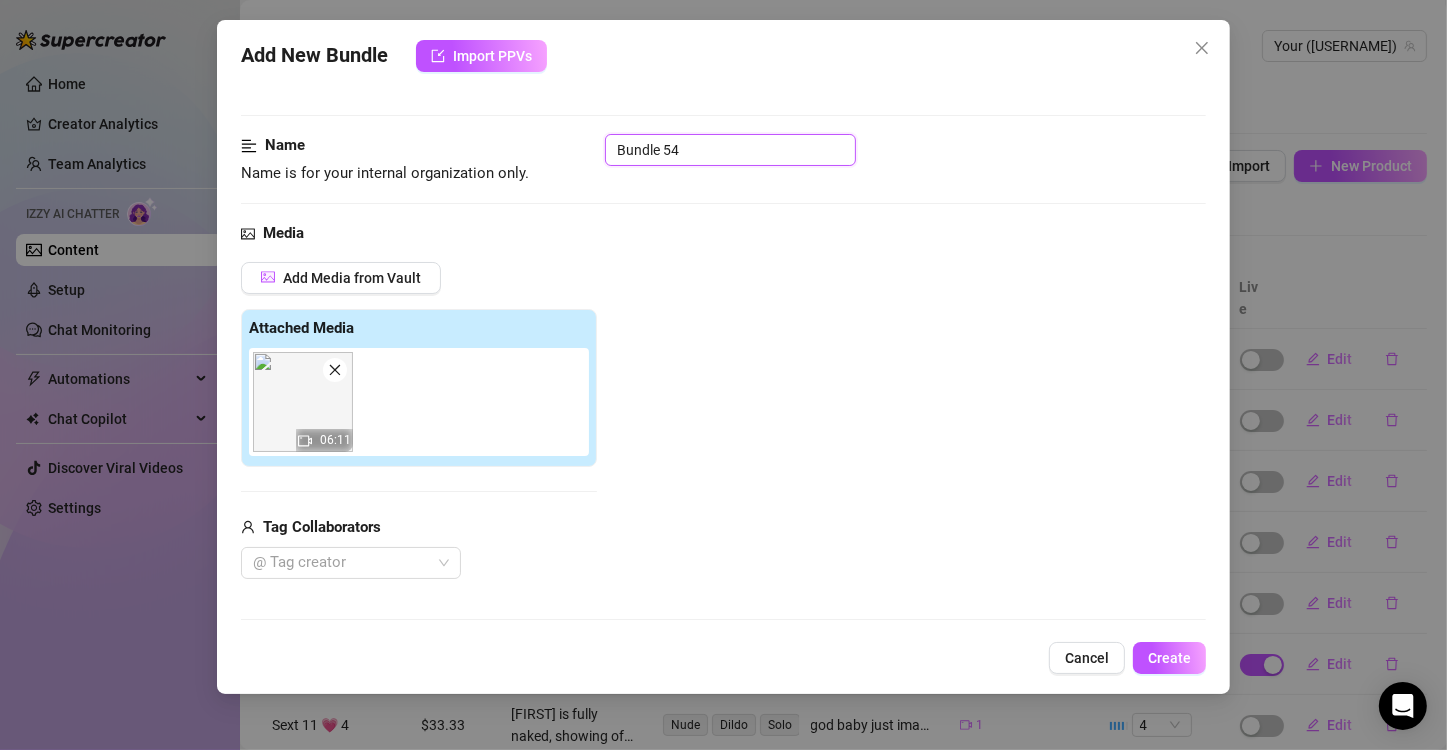 click on "Bundle 54" at bounding box center (730, 150) 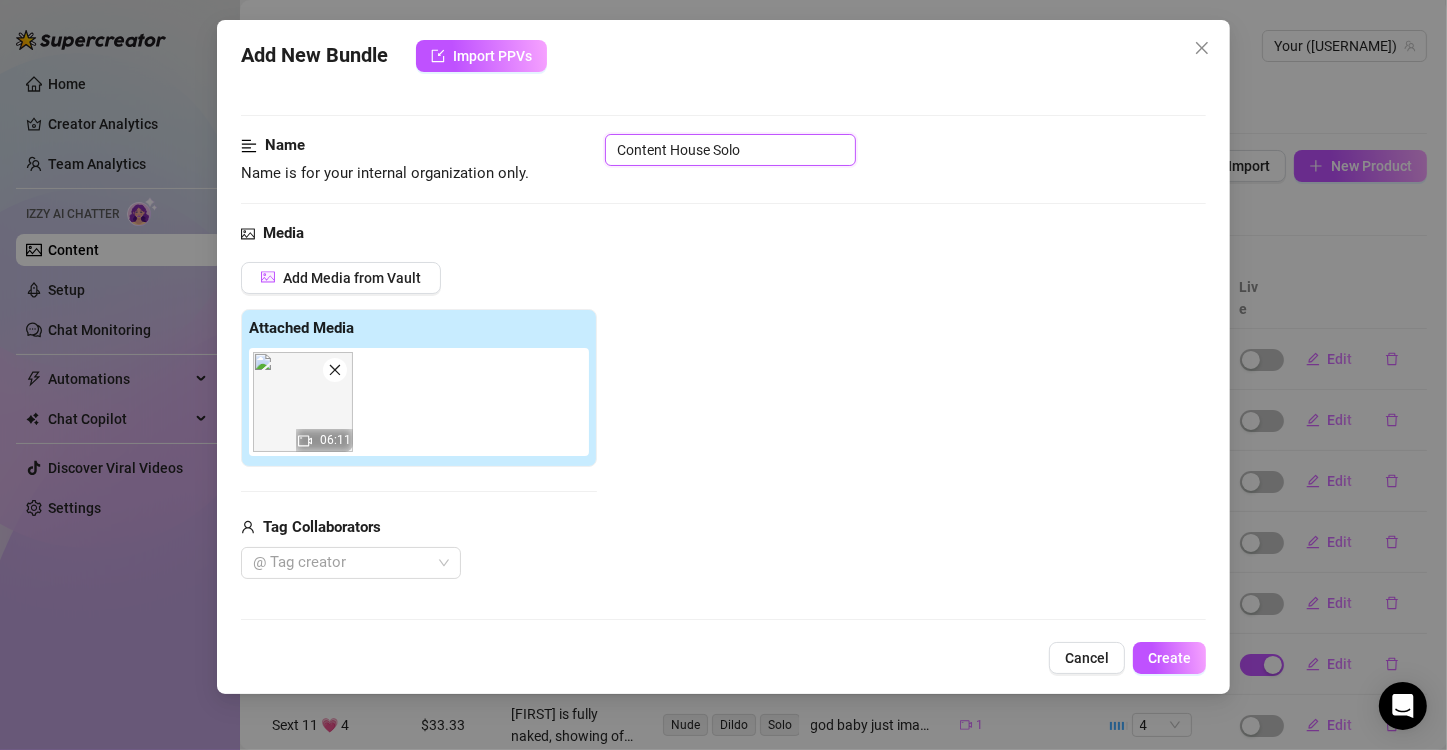 scroll, scrollTop: 482, scrollLeft: 0, axis: vertical 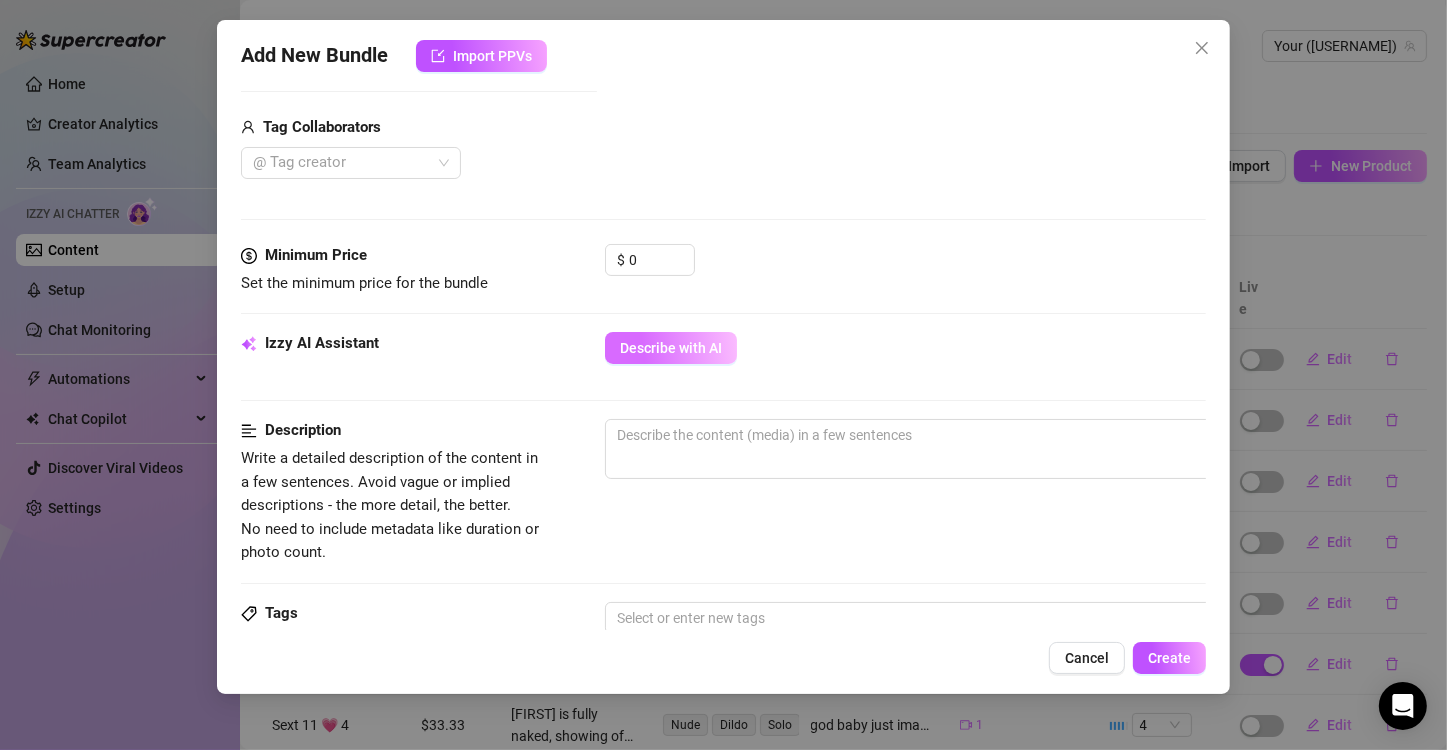 type on "Content House Solo" 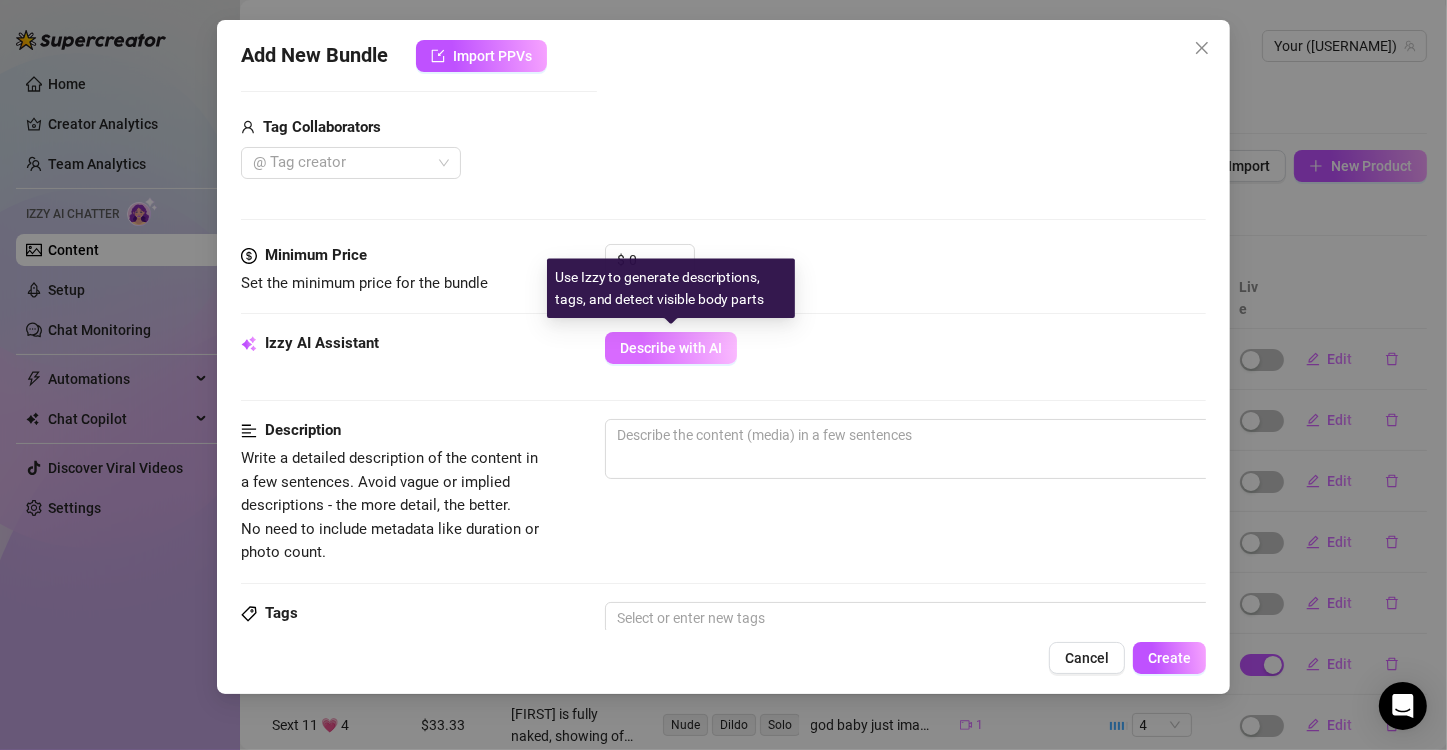 click on "Describe with AI" at bounding box center (671, 348) 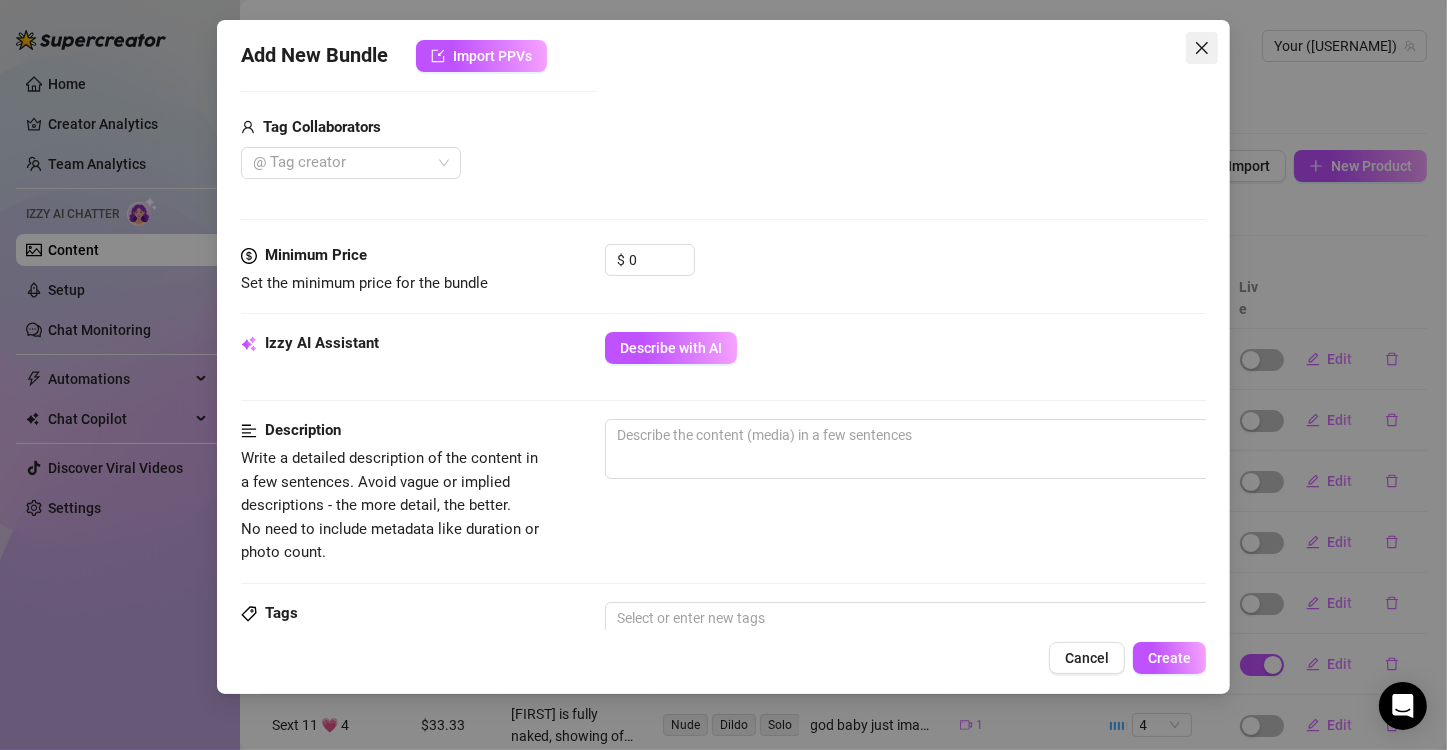 click 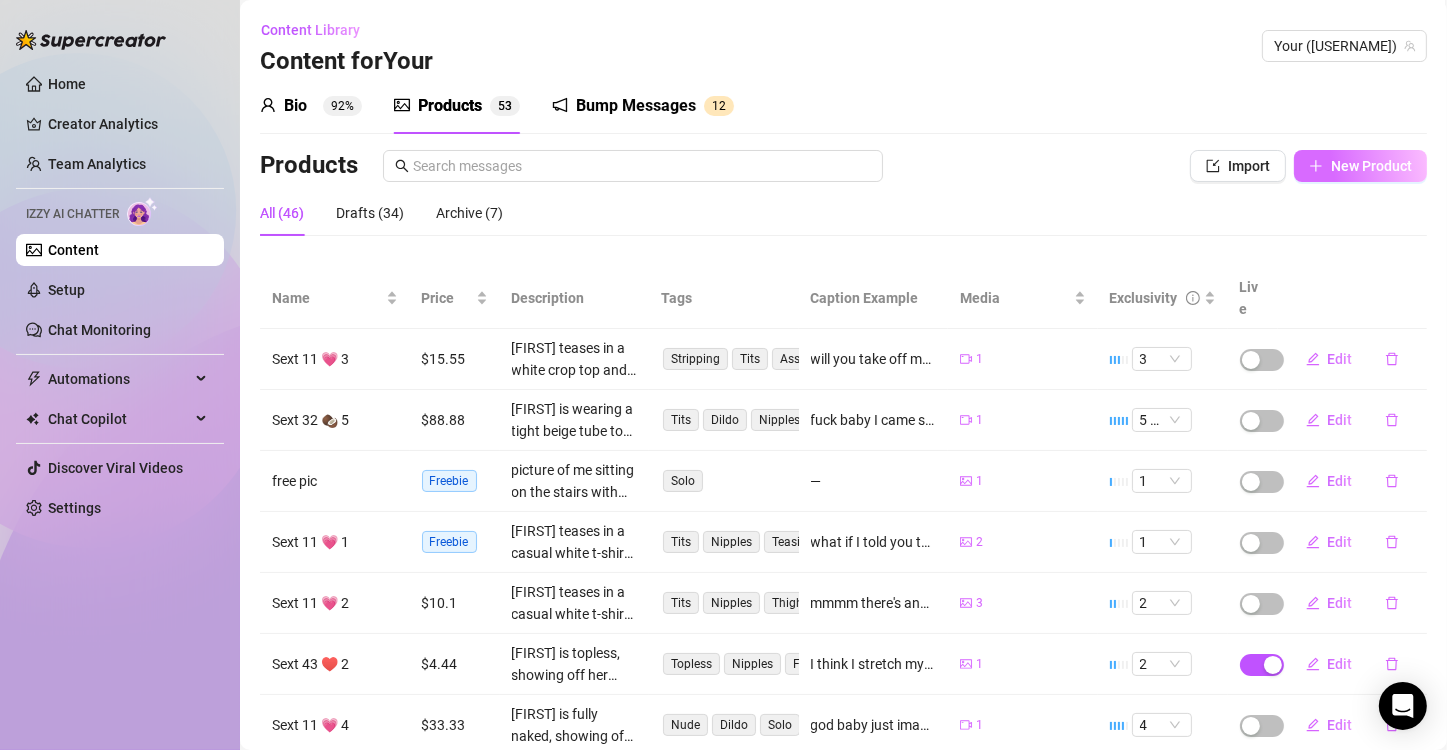 click on "New Product" at bounding box center [1360, 166] 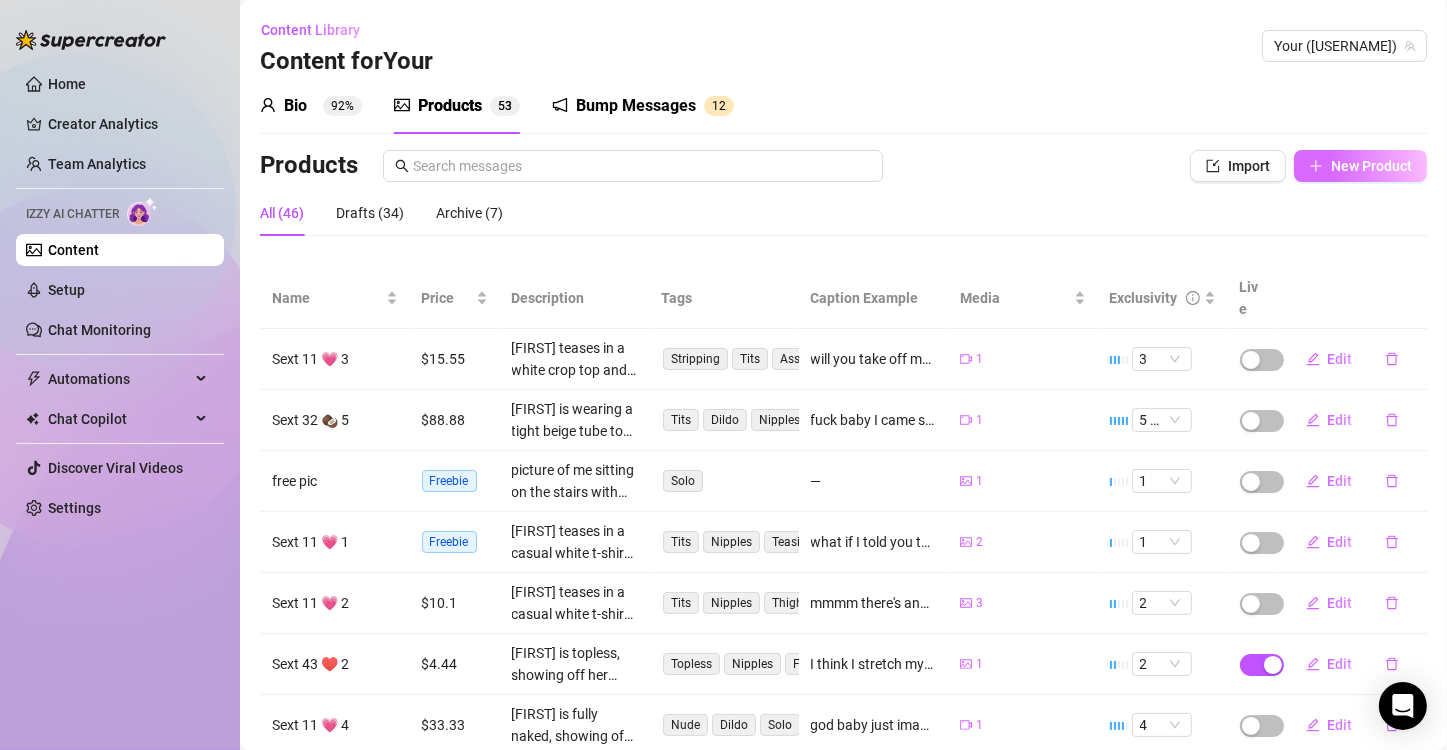 type on "Type your message here..." 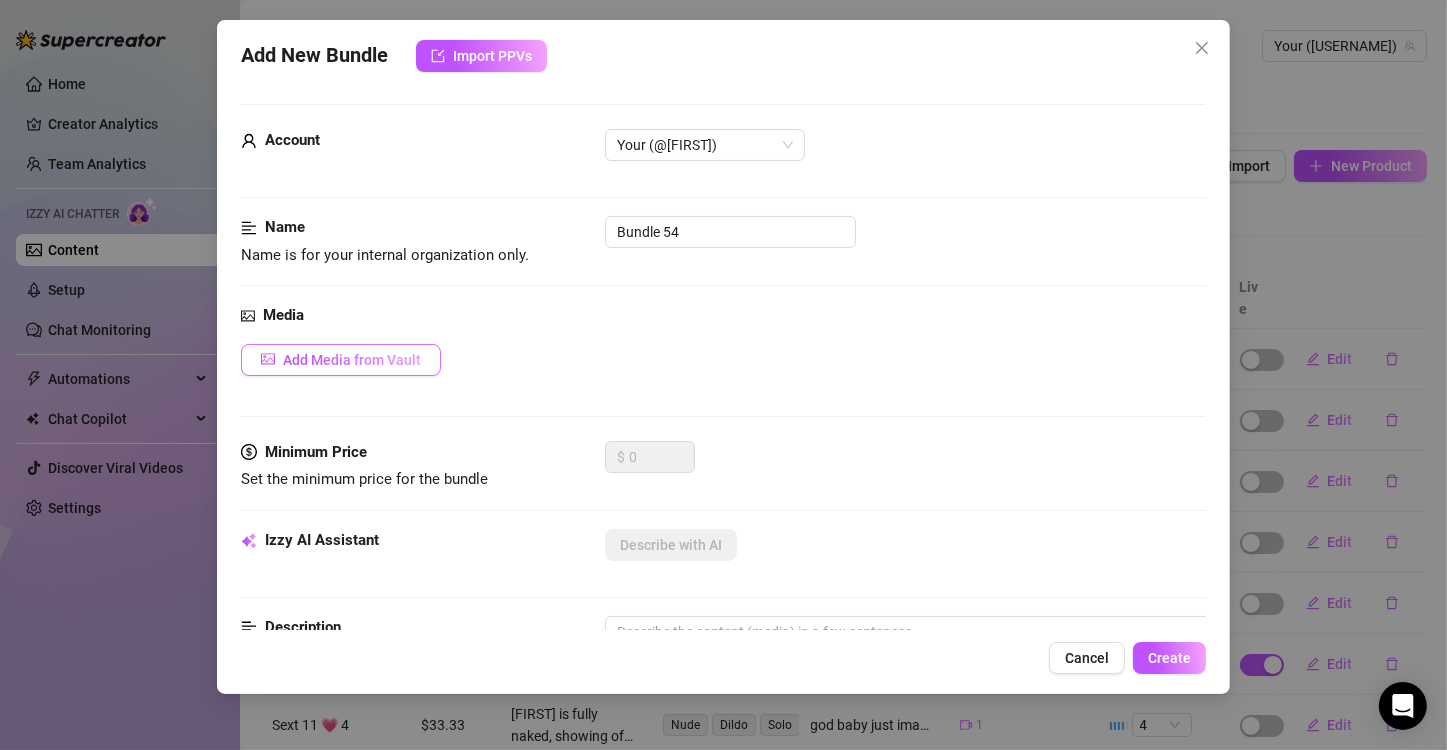 click on "Add Media from Vault" at bounding box center [352, 360] 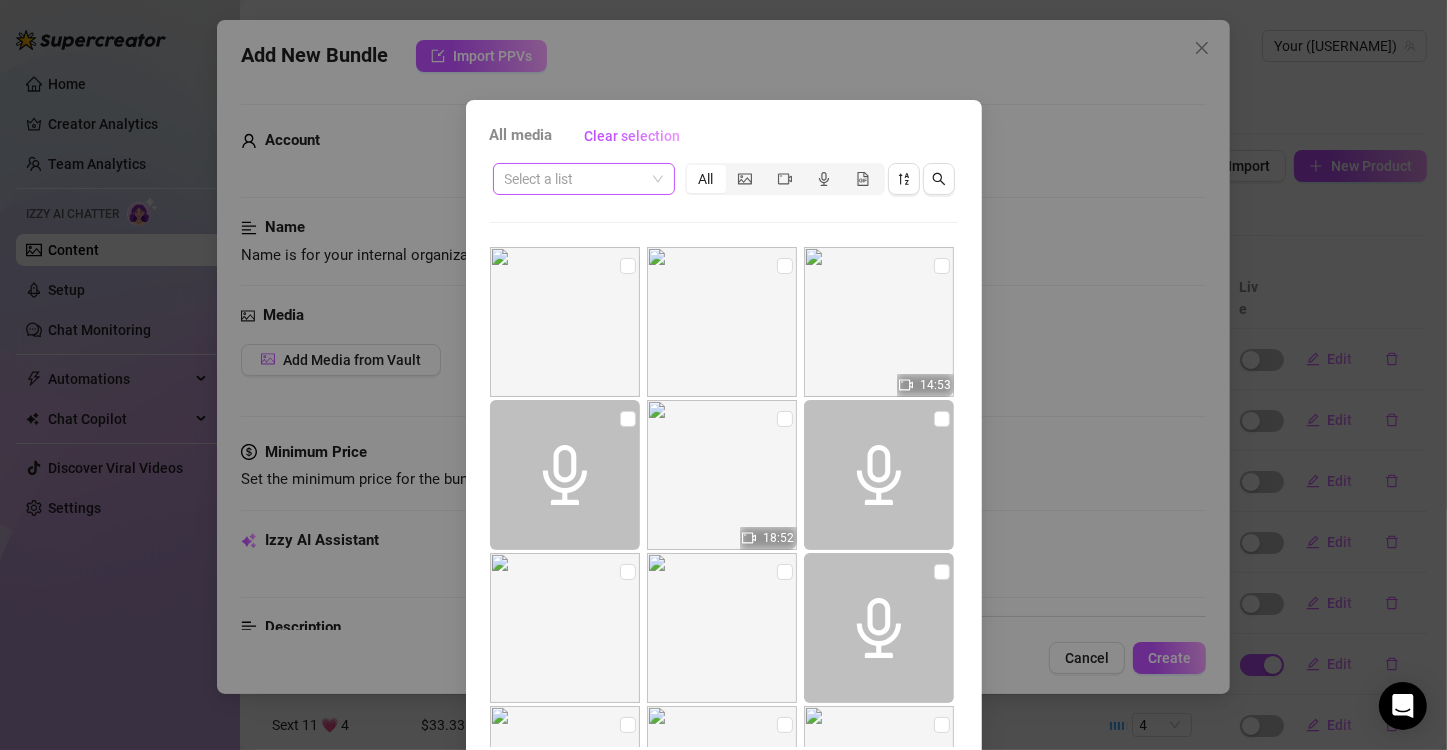 click at bounding box center (575, 179) 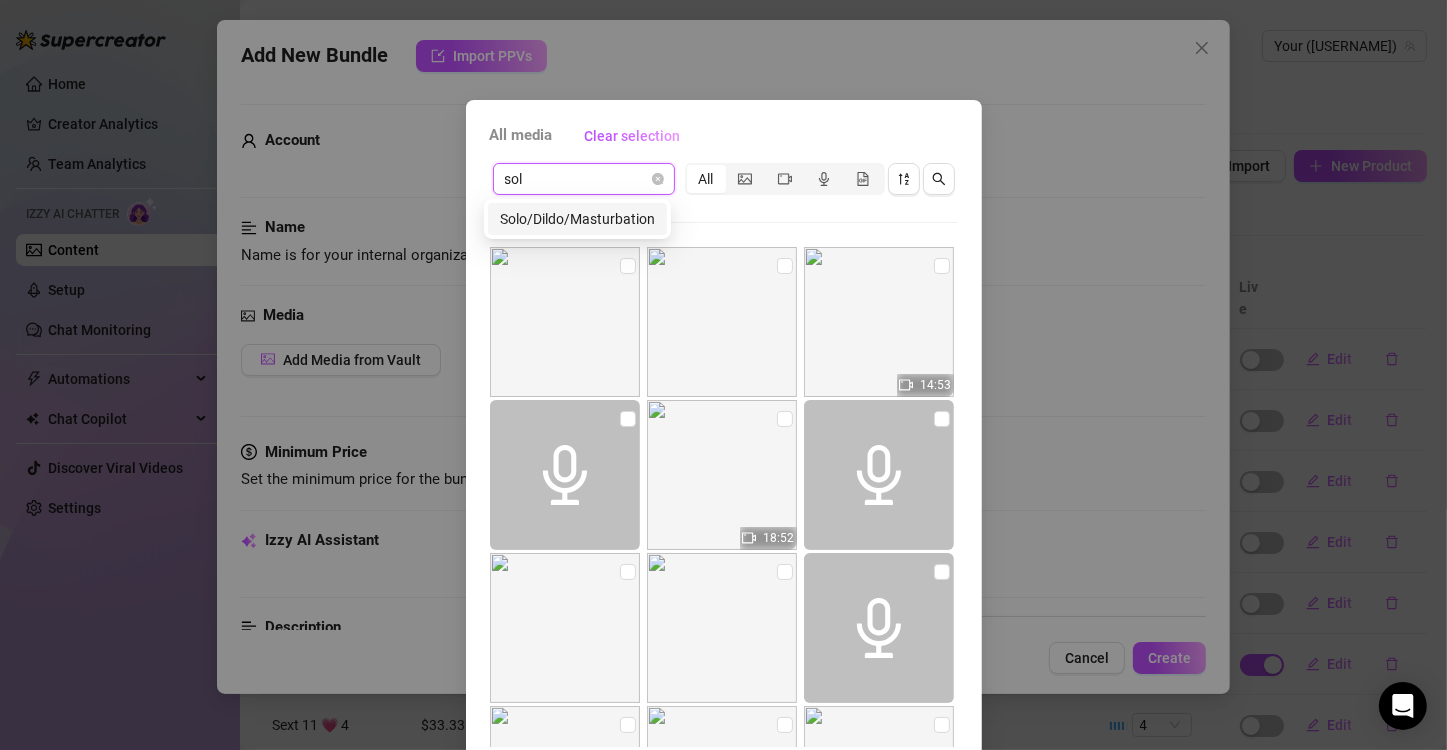 type on "solo" 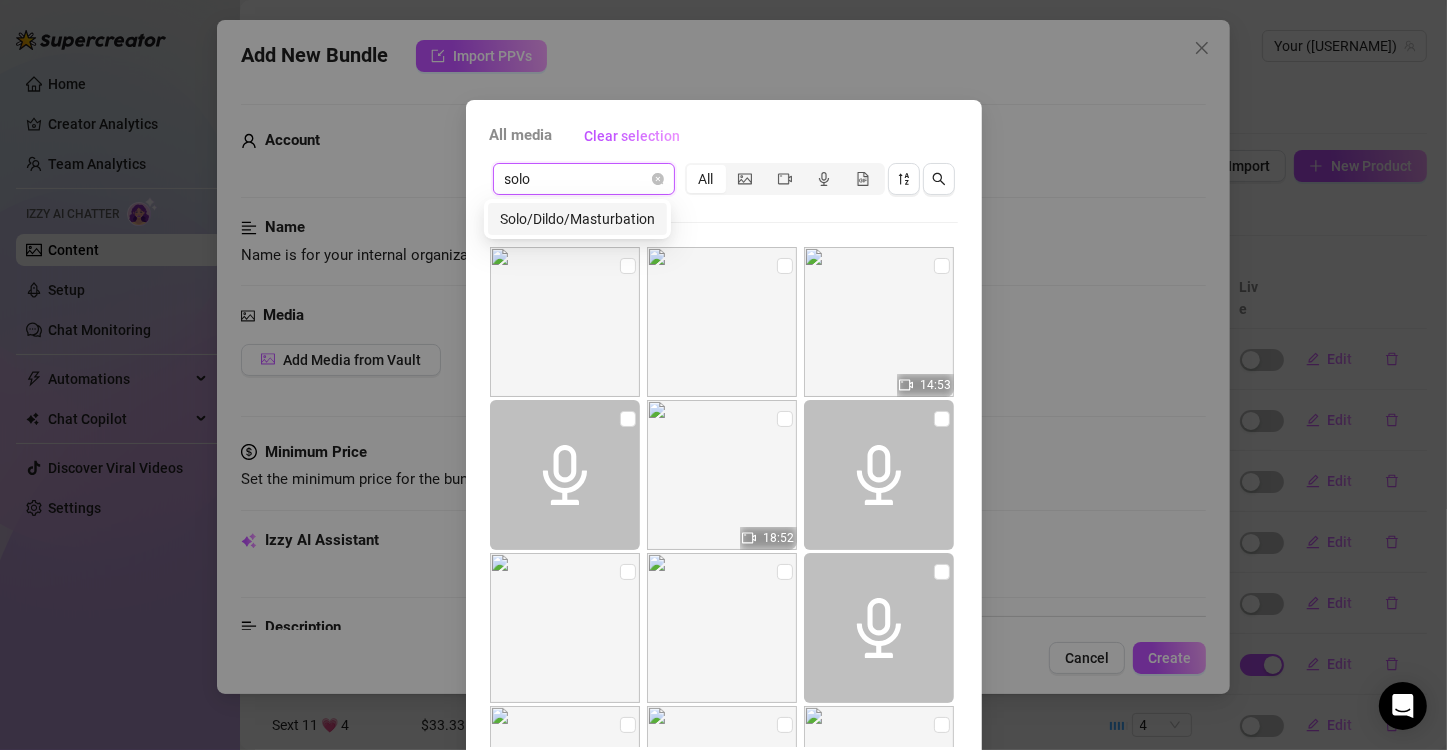 type 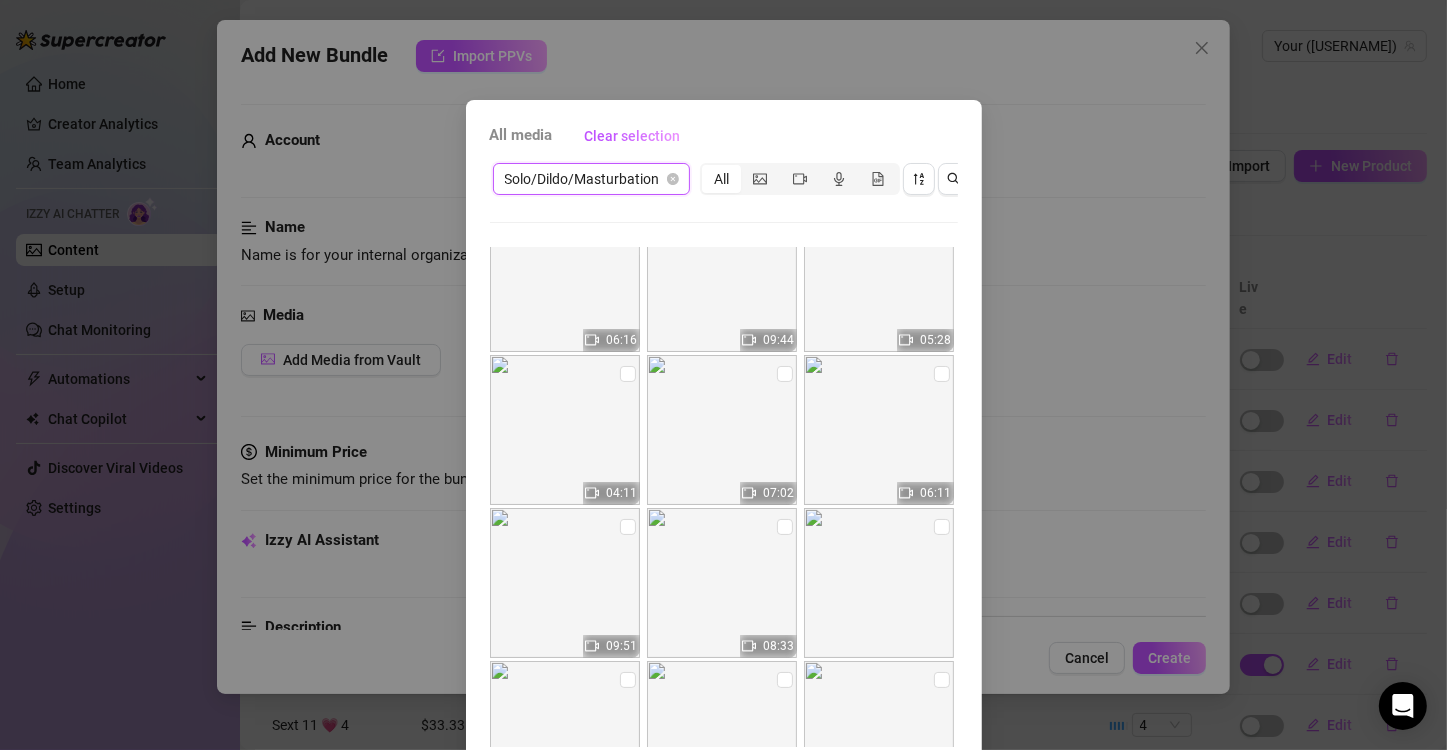 scroll, scrollTop: 500, scrollLeft: 0, axis: vertical 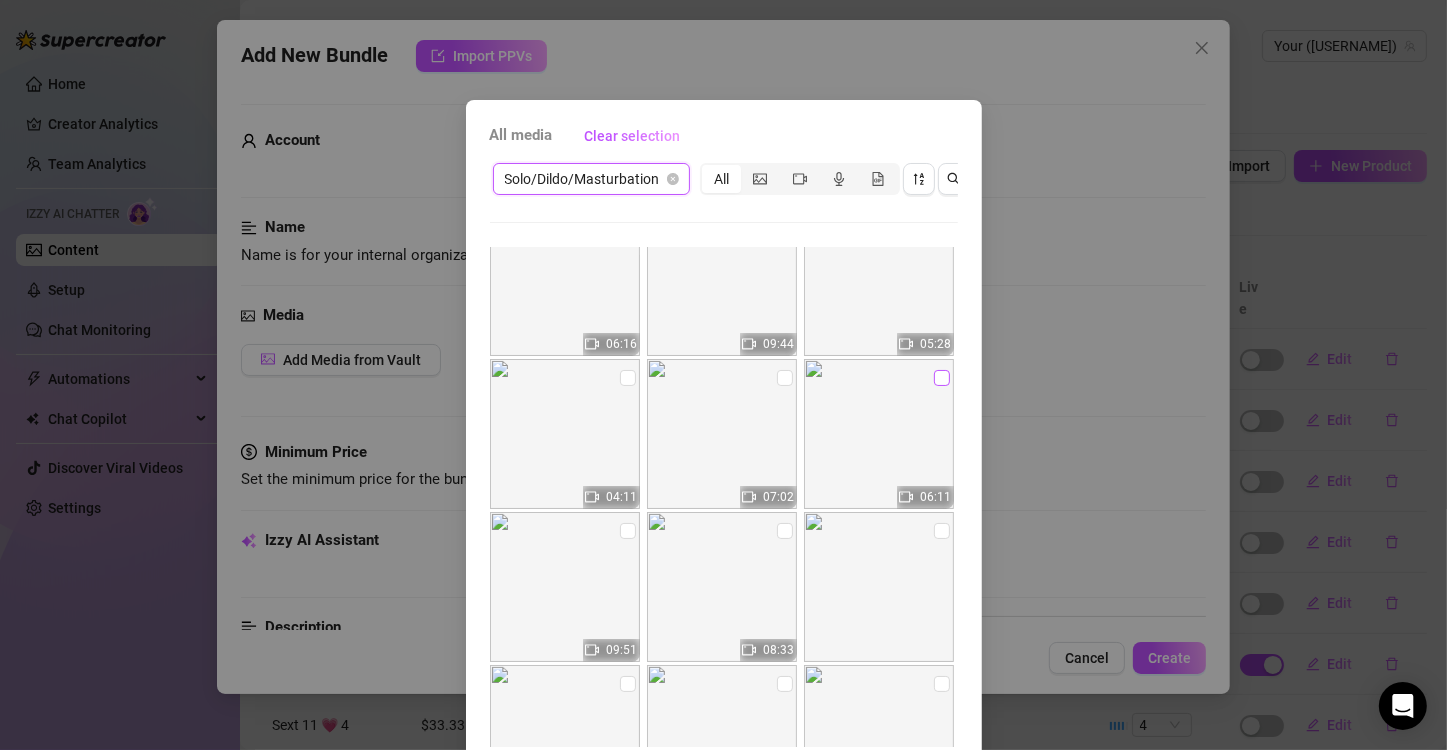 click at bounding box center (942, 378) 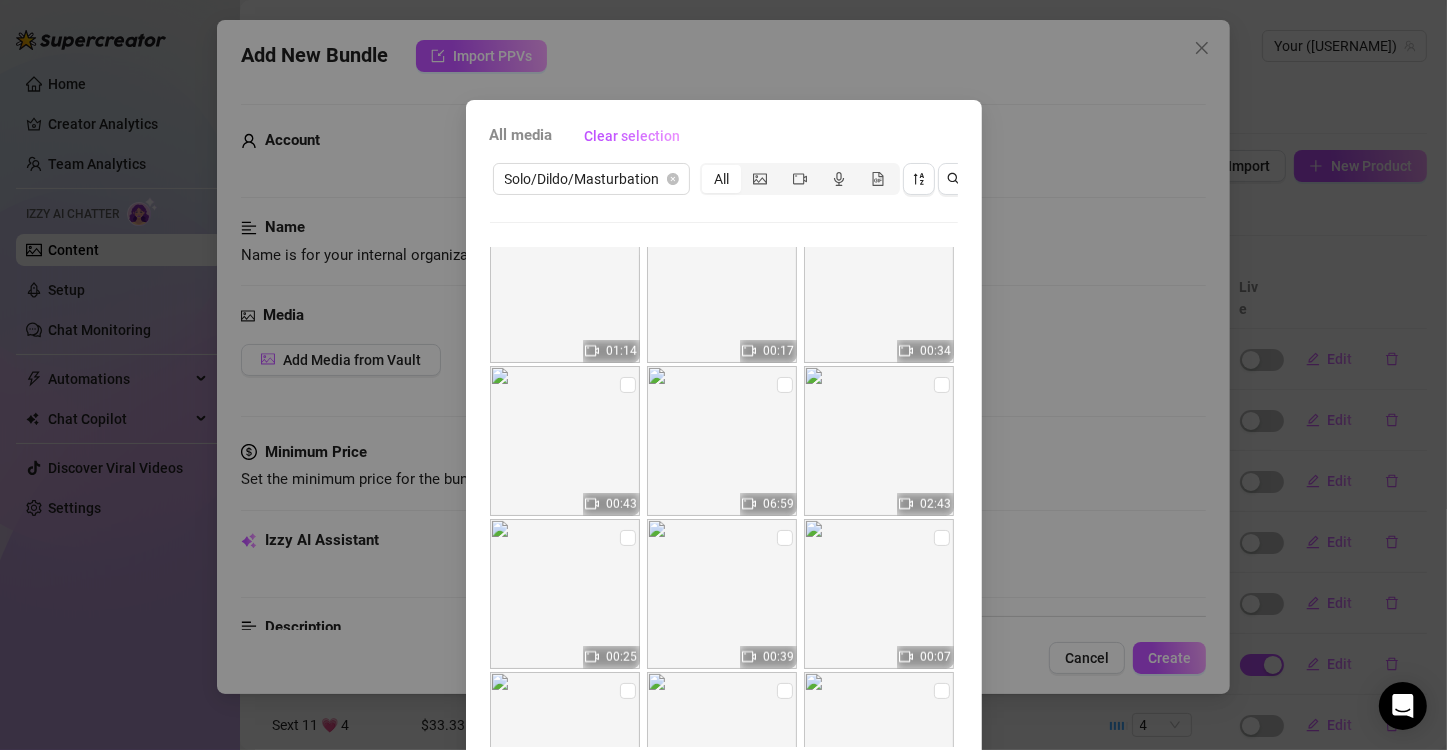 scroll, scrollTop: 1977, scrollLeft: 0, axis: vertical 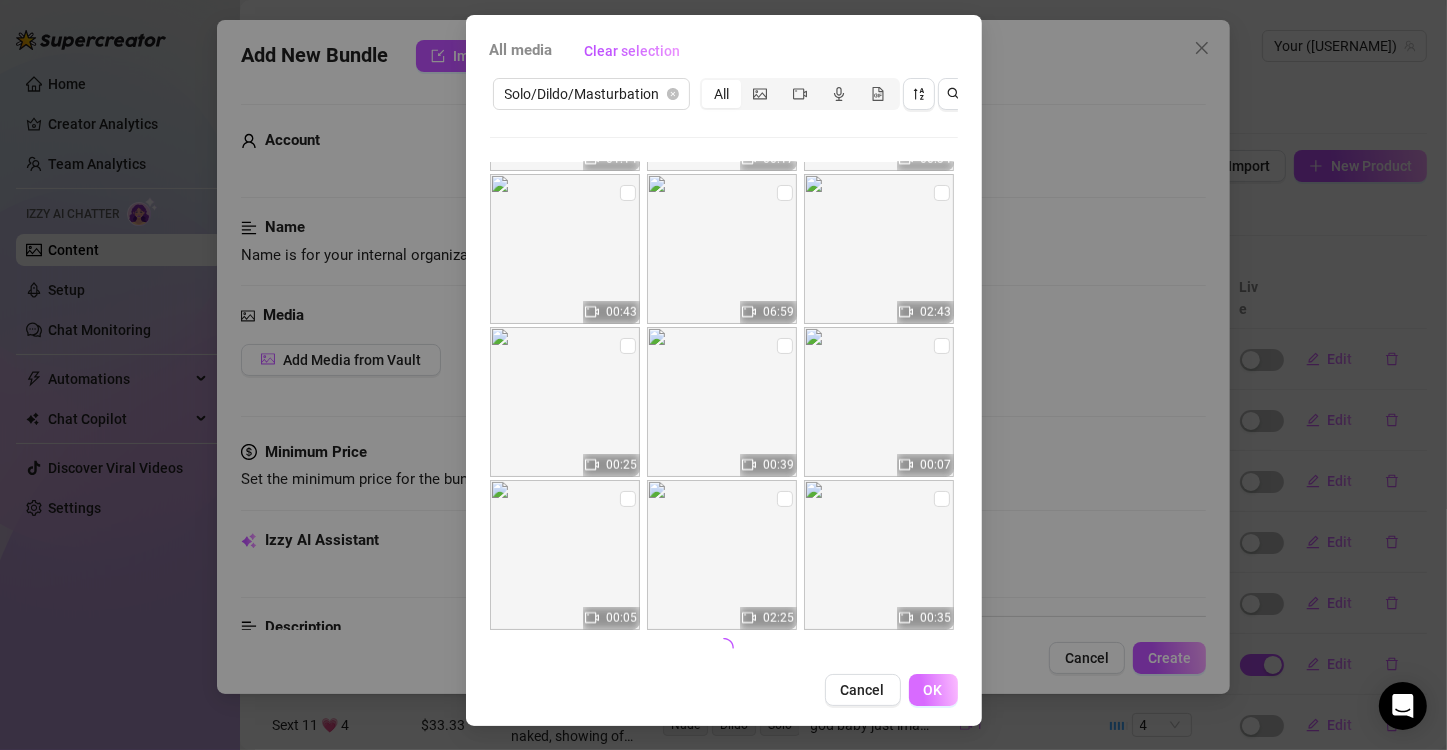 click on "OK" at bounding box center [933, 690] 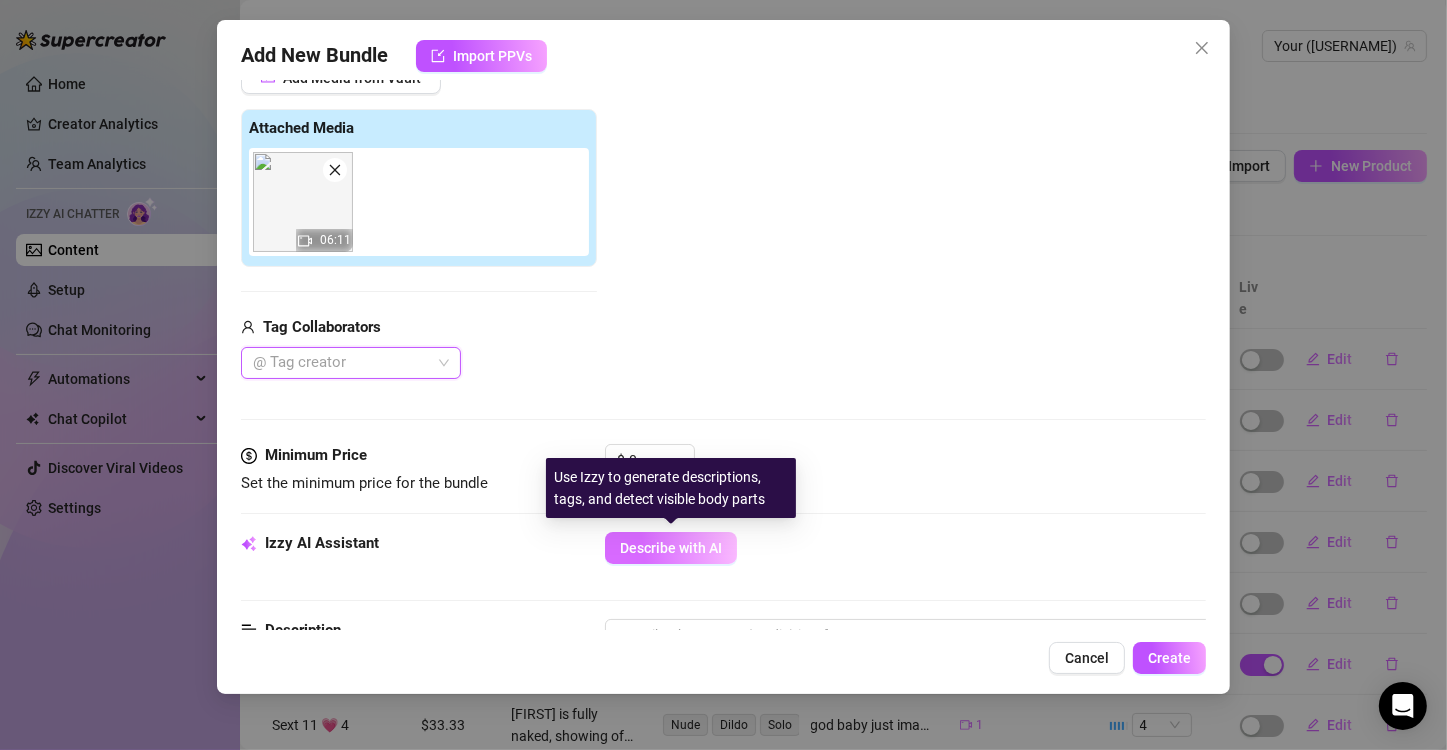 click on "Describe with AI" at bounding box center [671, 548] 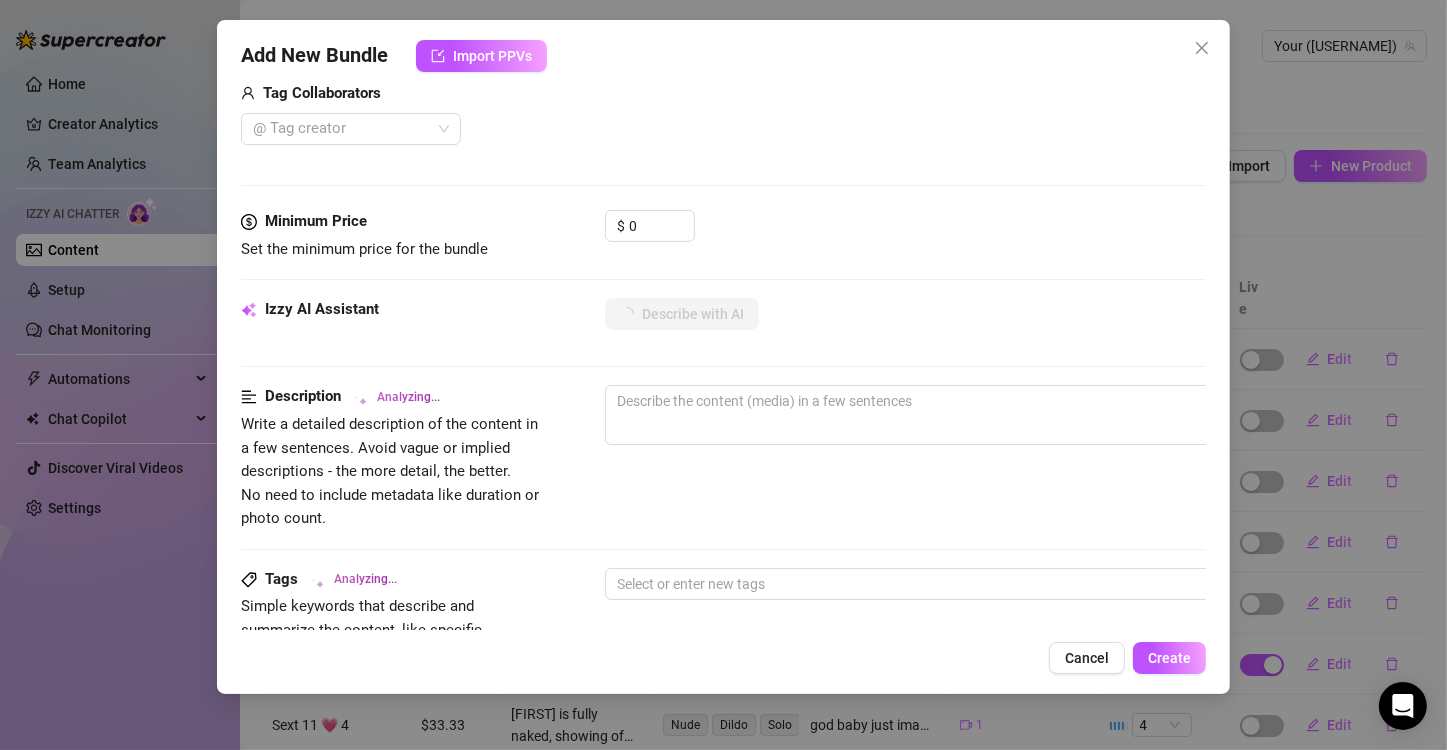 scroll, scrollTop: 582, scrollLeft: 0, axis: vertical 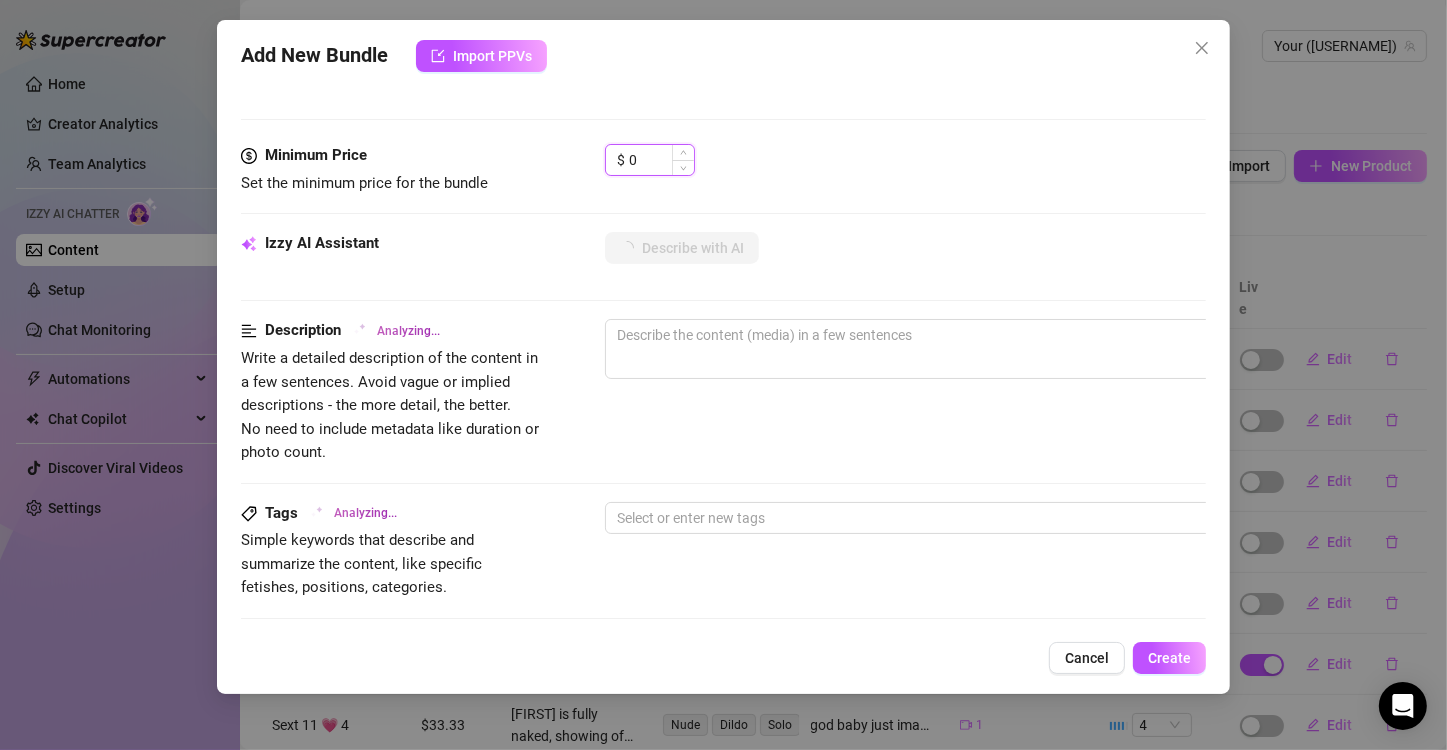 click on "0" at bounding box center [661, 160] 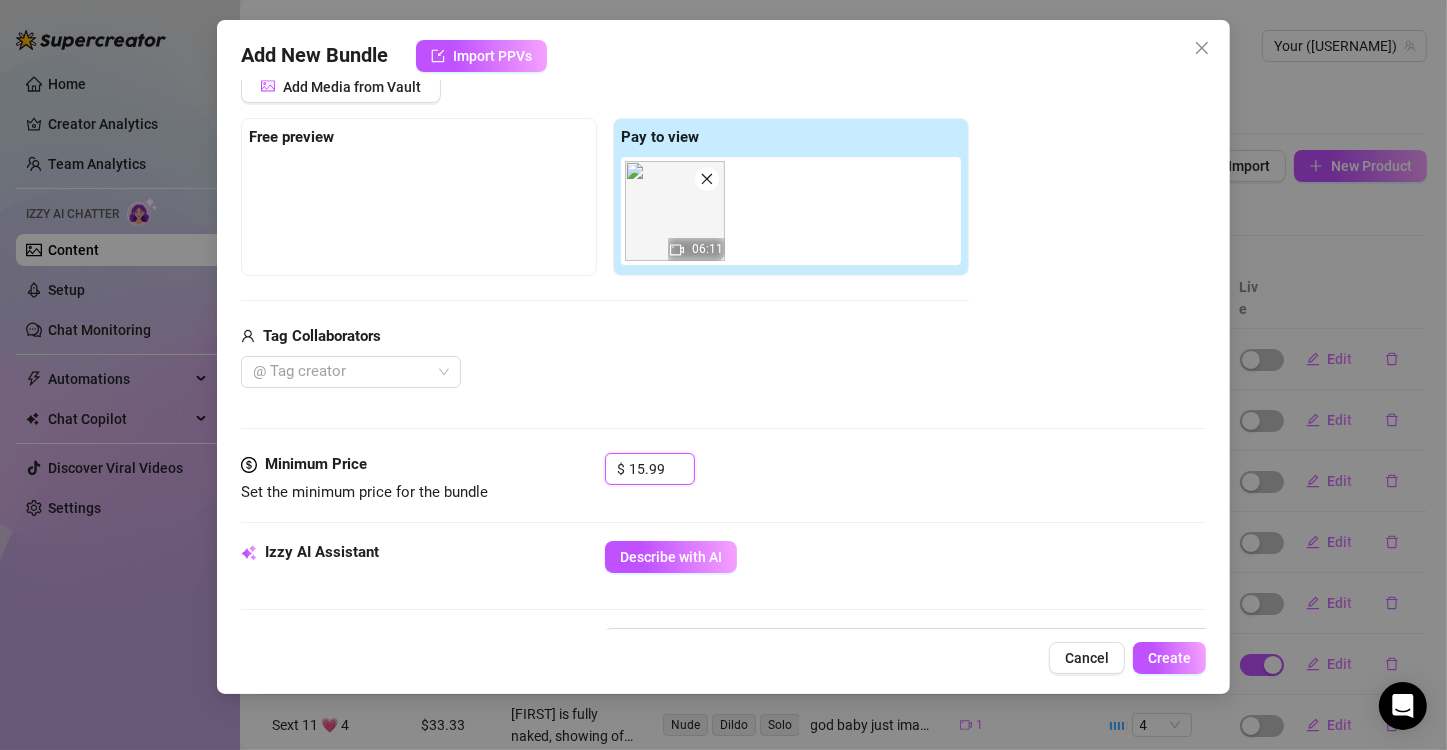 scroll, scrollTop: 382, scrollLeft: 0, axis: vertical 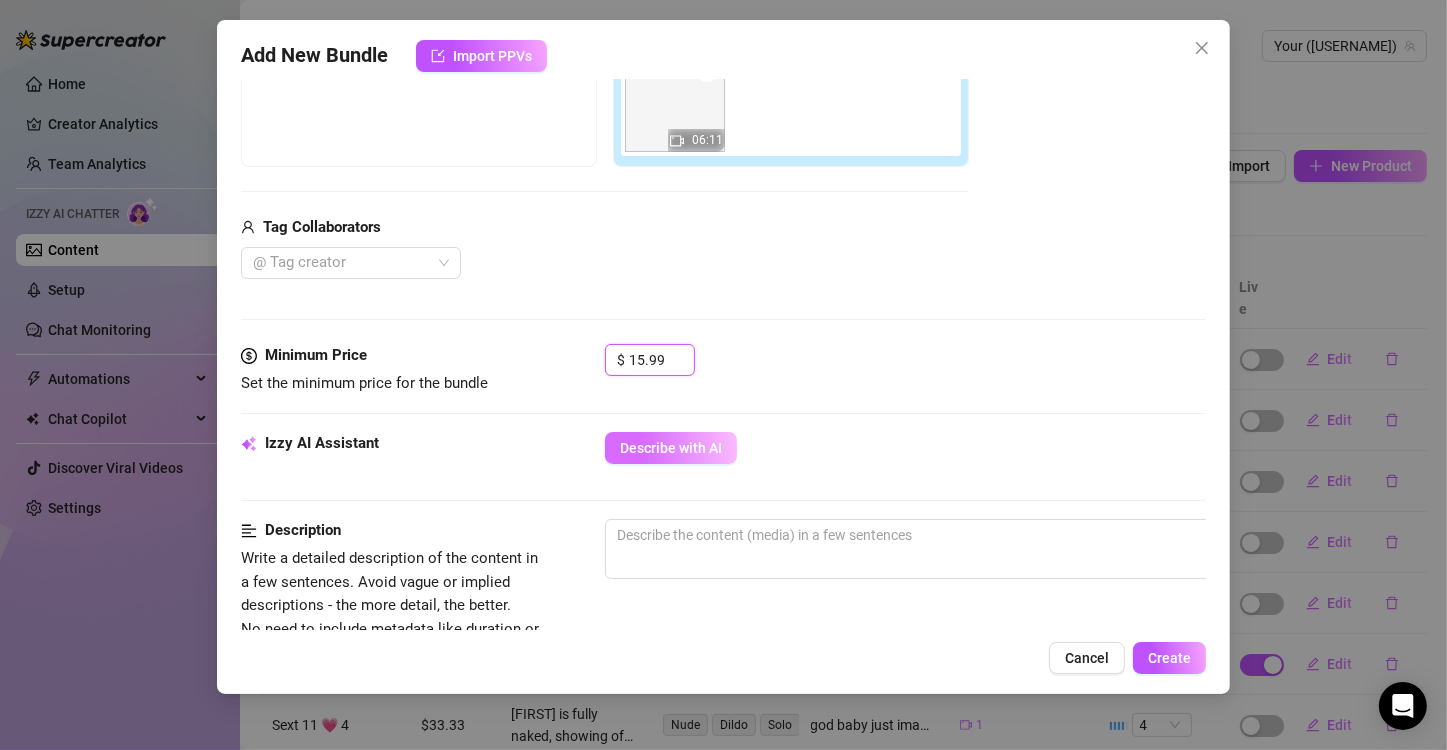 type on "15.99" 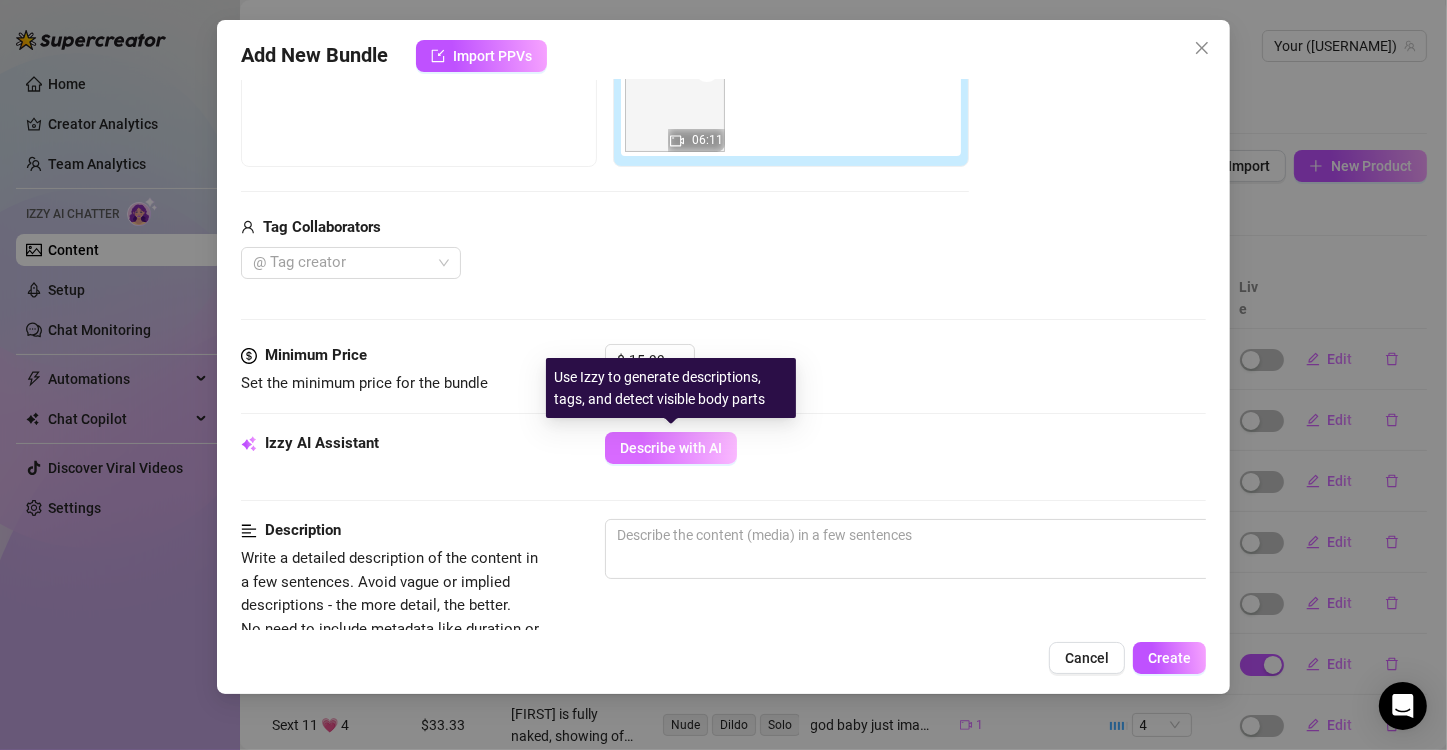 click on "Describe with AI" at bounding box center (671, 448) 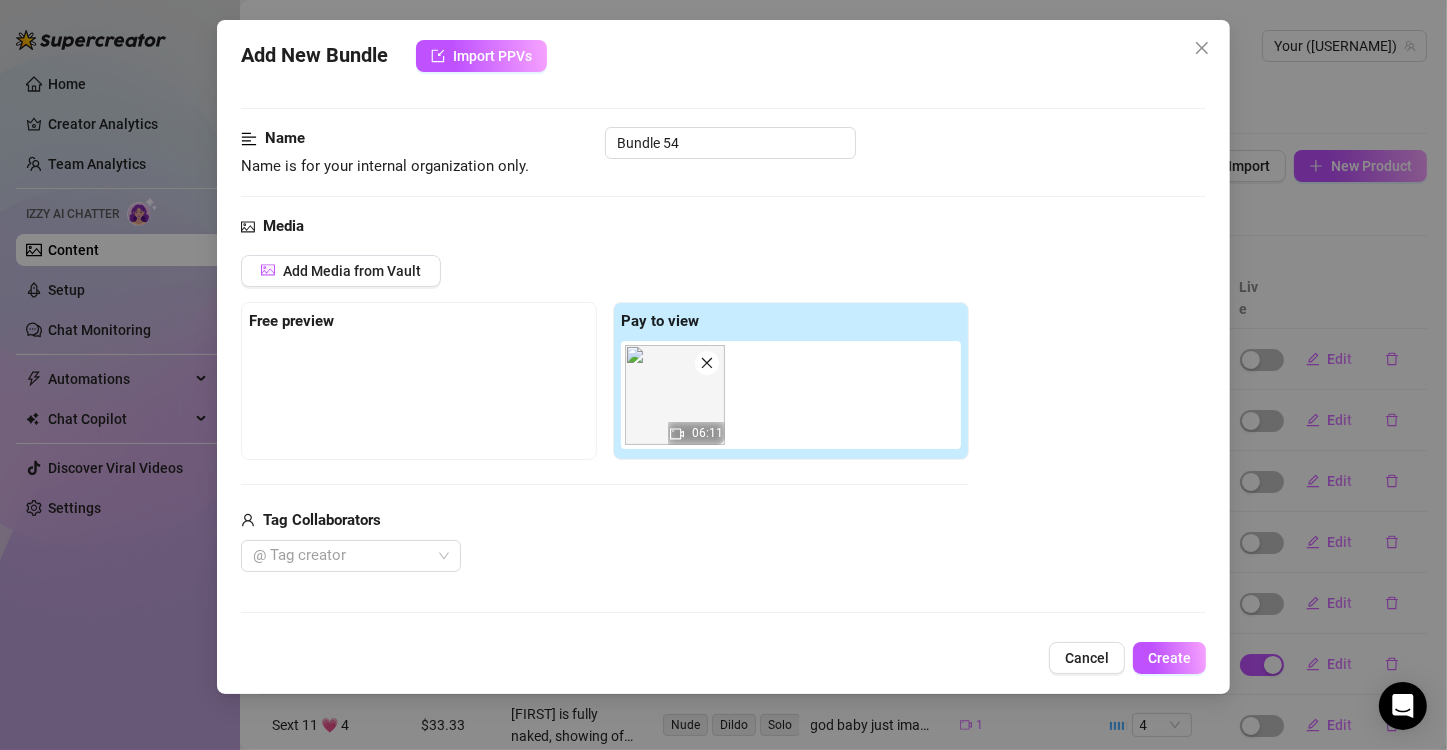 scroll, scrollTop: 82, scrollLeft: 0, axis: vertical 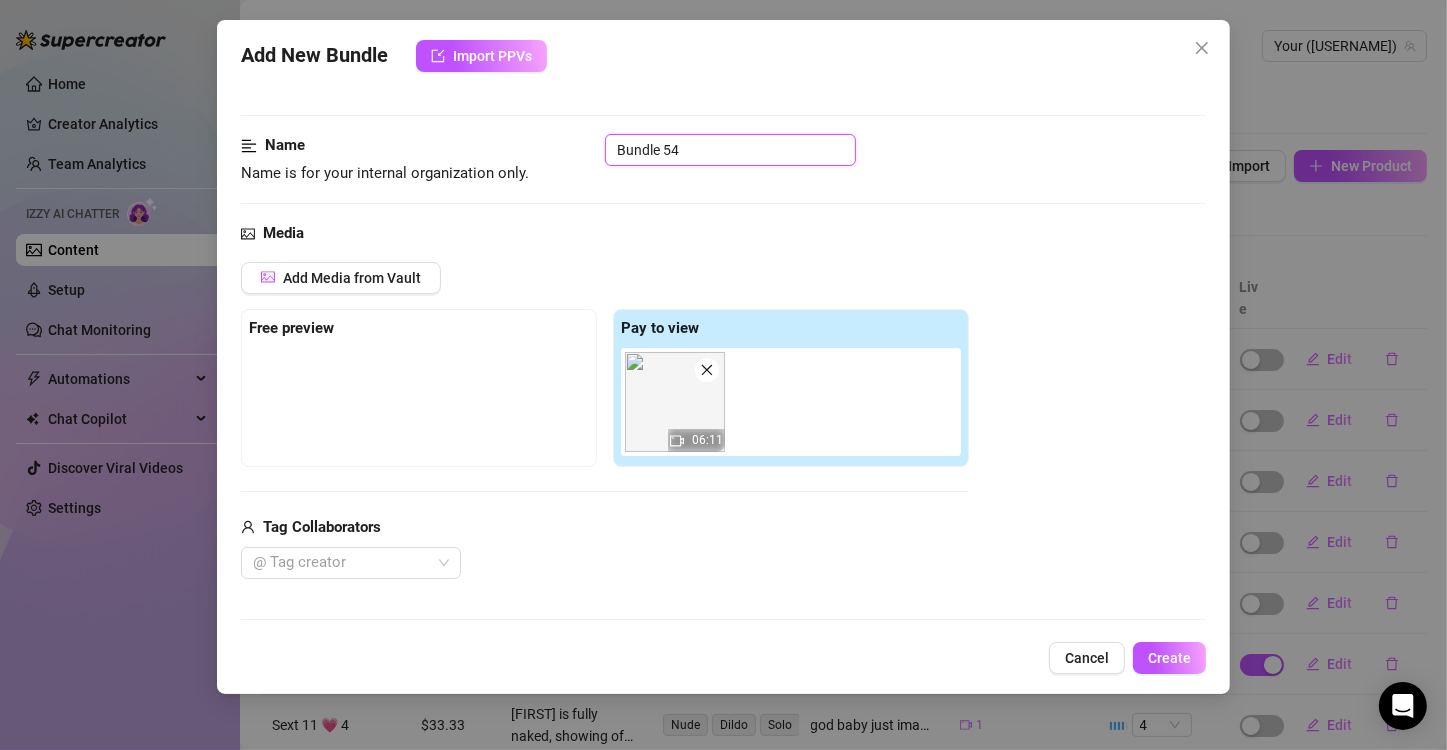 click on "Bundle 54" at bounding box center [730, 150] 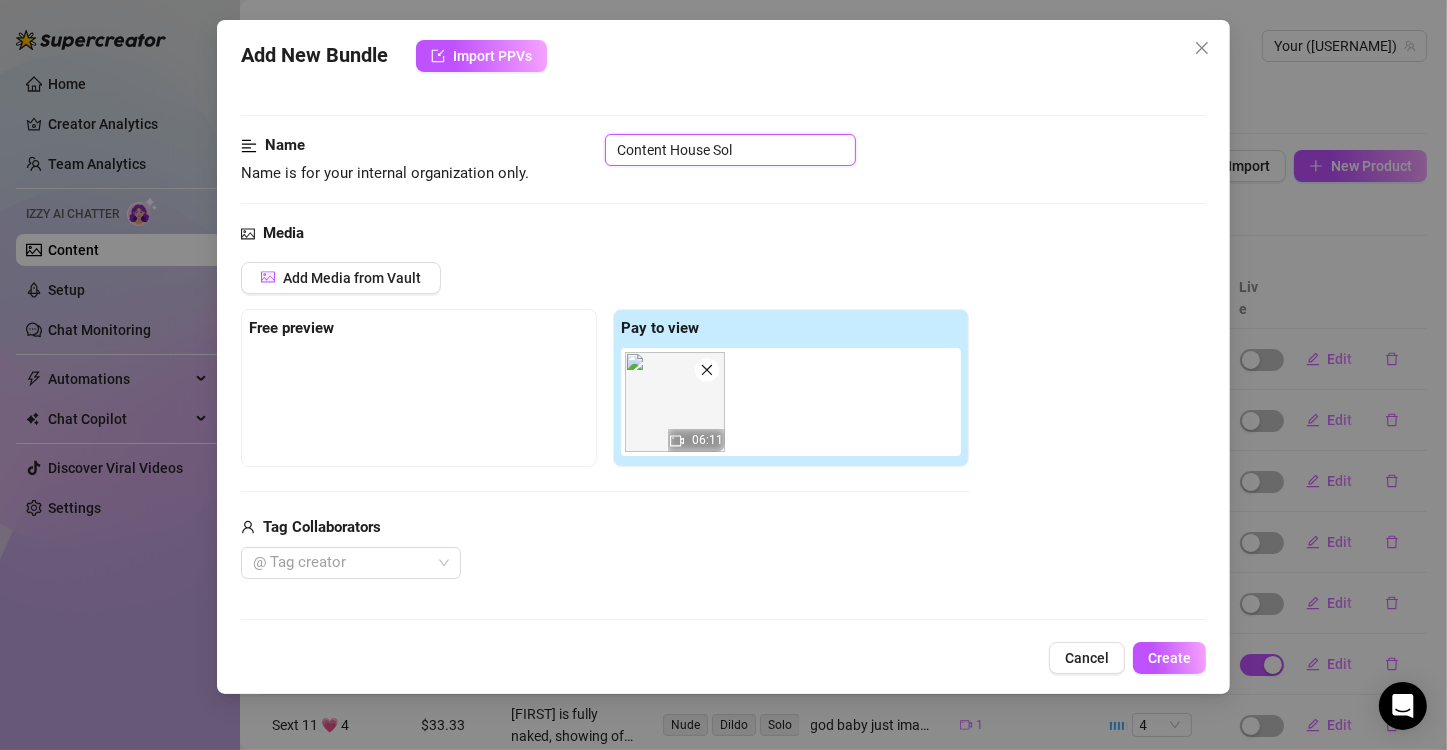 type on "Content House Solo" 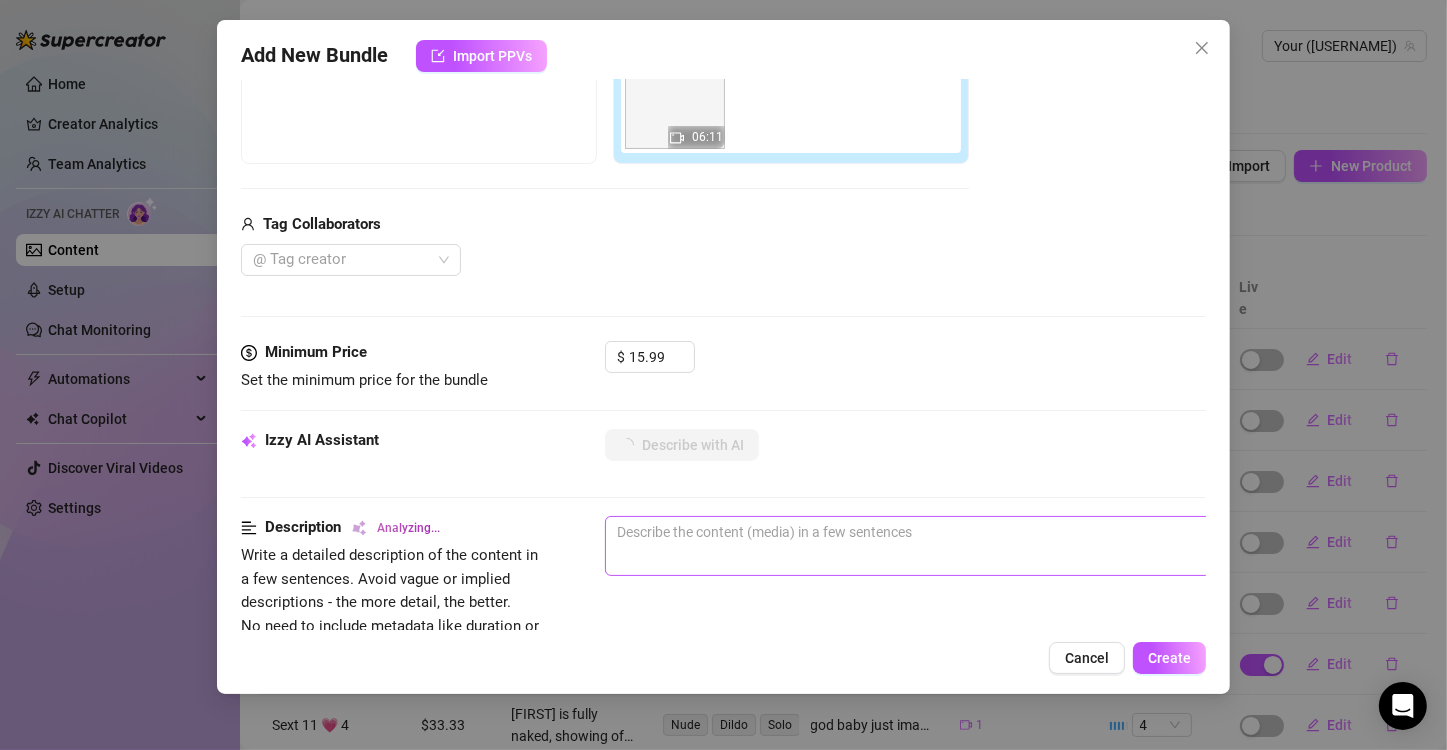 scroll, scrollTop: 500, scrollLeft: 0, axis: vertical 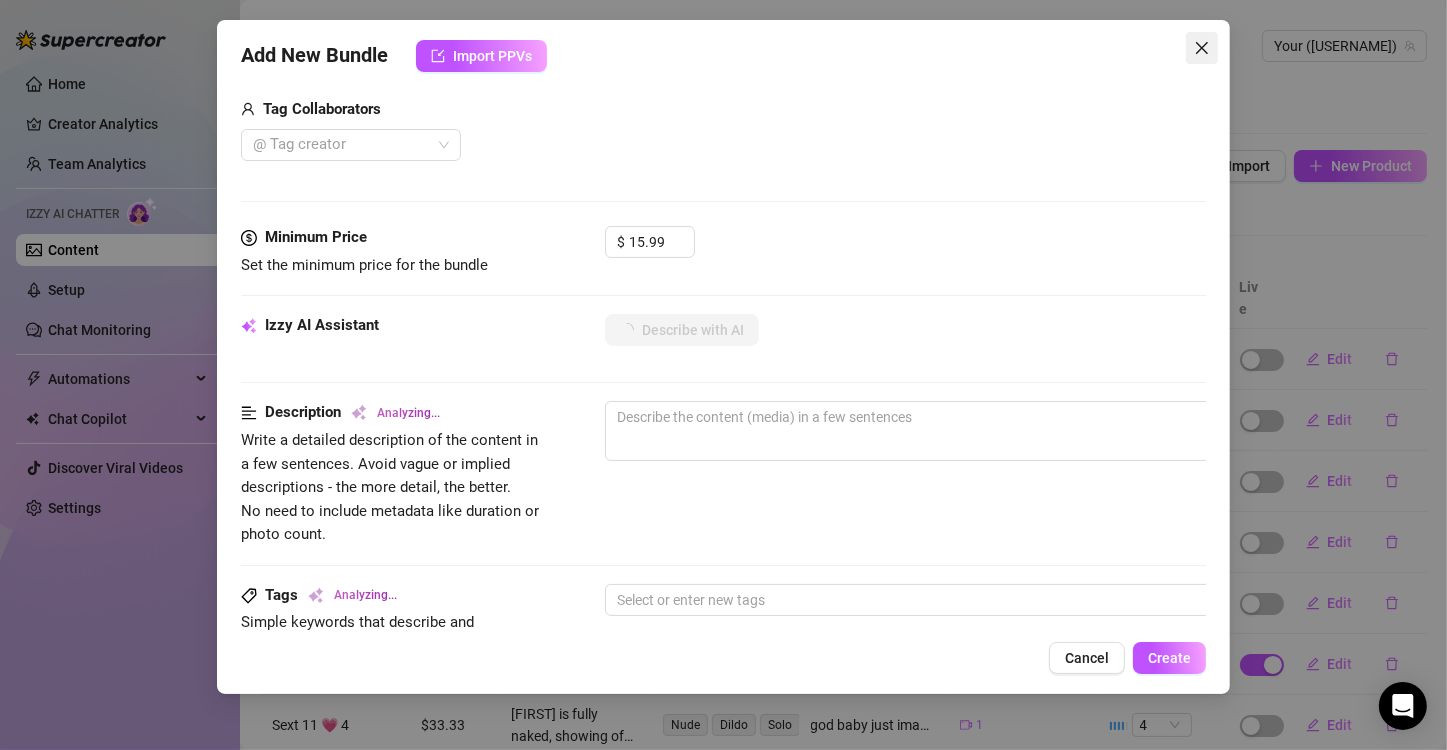 click 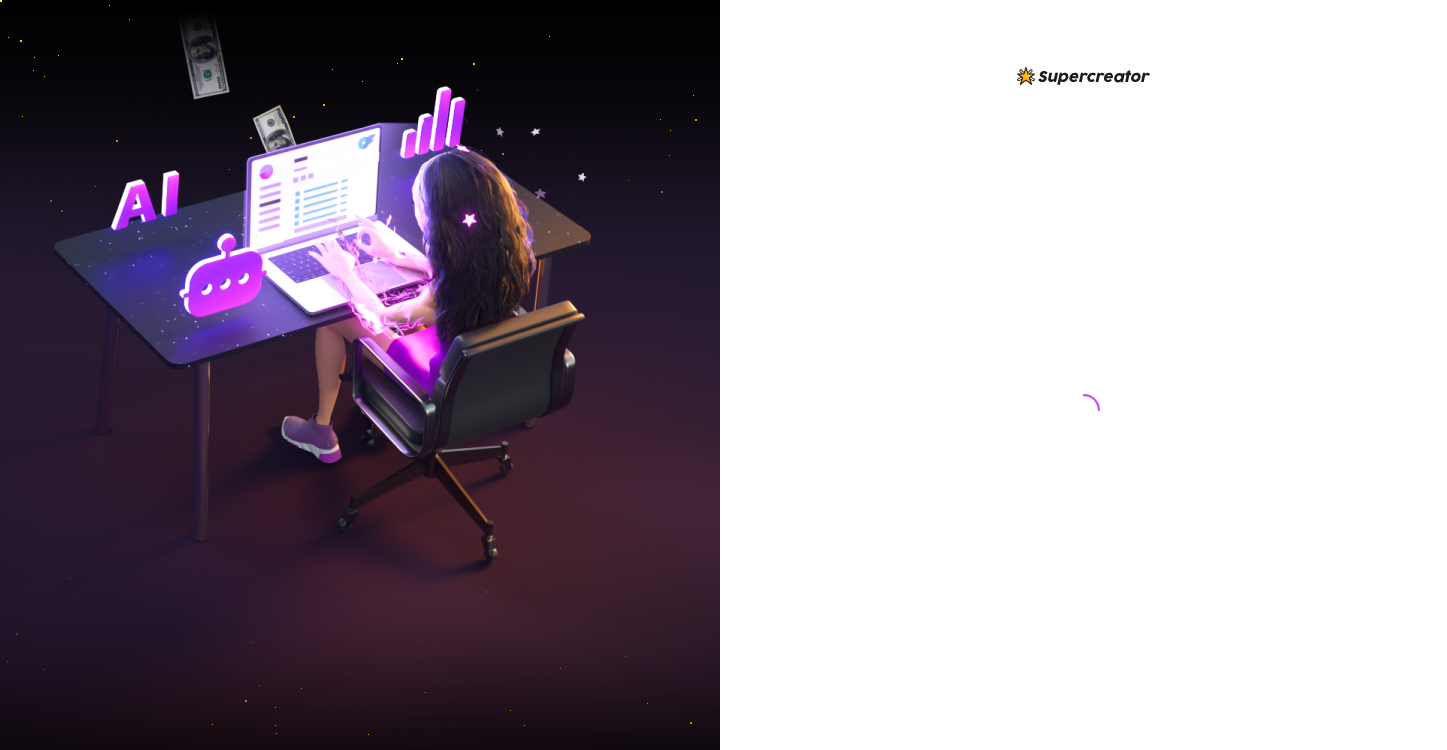 scroll, scrollTop: 0, scrollLeft: 0, axis: both 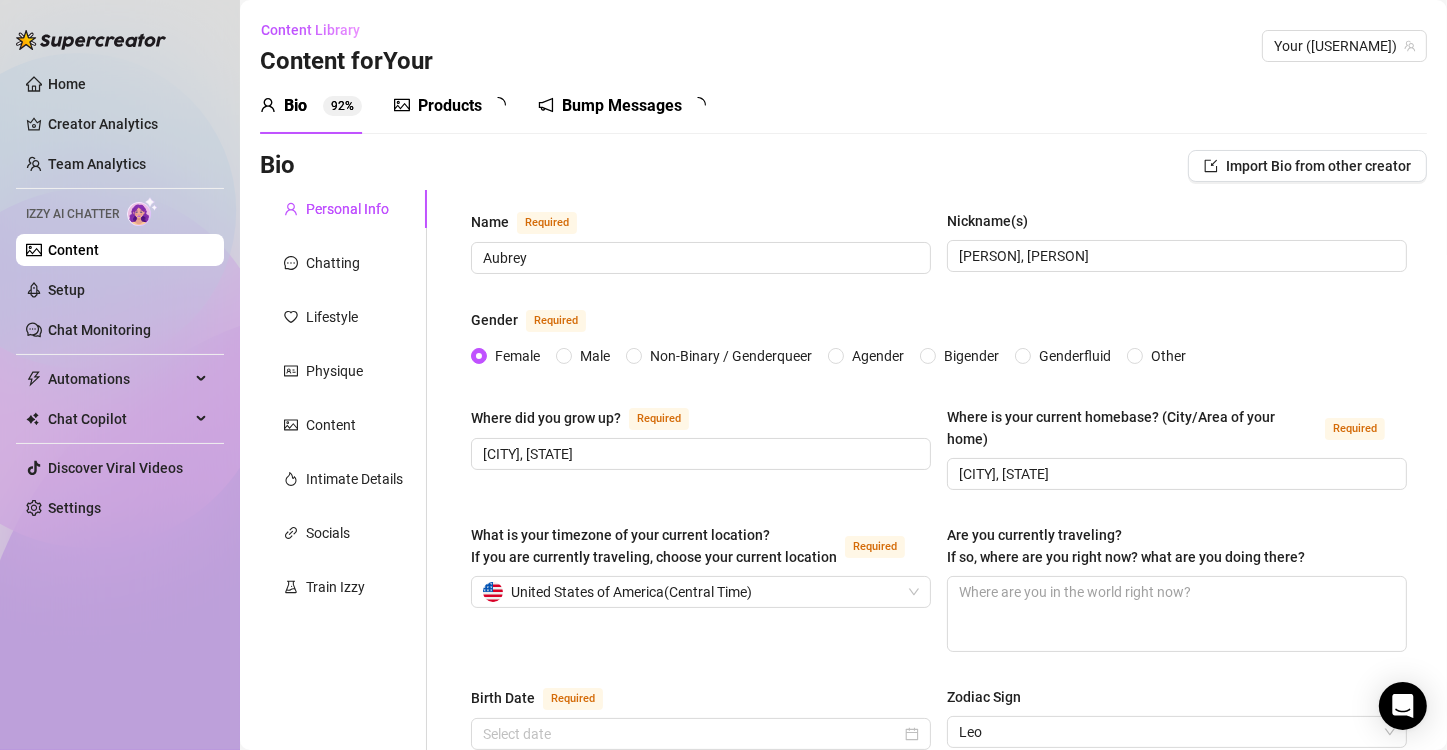 type 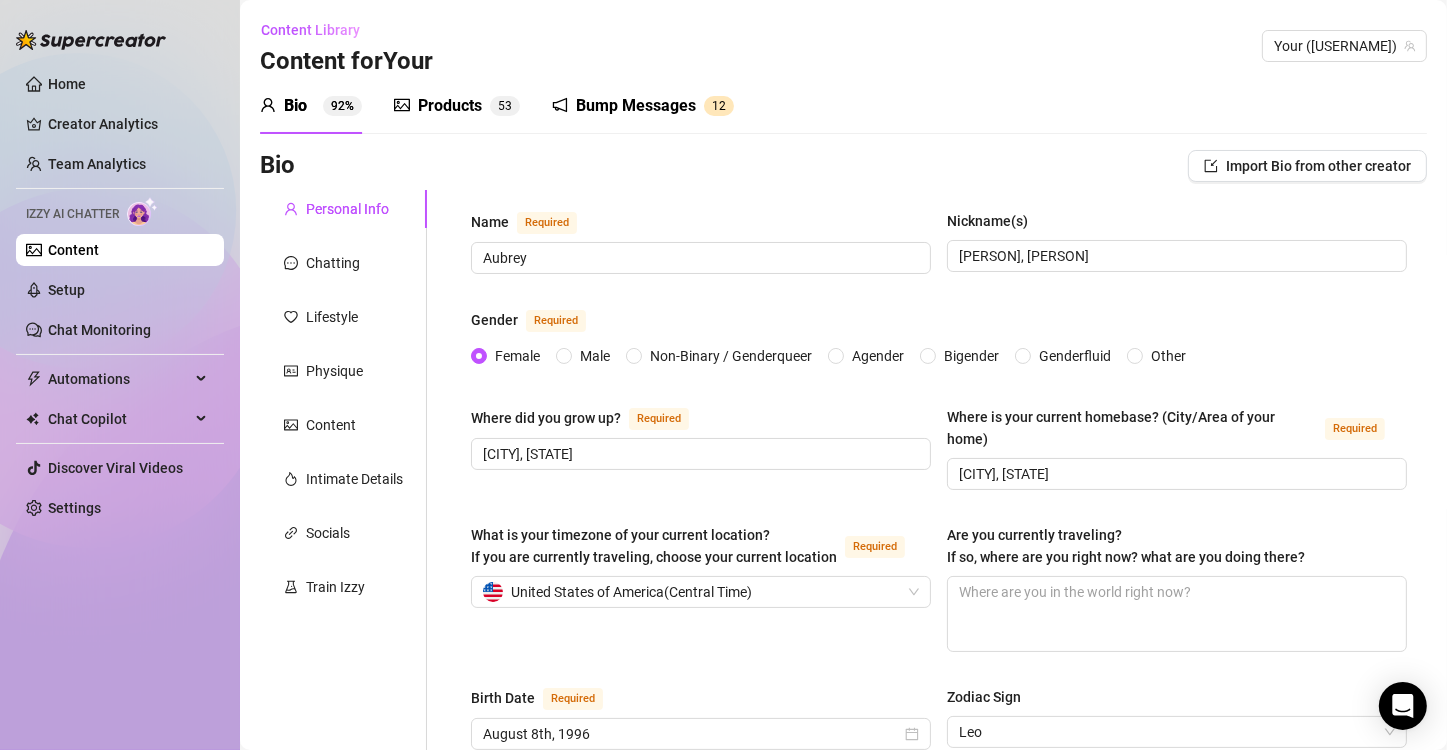 click on "Products" at bounding box center [450, 106] 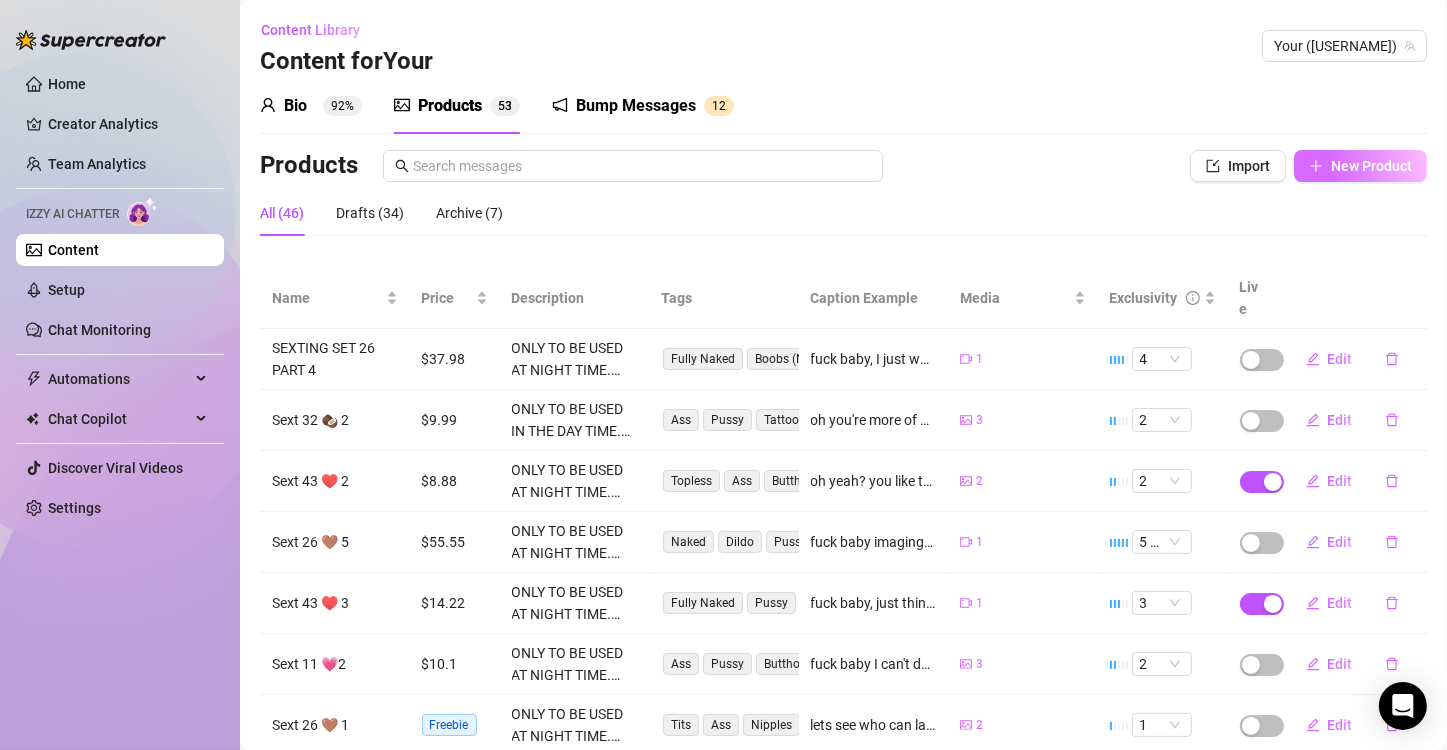 click on "New Product" at bounding box center (1360, 166) 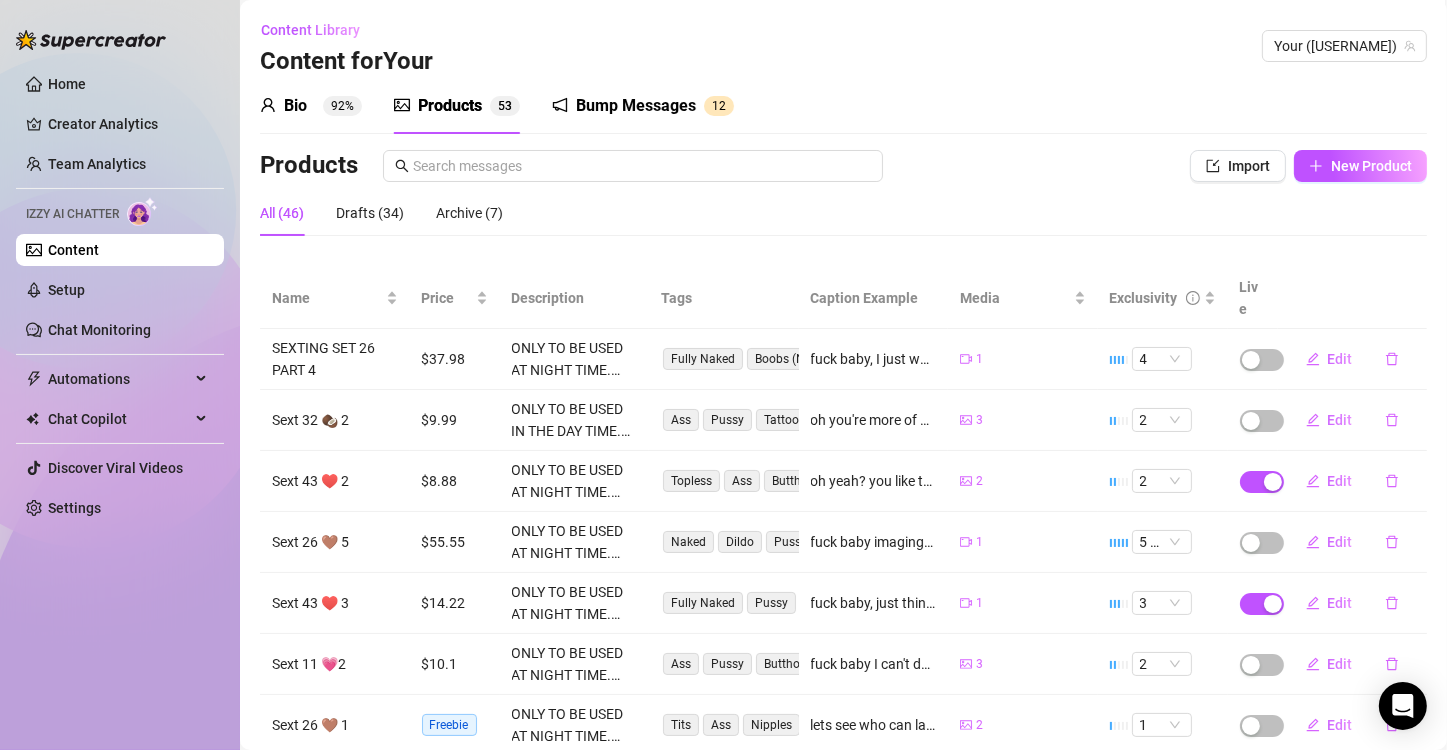 type on "Type your message here..." 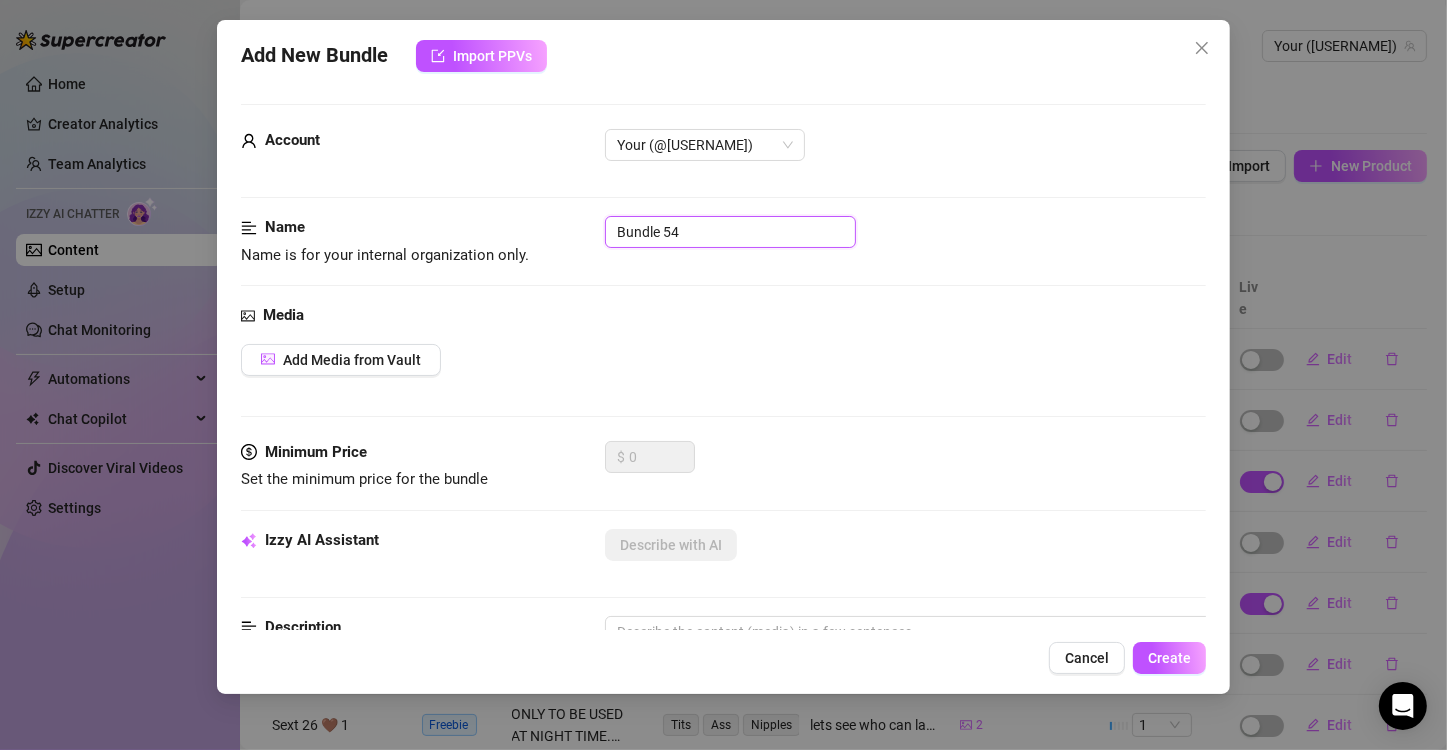 click on "Bundle 54" at bounding box center (730, 232) 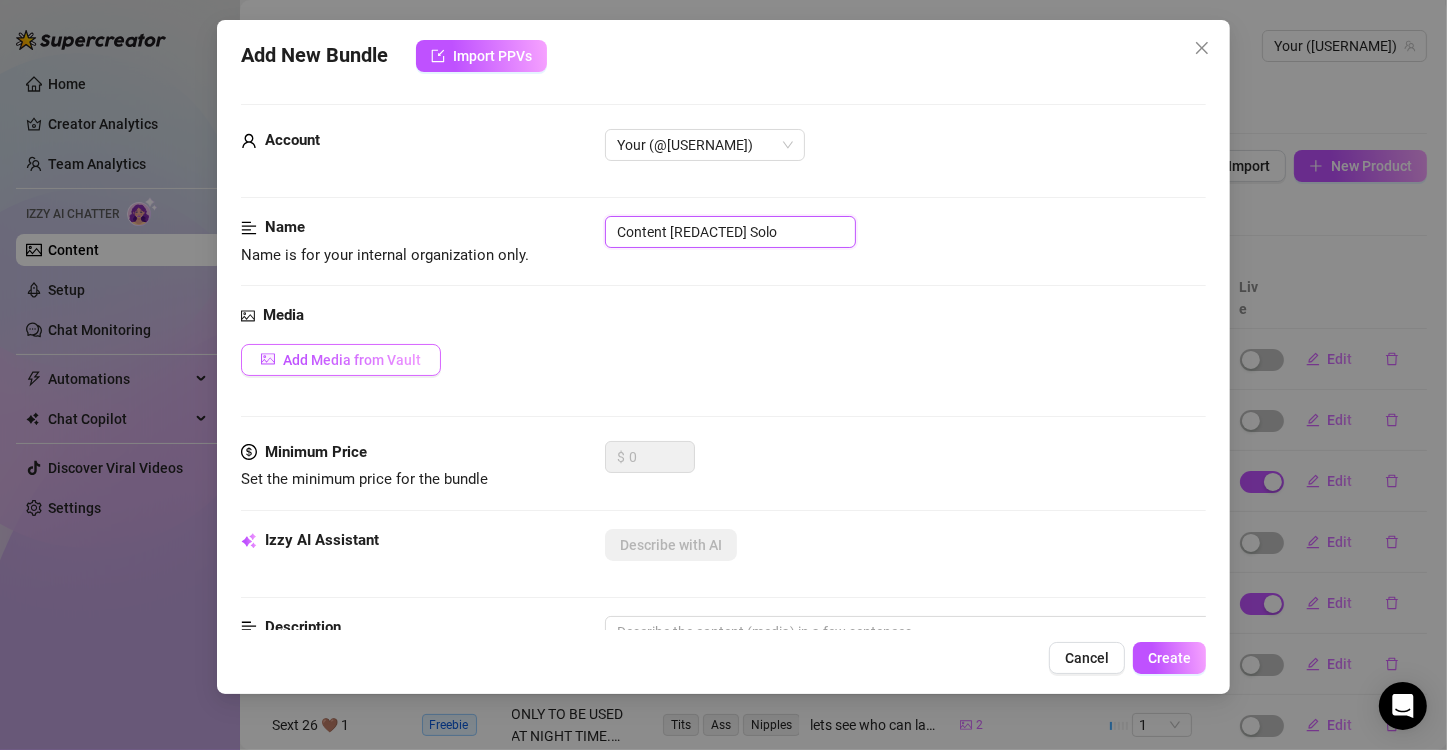 type on "Content House Solo" 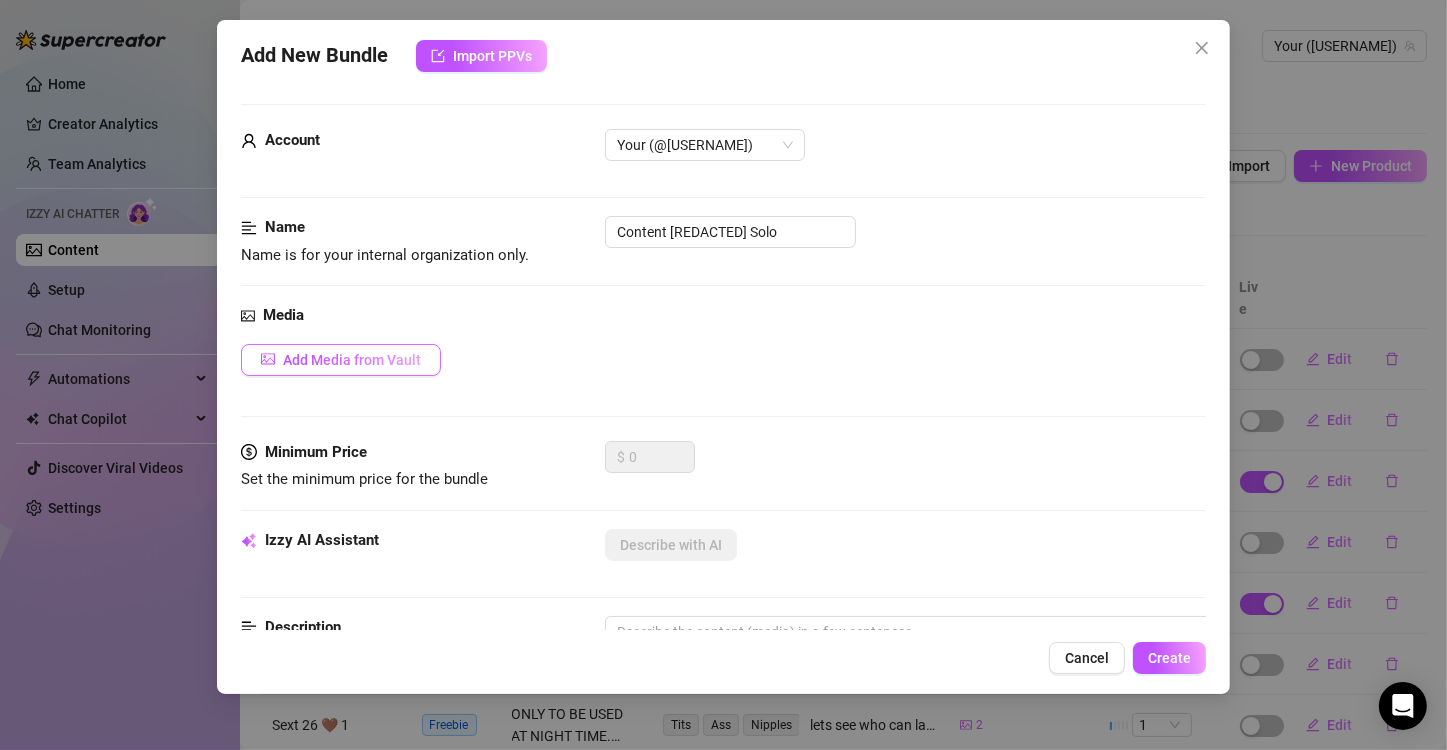 click on "Add Media from Vault" at bounding box center [341, 360] 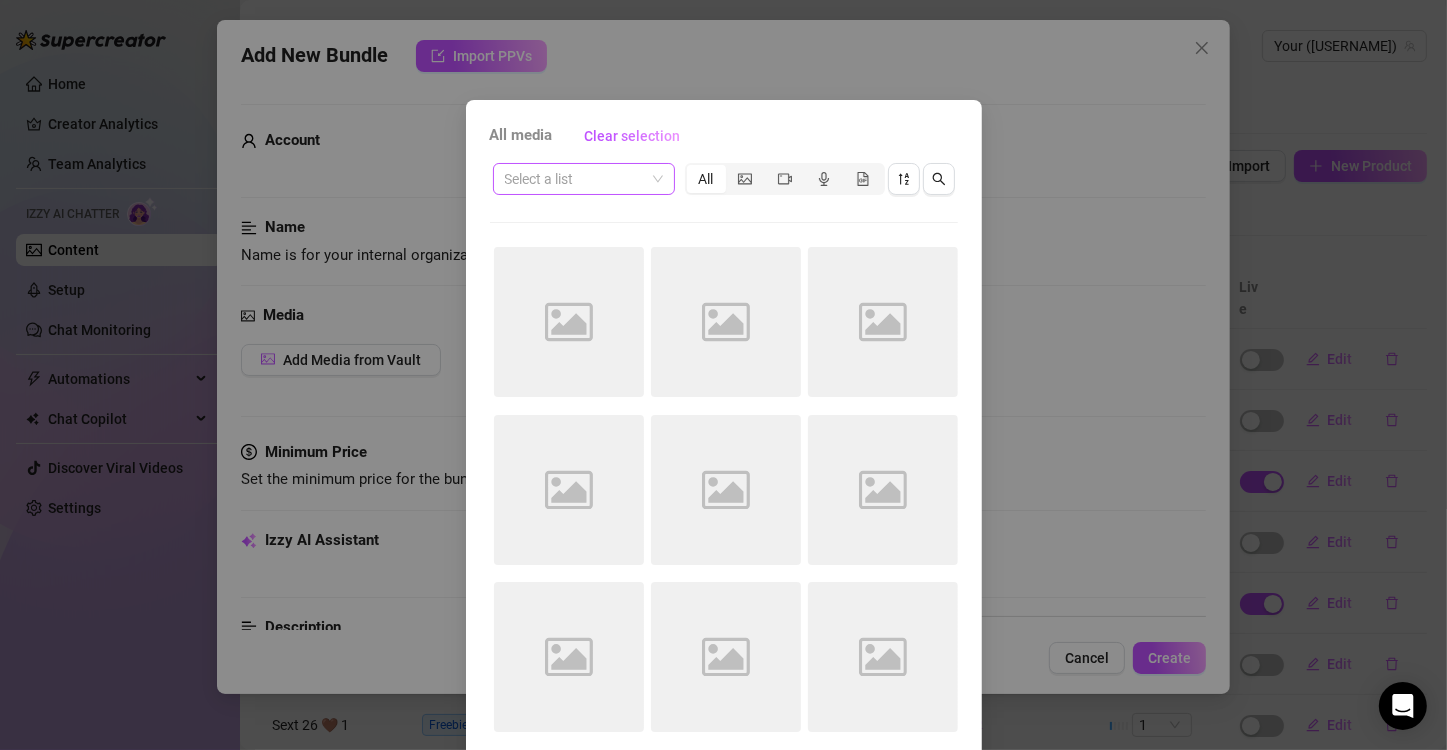 click at bounding box center [575, 179] 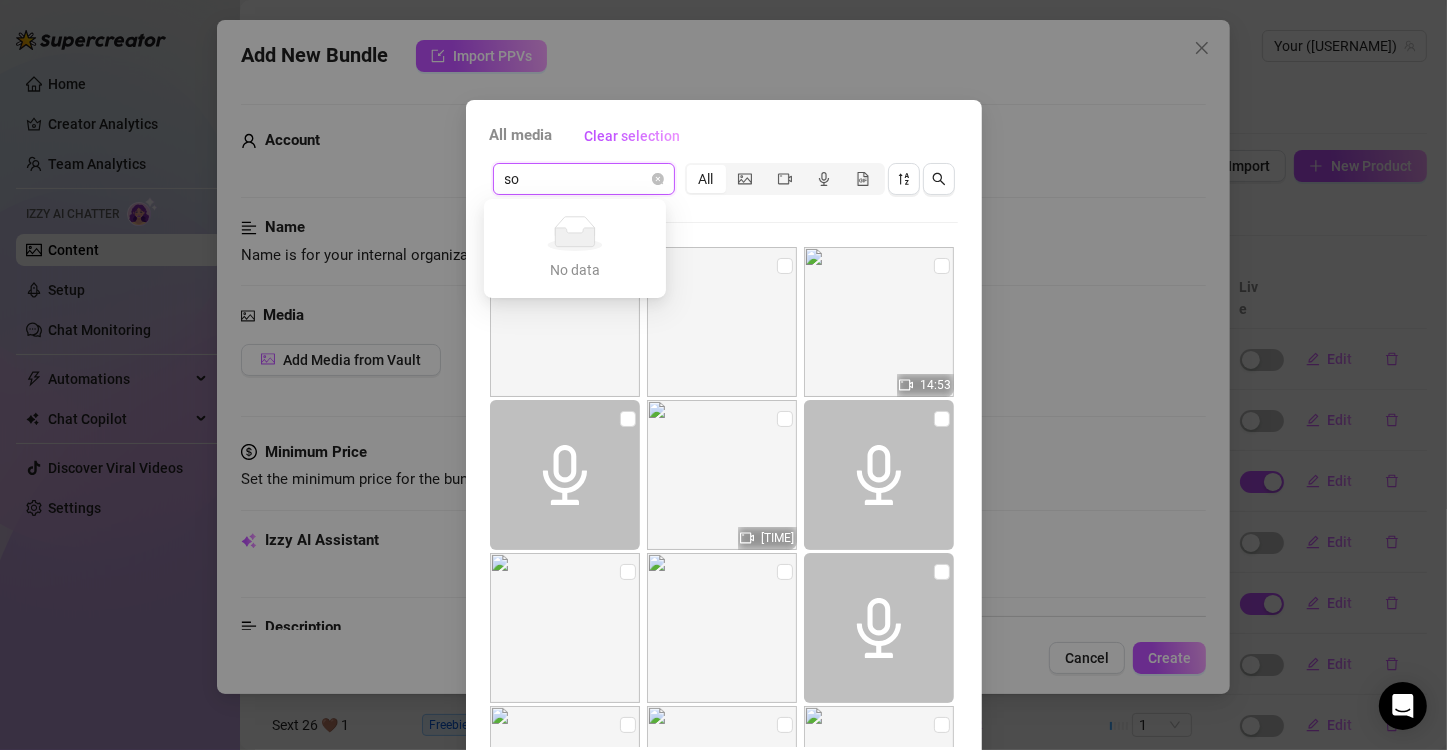type on "s" 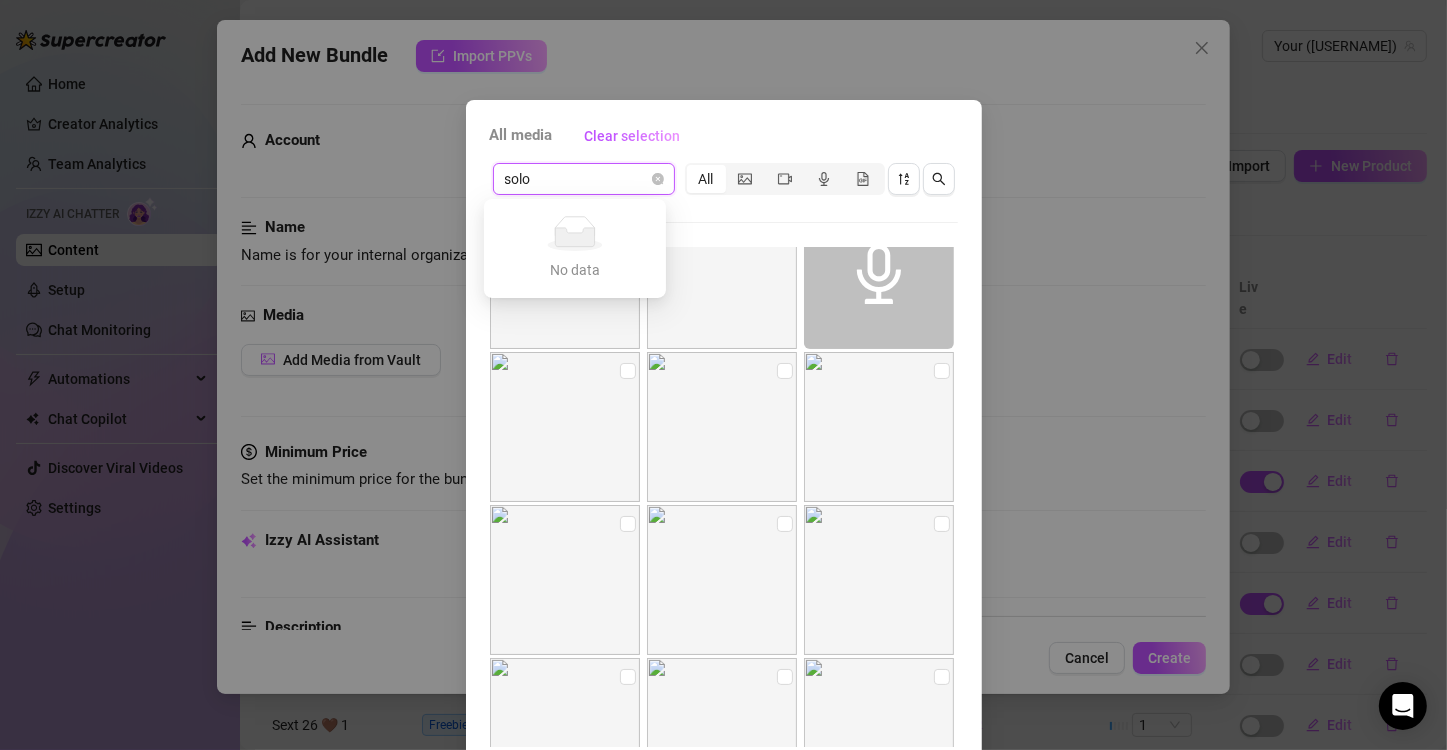 scroll, scrollTop: 0, scrollLeft: 0, axis: both 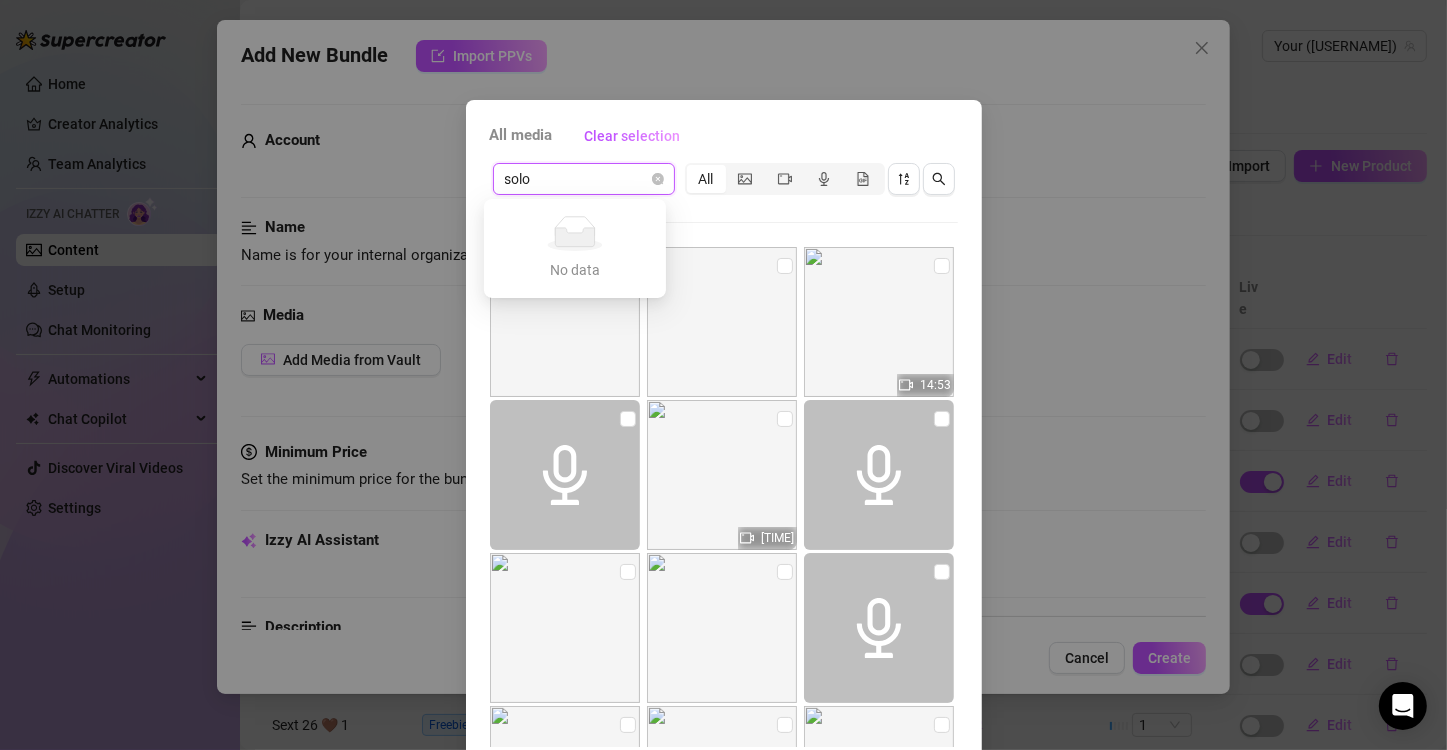 click on "solo" at bounding box center [575, 179] 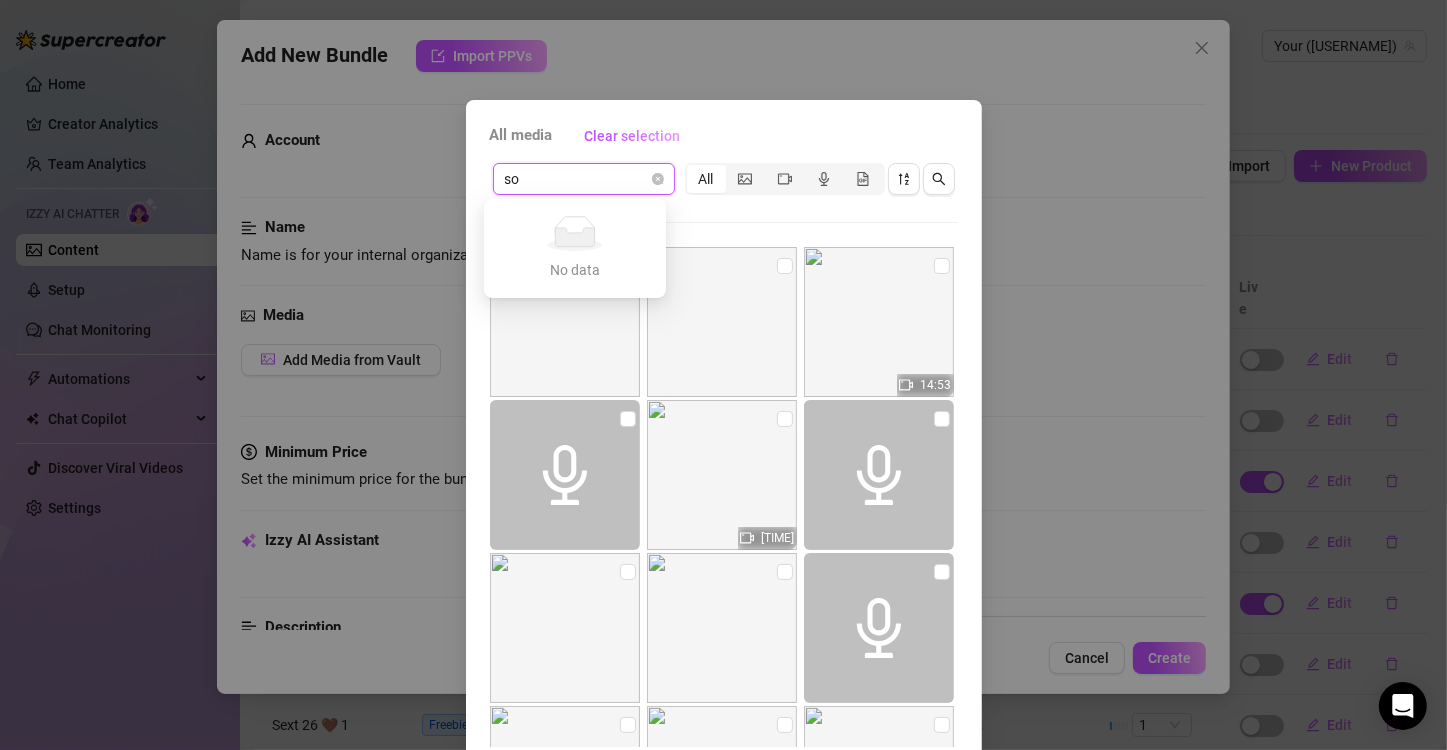 type on "s" 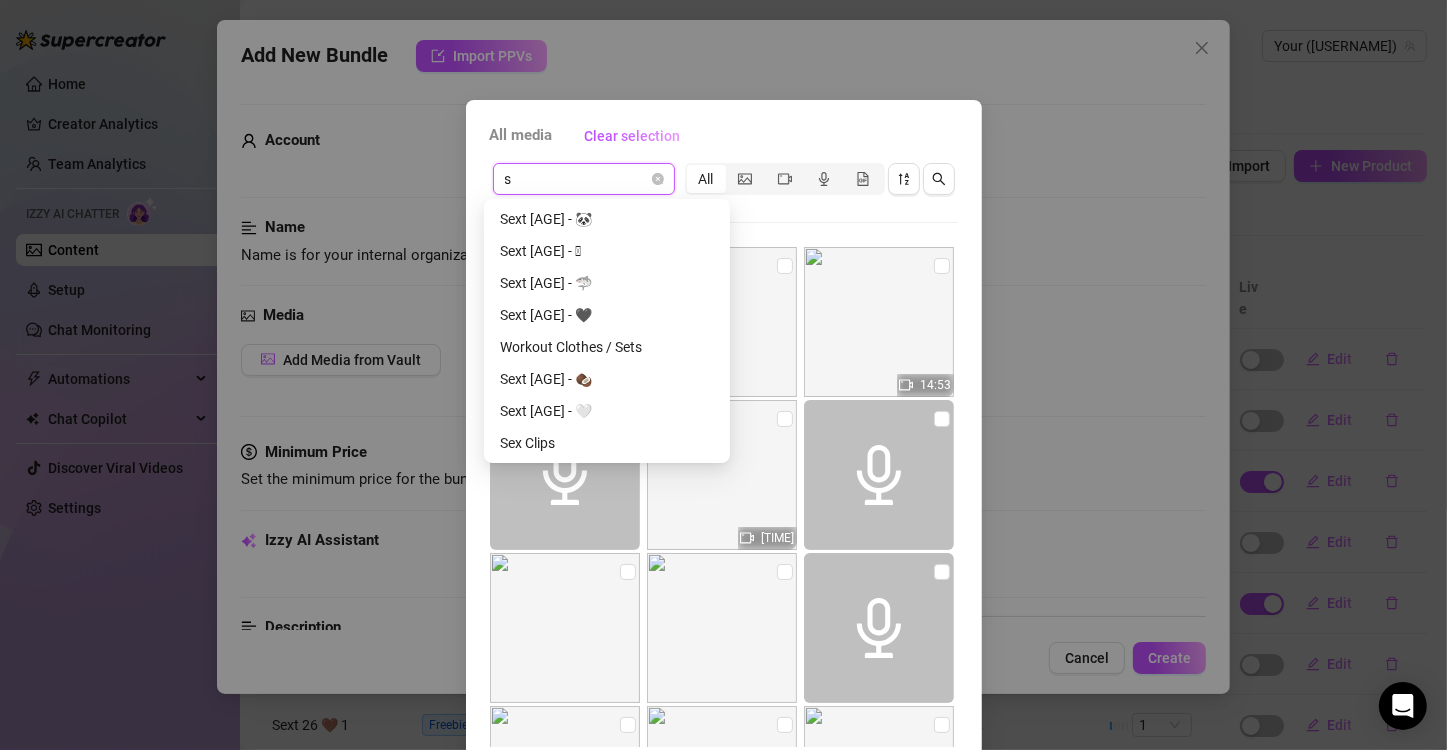scroll, scrollTop: 256, scrollLeft: 0, axis: vertical 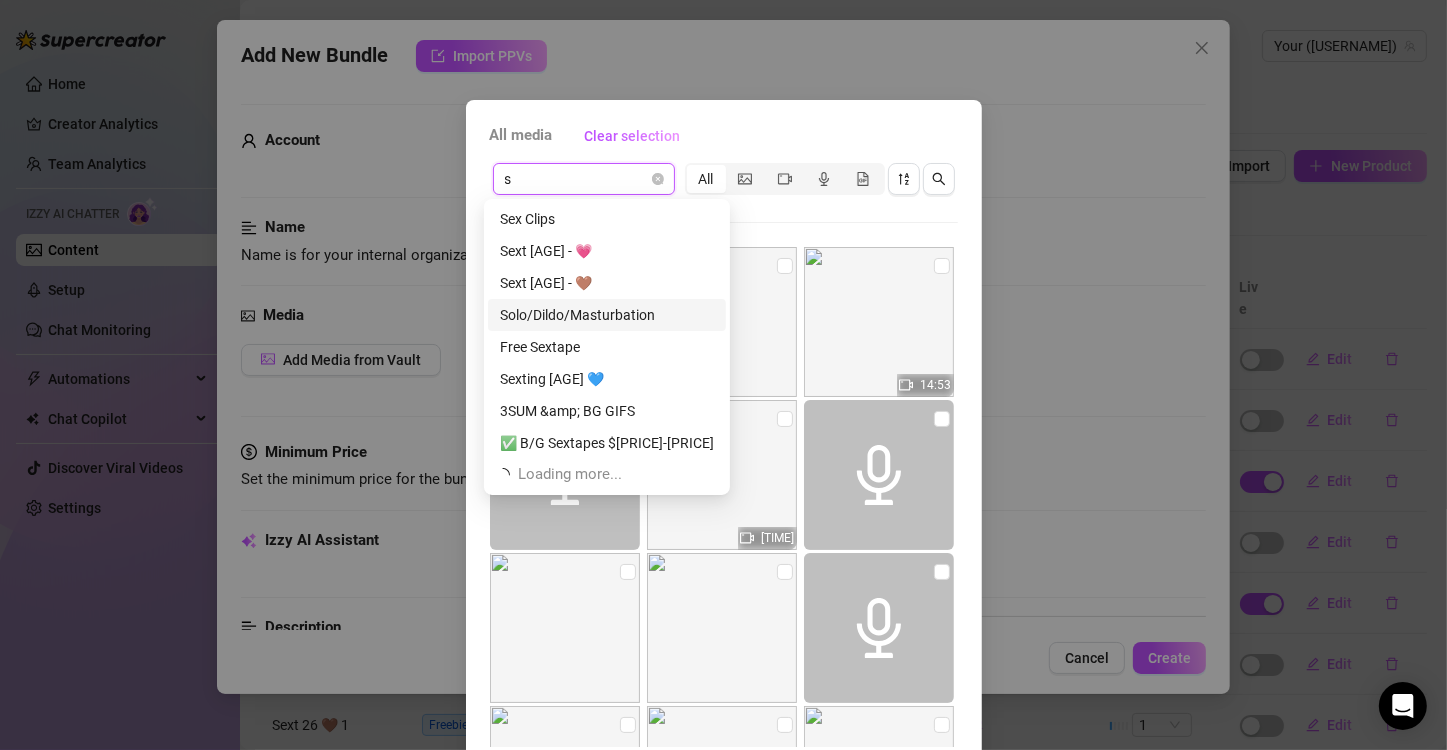 click on "Solo/Dildo/Masturbation" at bounding box center (607, 315) 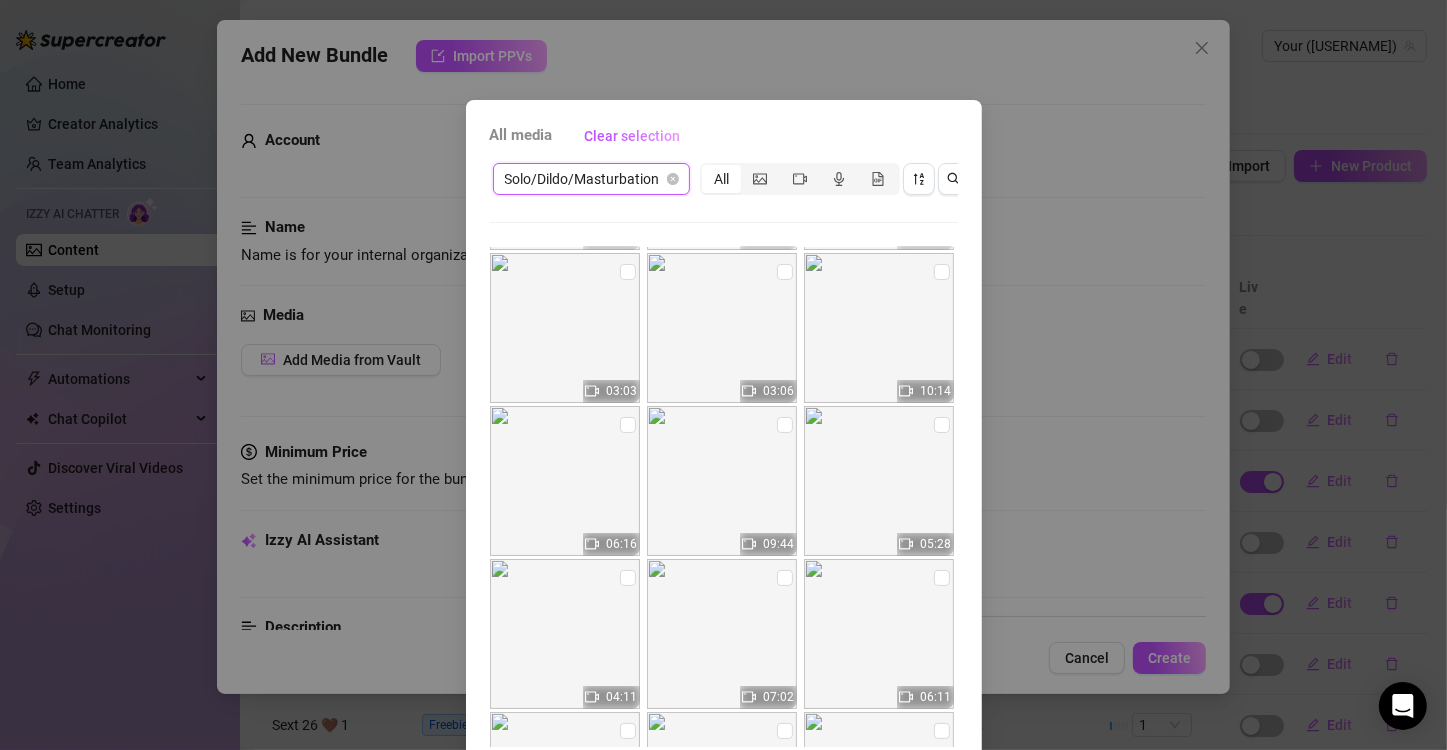 scroll, scrollTop: 500, scrollLeft: 0, axis: vertical 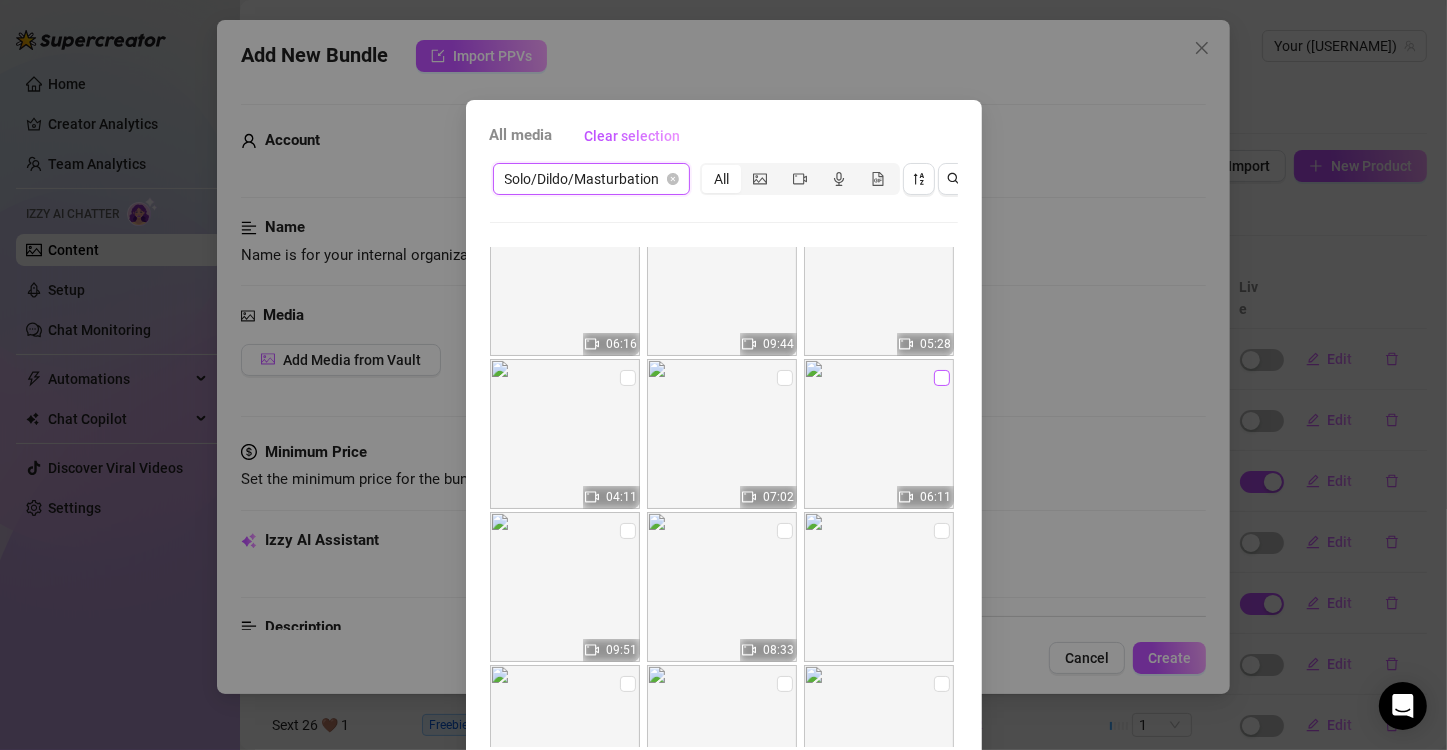 click at bounding box center (942, 378) 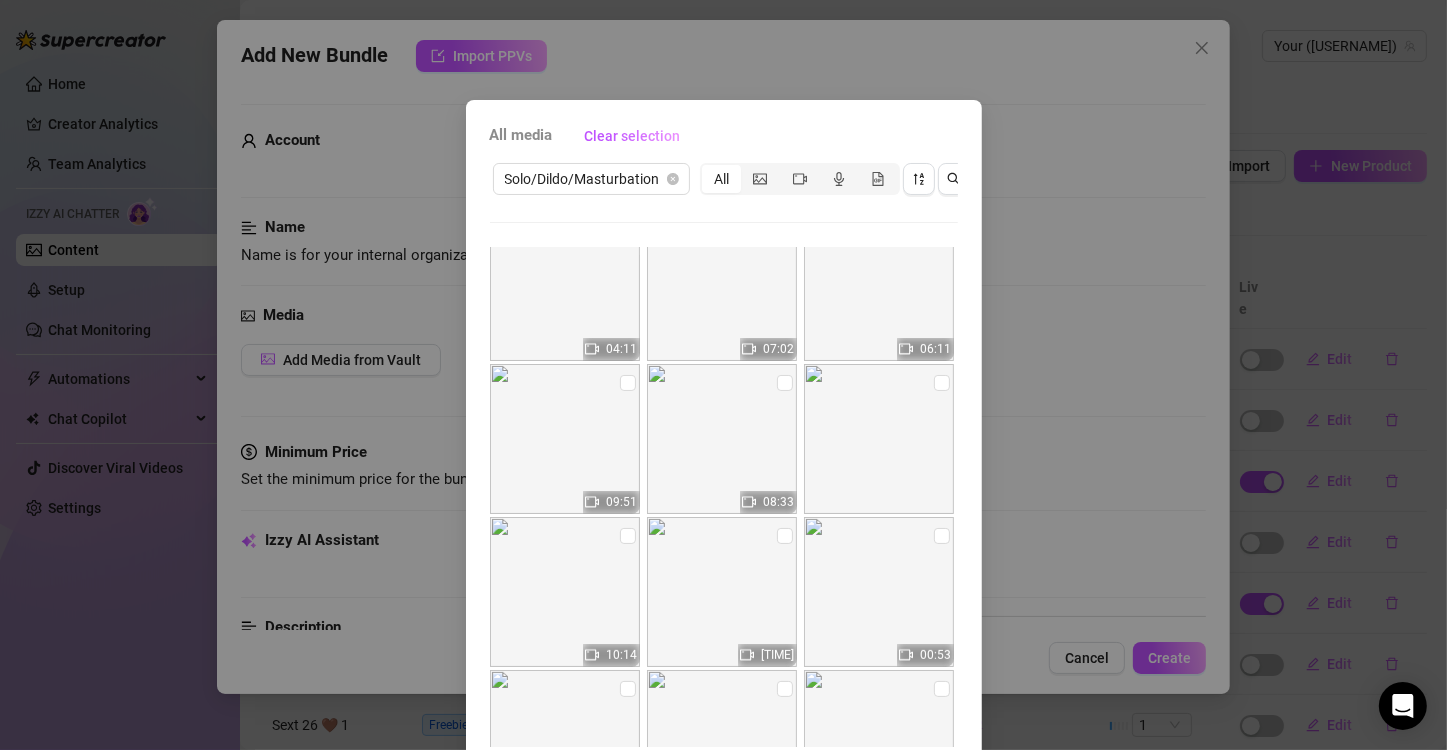scroll, scrollTop: 753, scrollLeft: 0, axis: vertical 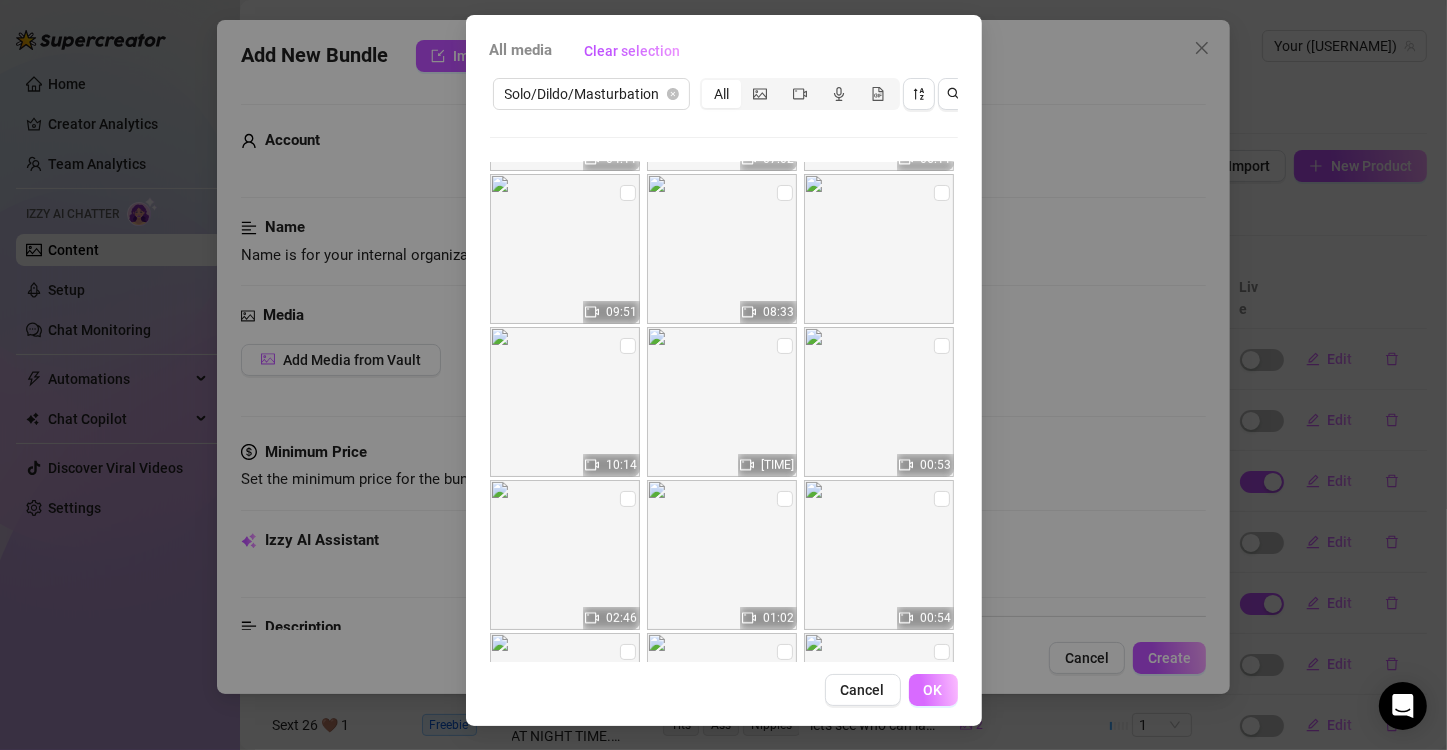 click on "OK" at bounding box center (933, 690) 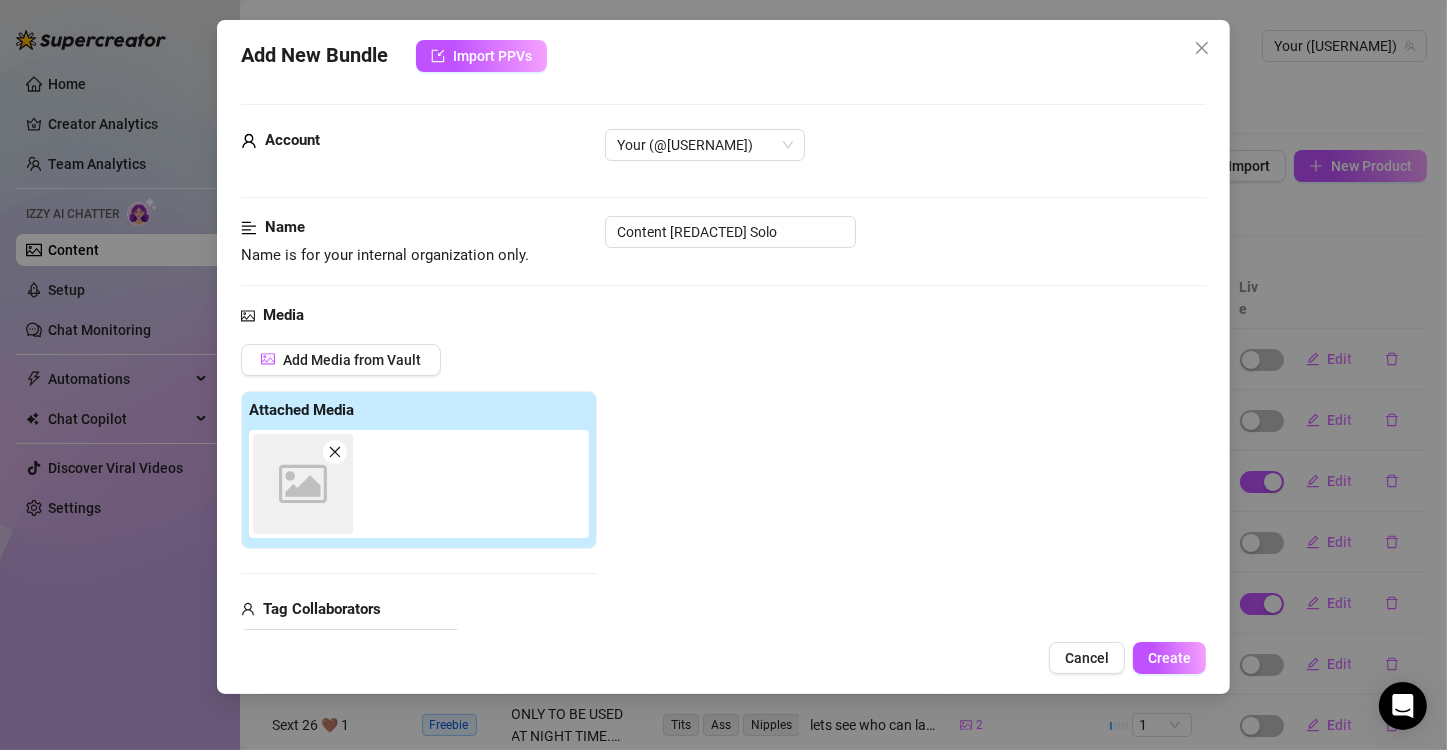 scroll, scrollTop: 282, scrollLeft: 0, axis: vertical 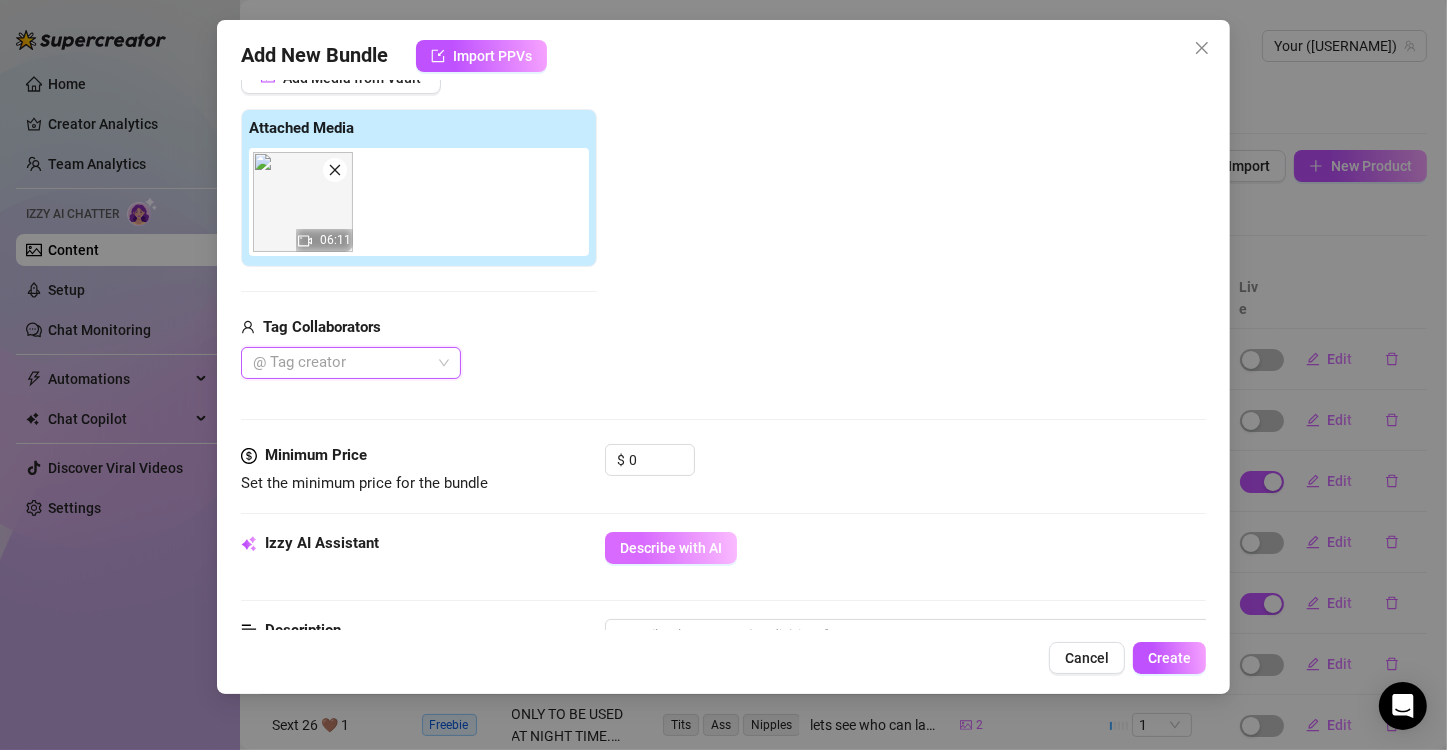 click on "Describe with AI" at bounding box center (671, 548) 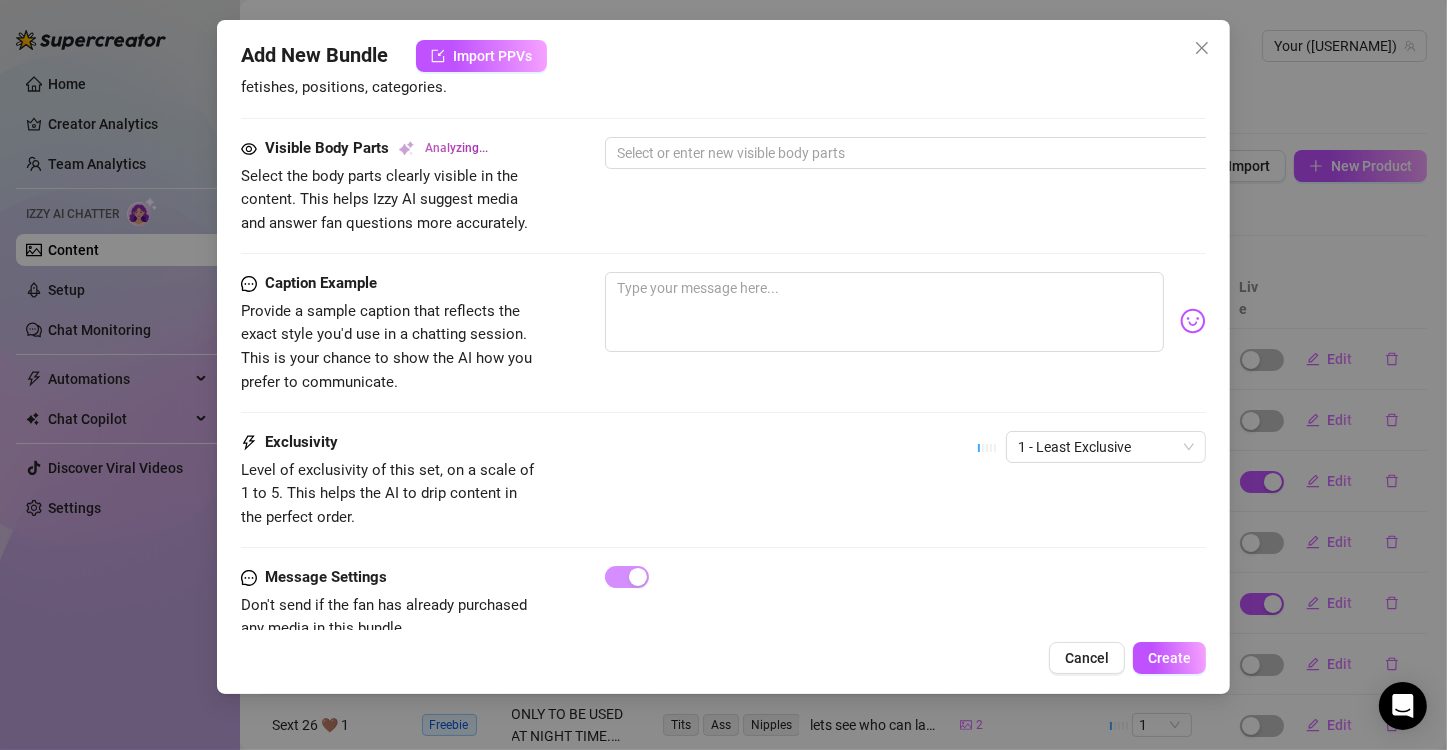 scroll, scrollTop: 1143, scrollLeft: 0, axis: vertical 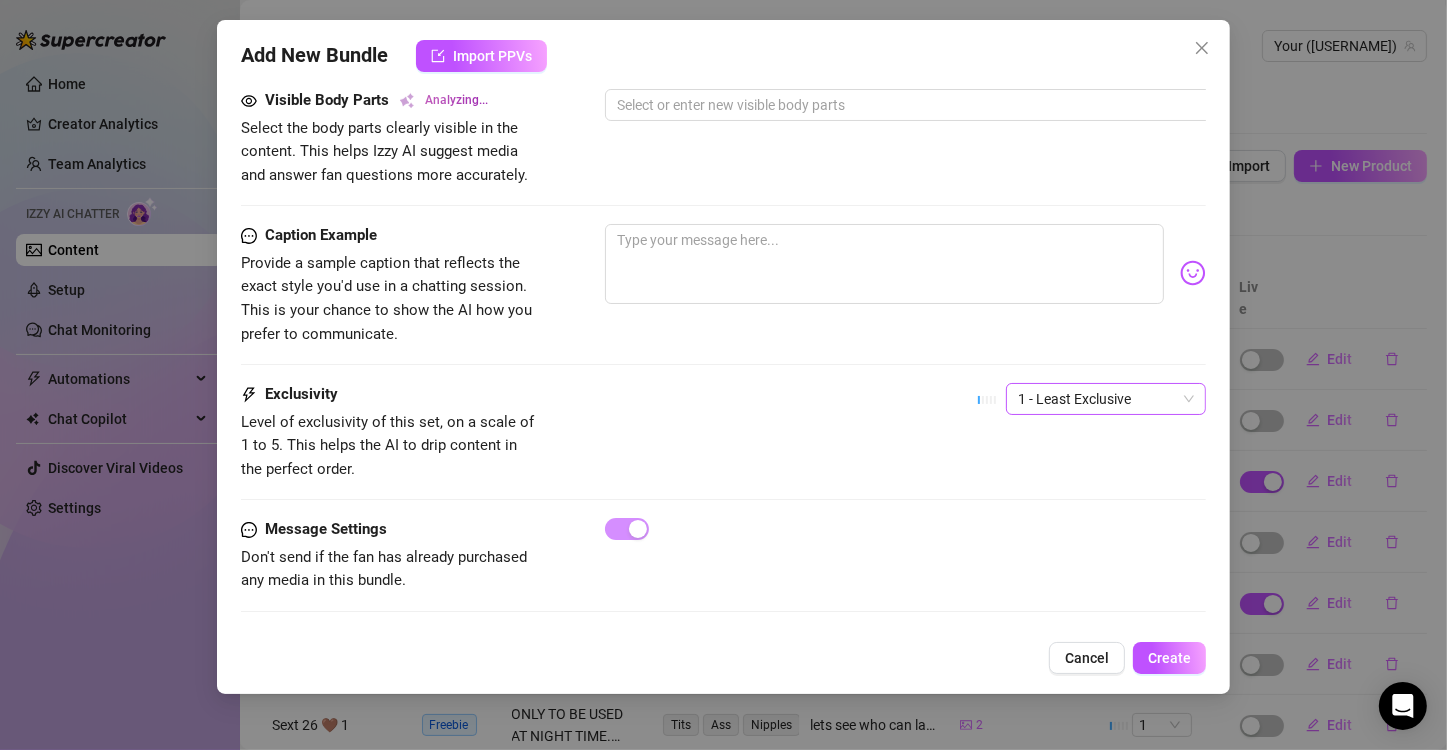 click on "1 - Least Exclusive" at bounding box center (1106, 399) 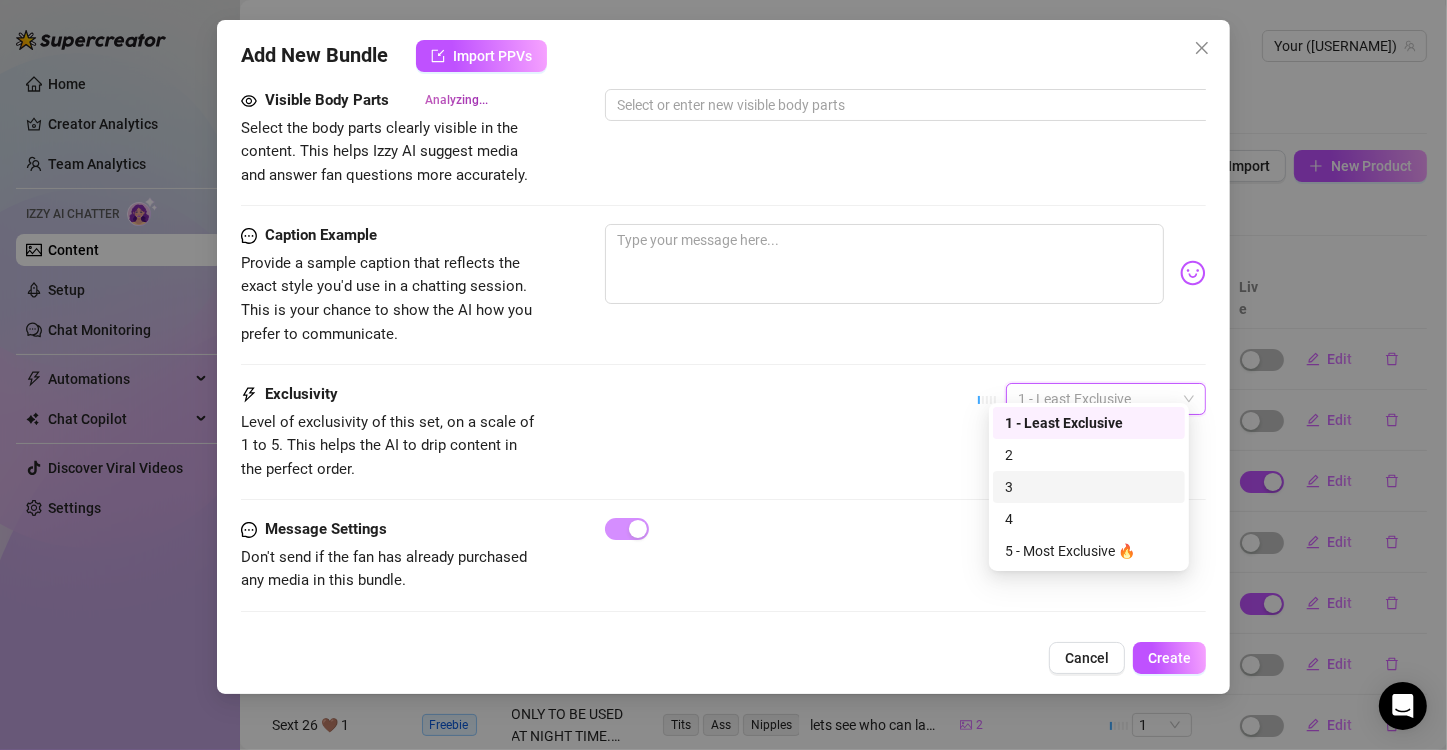 click on "3" at bounding box center (1089, 487) 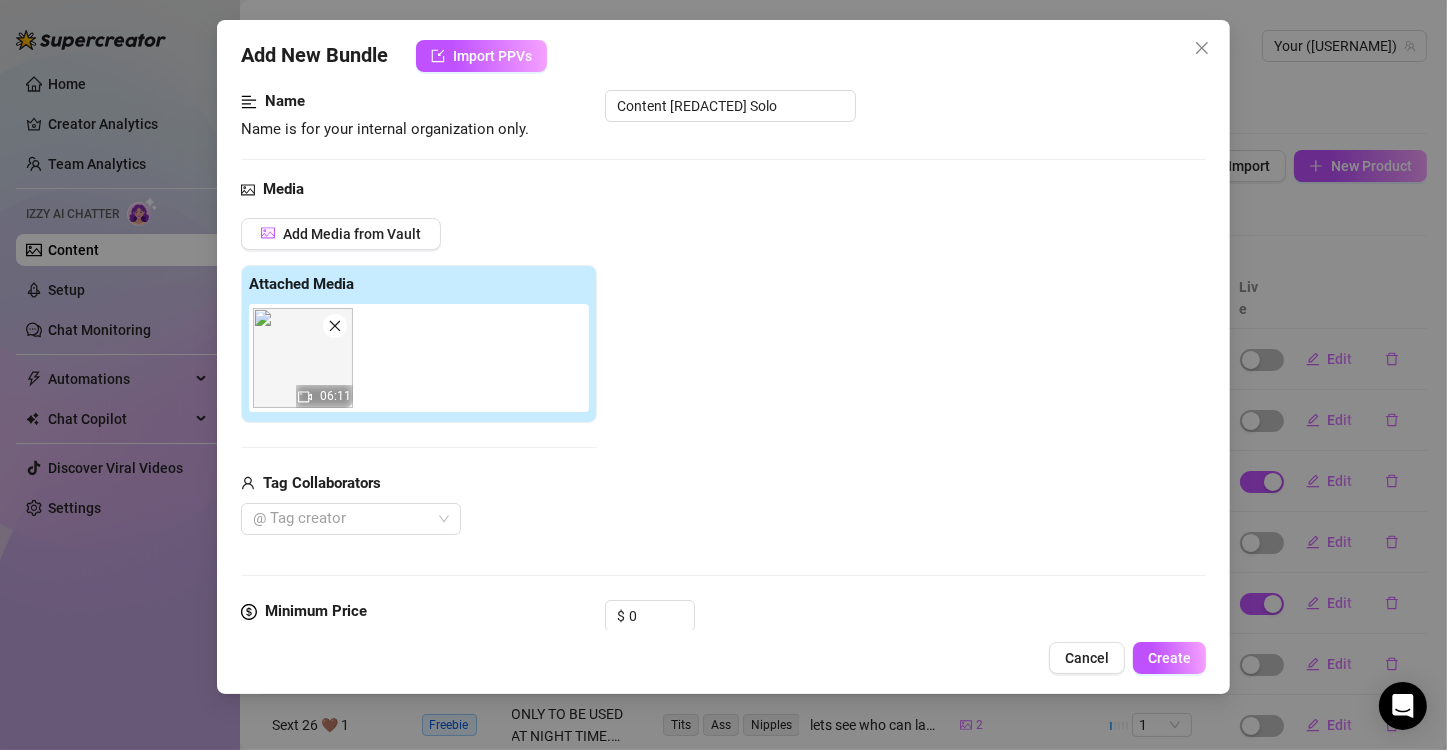 scroll, scrollTop: 443, scrollLeft: 0, axis: vertical 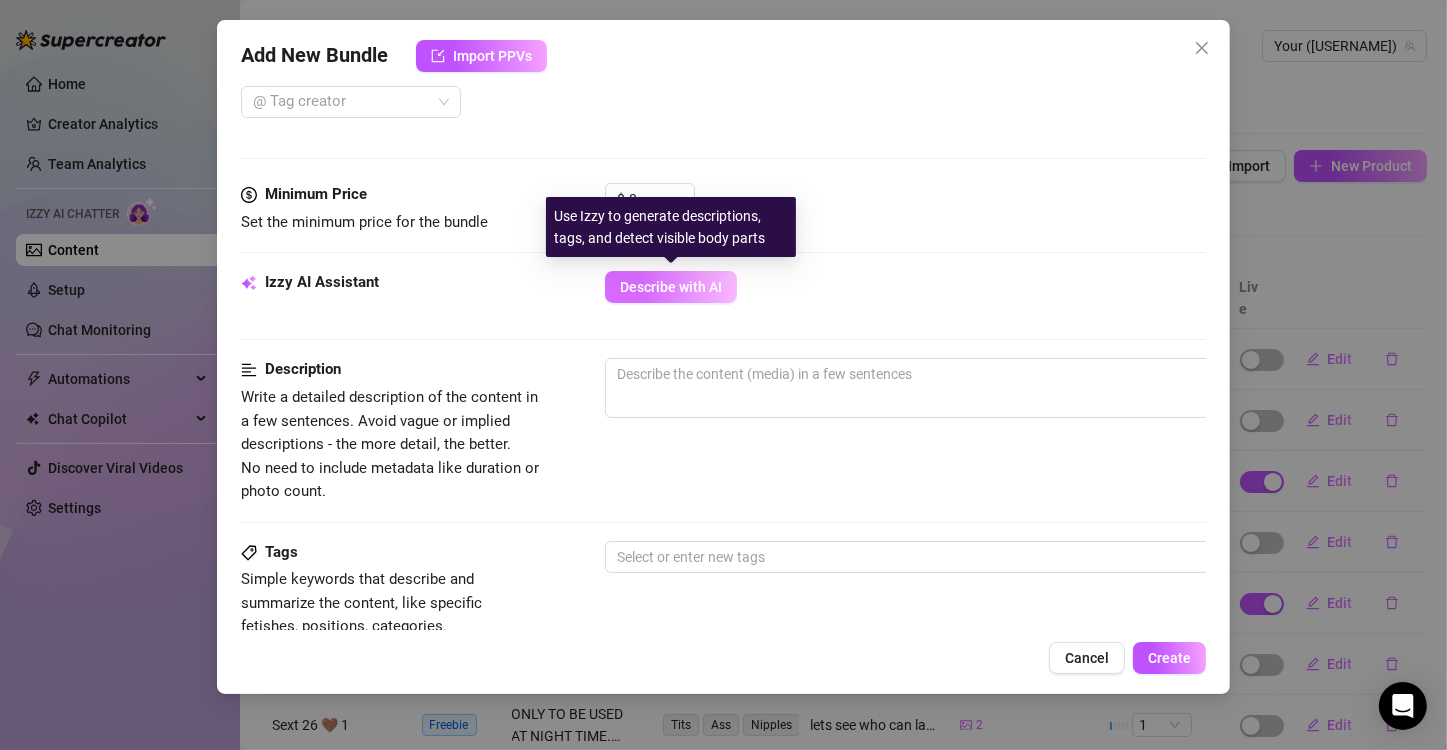 click on "Describe with AI" at bounding box center [671, 287] 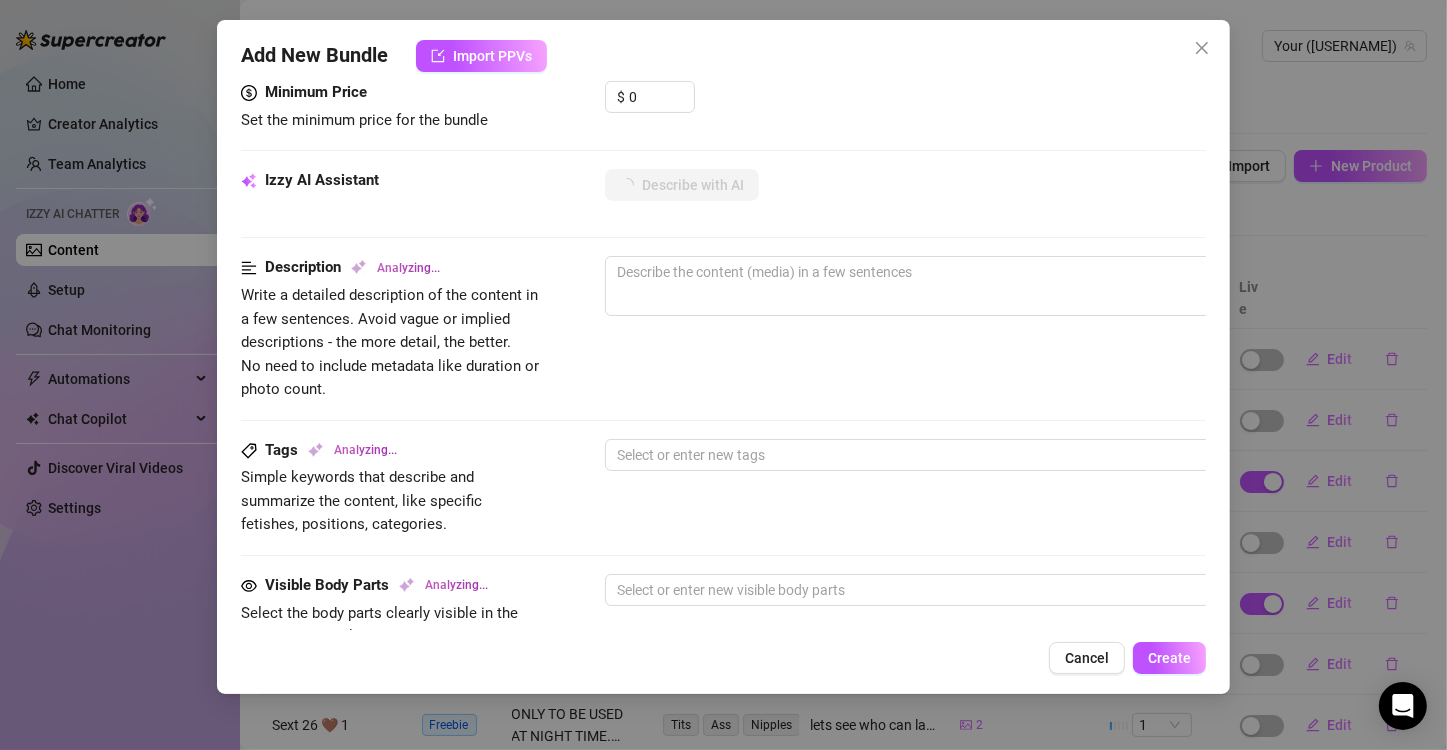 scroll, scrollTop: 743, scrollLeft: 0, axis: vertical 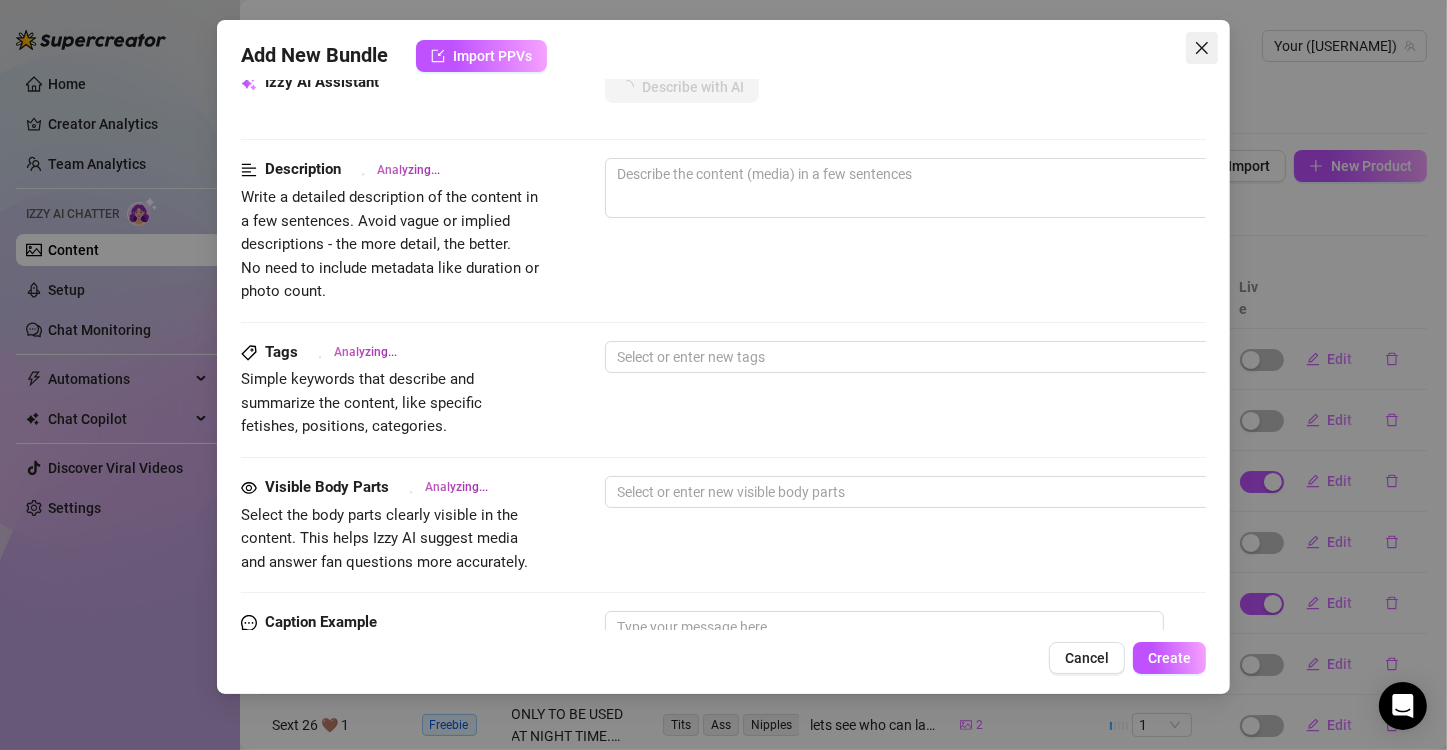 click at bounding box center (1202, 48) 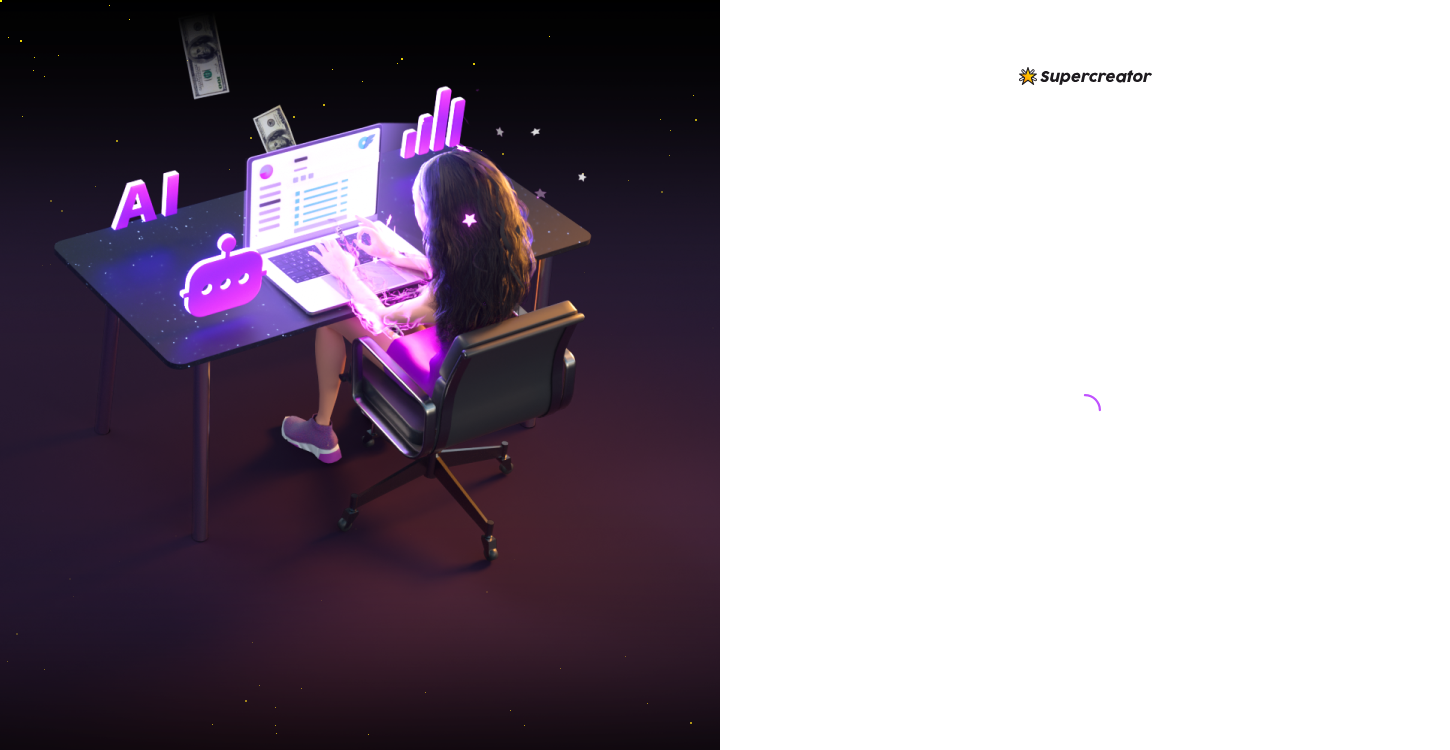 scroll, scrollTop: 0, scrollLeft: 0, axis: both 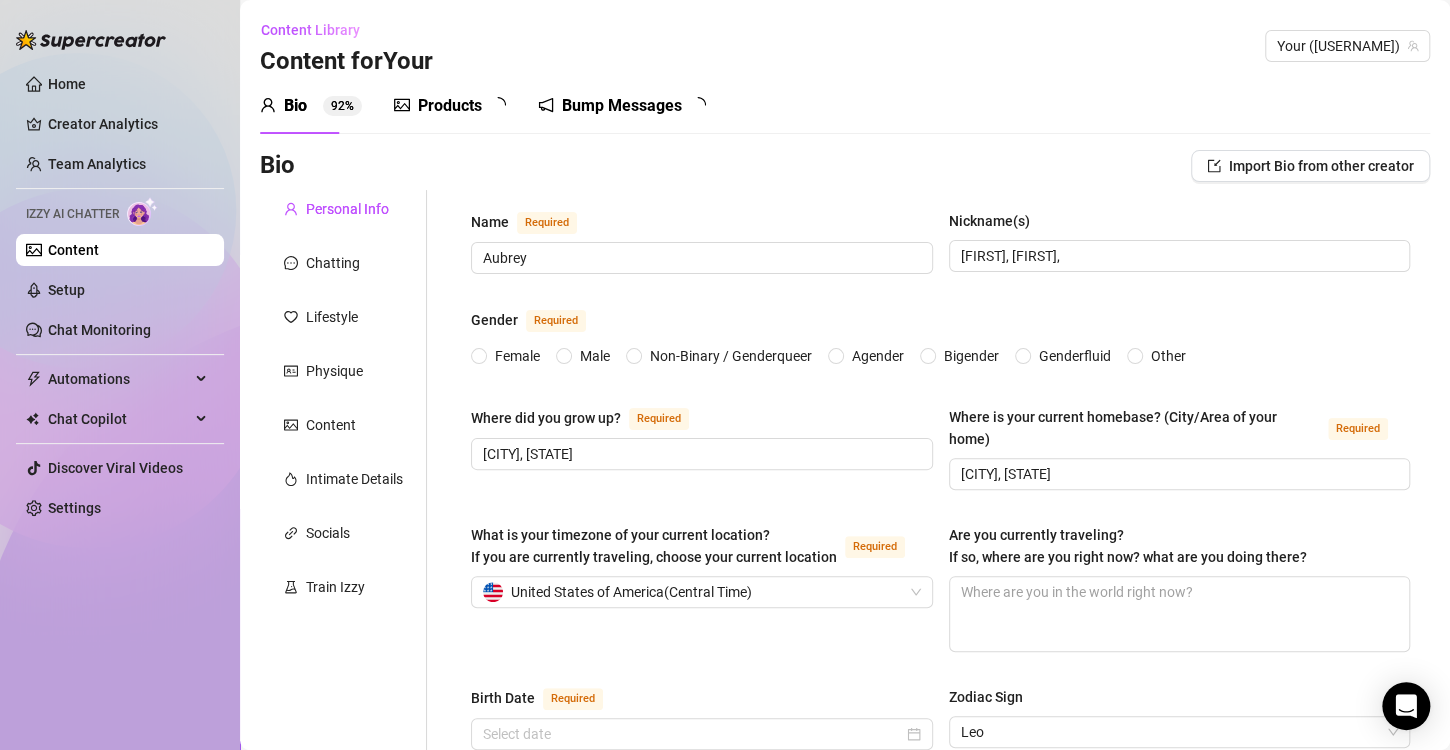 type 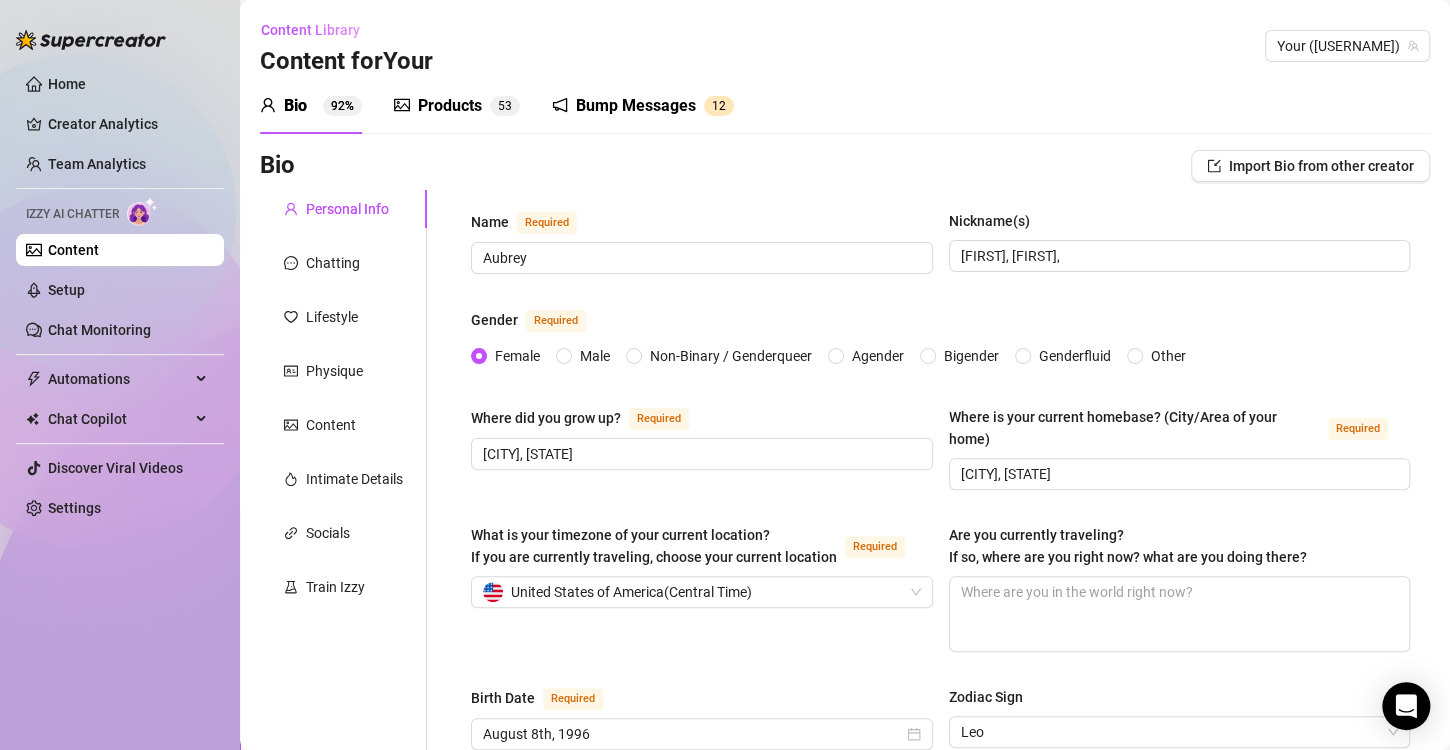 click on "Products" at bounding box center (450, 106) 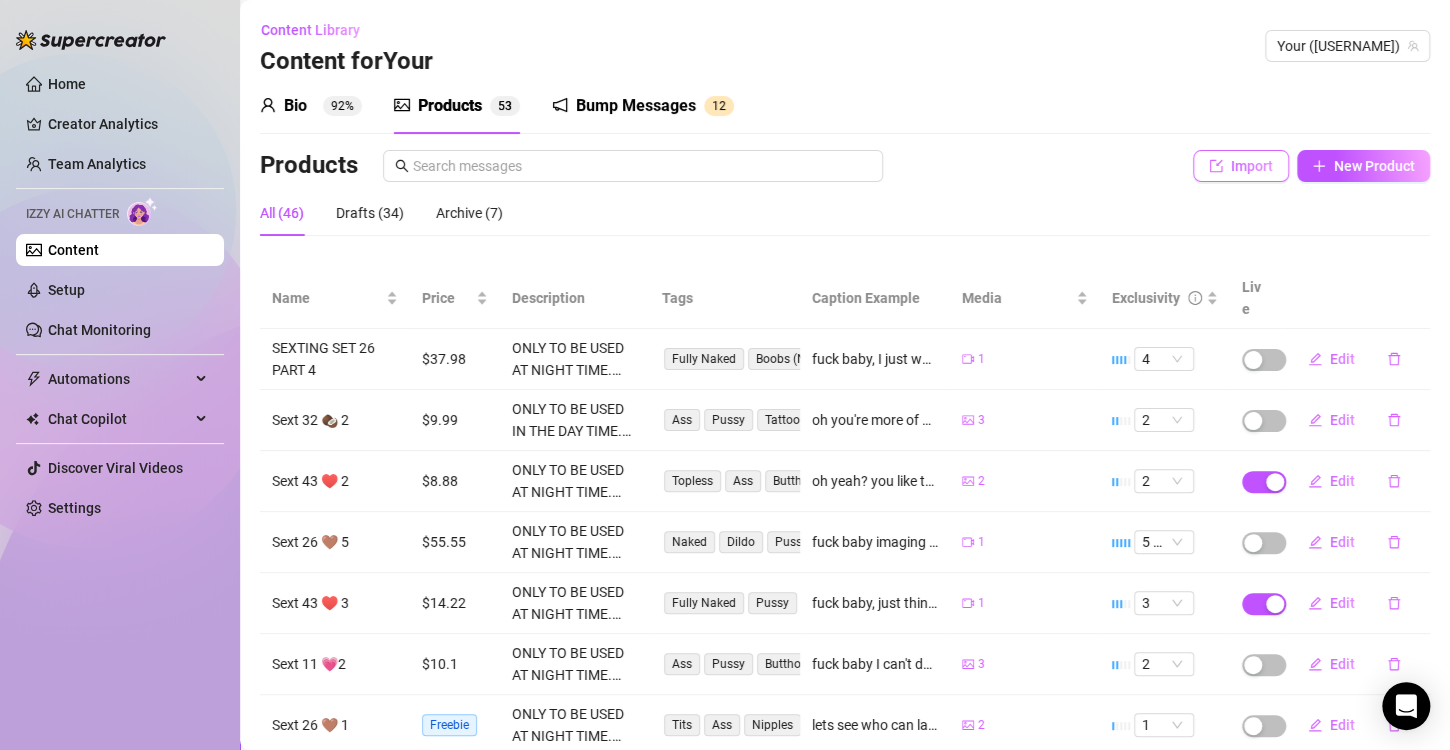 click on "Import" at bounding box center [1252, 166] 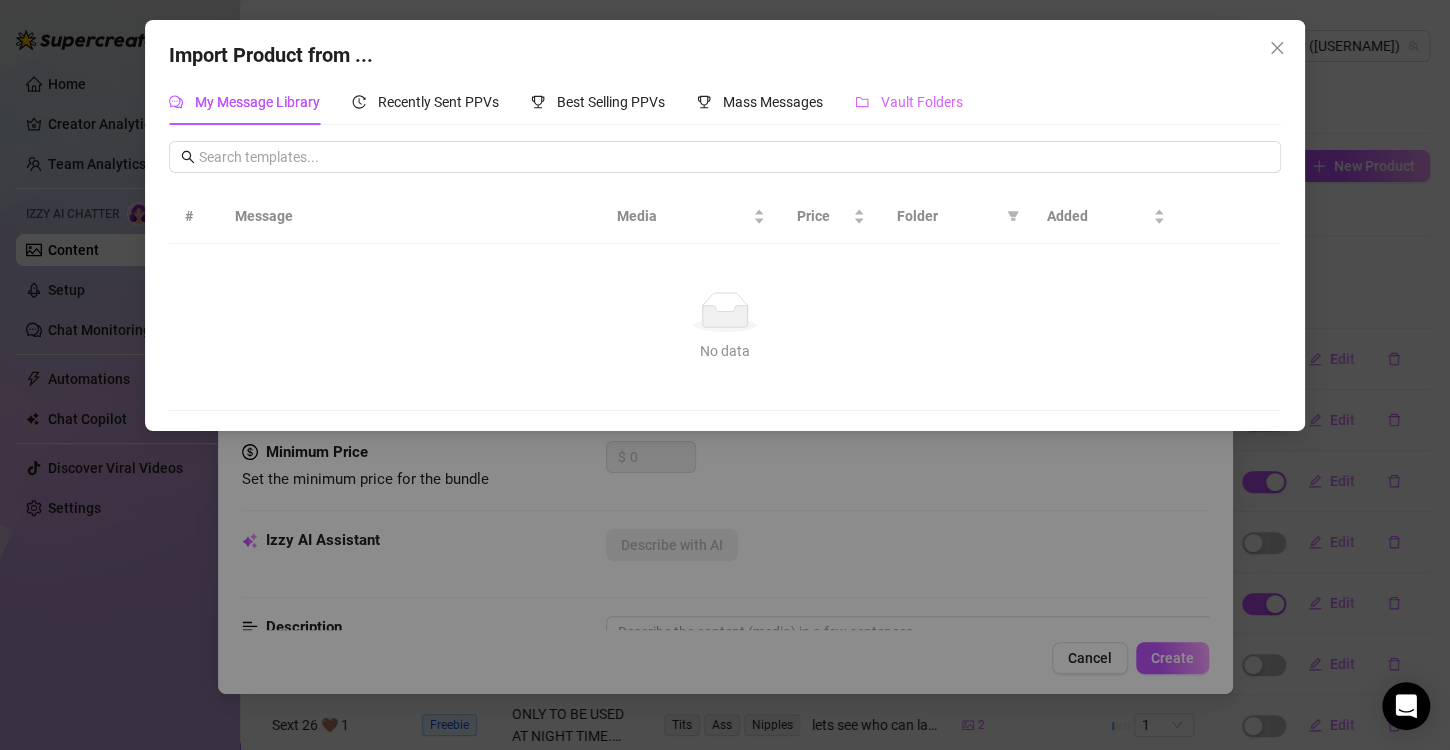 click on "Vault Folders" at bounding box center (909, 102) 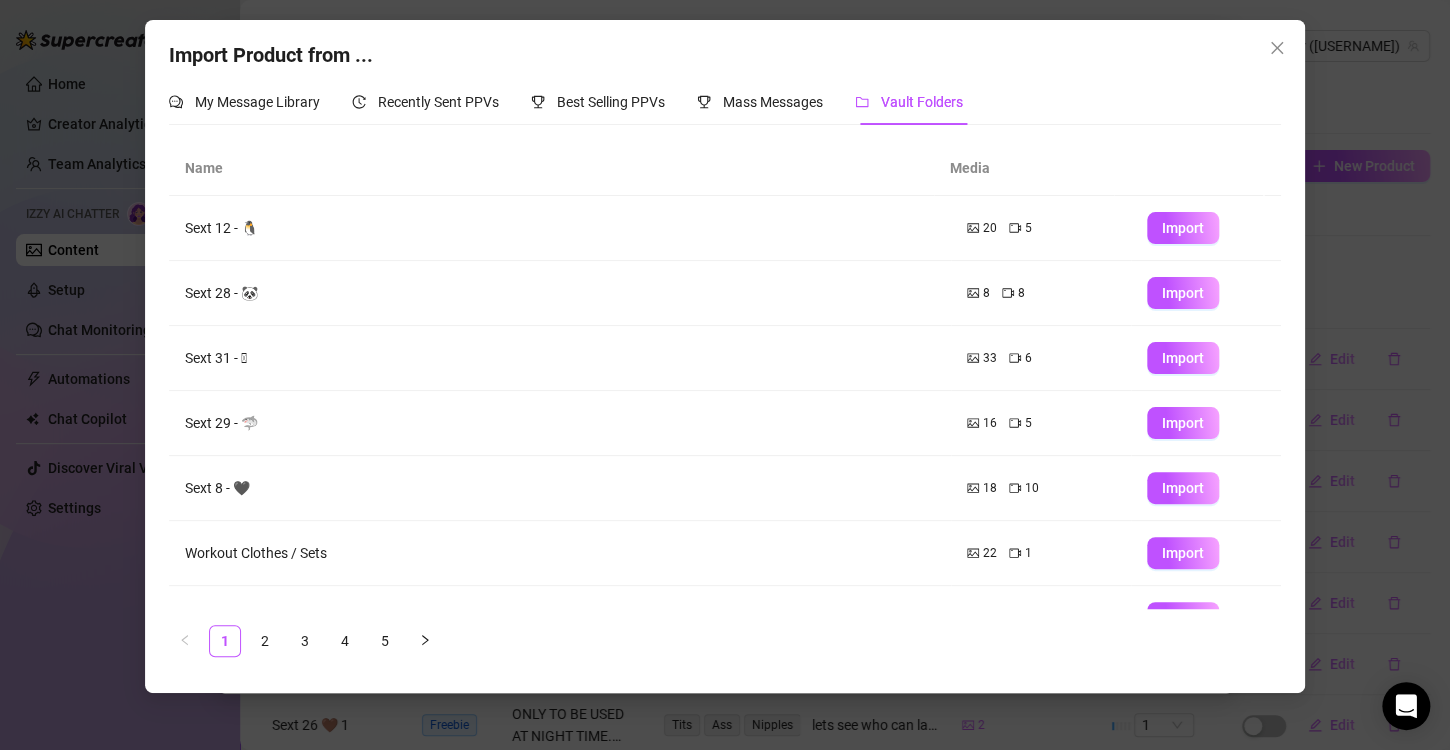 scroll, scrollTop: 235, scrollLeft: 0, axis: vertical 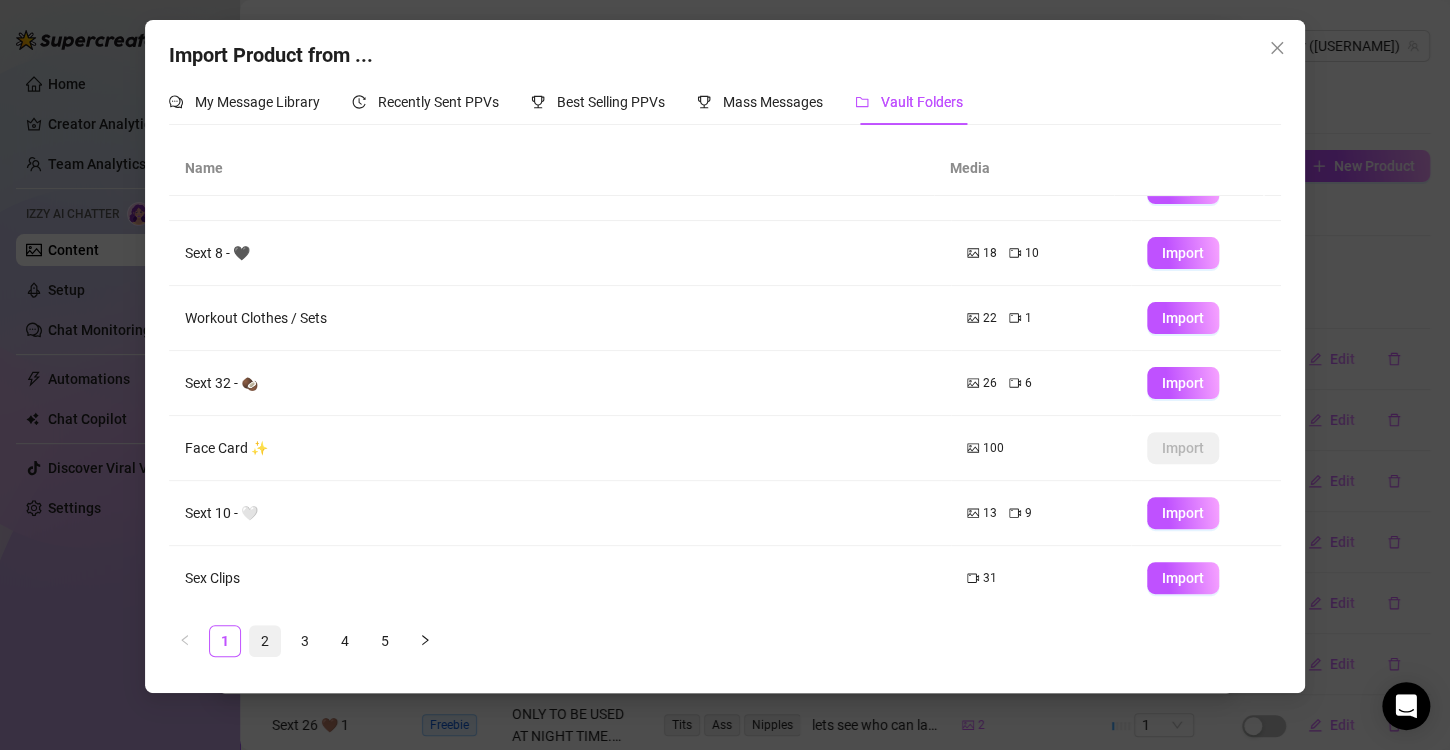 click on "2" at bounding box center (265, 641) 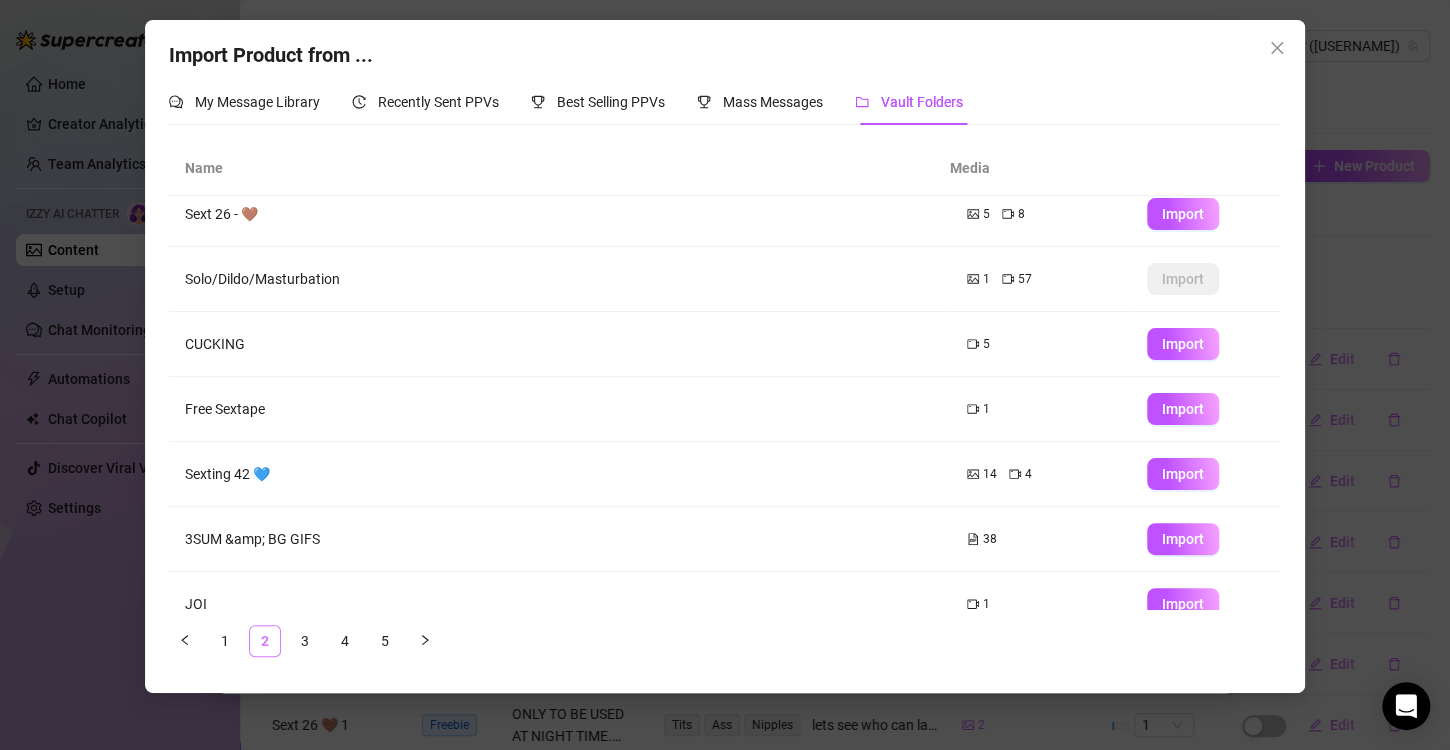 scroll, scrollTop: 0, scrollLeft: 0, axis: both 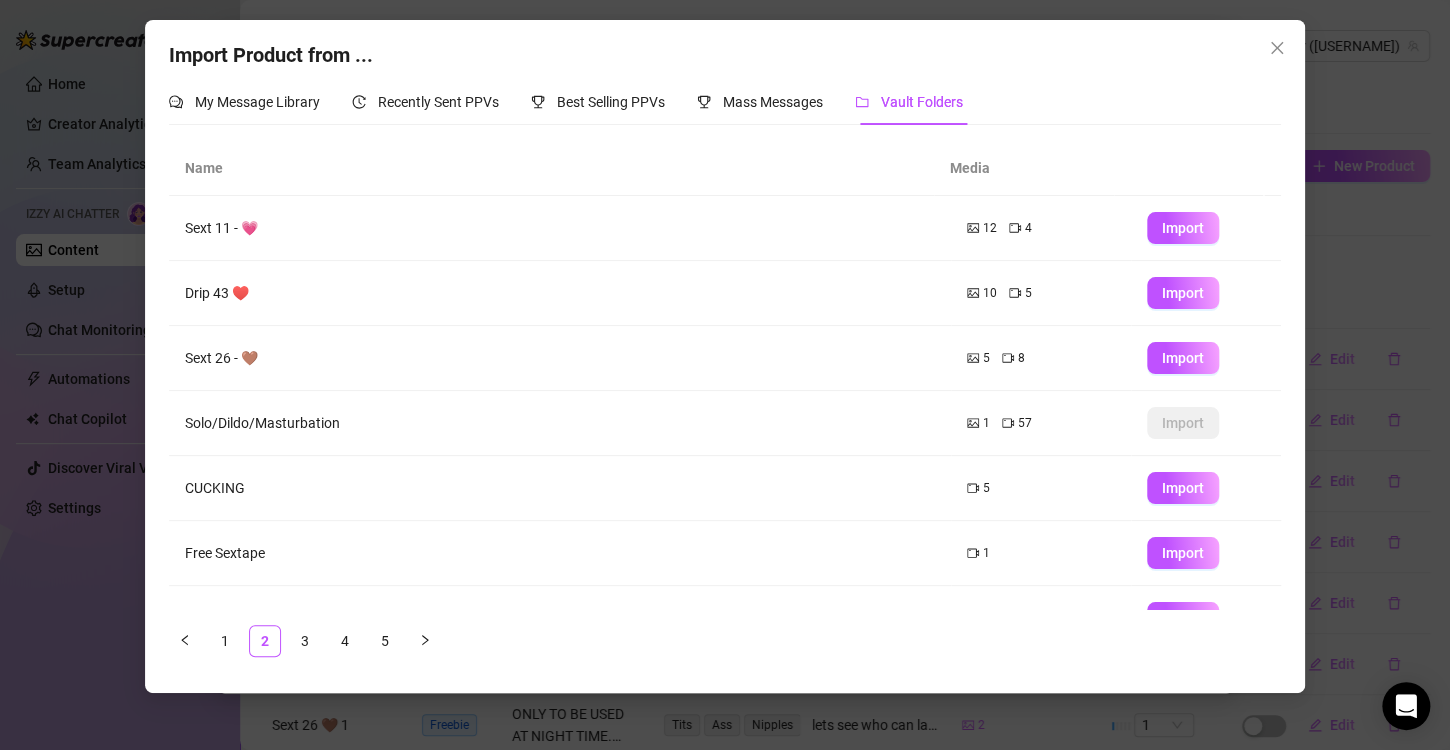 click on "Solo/Dildo/Masturbation" at bounding box center [560, 423] 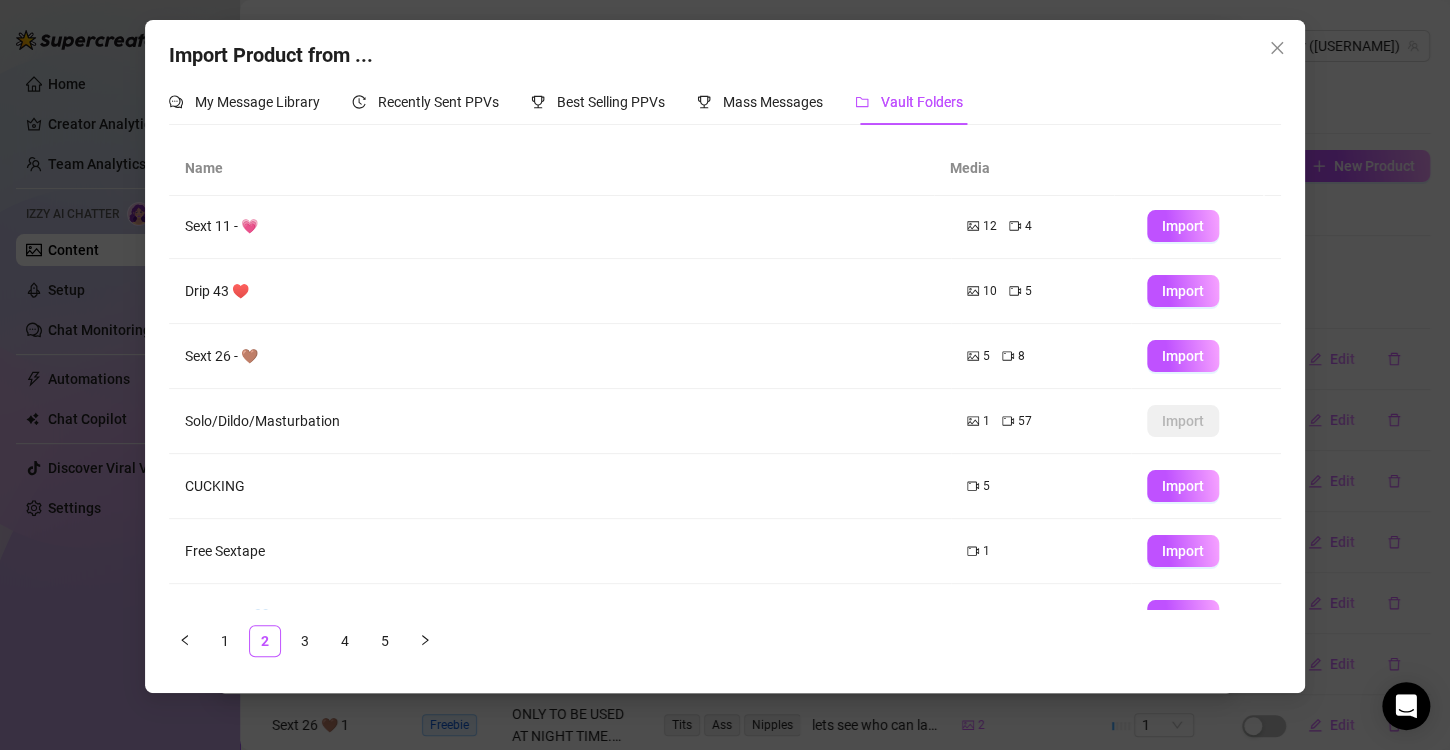 scroll, scrollTop: 0, scrollLeft: 0, axis: both 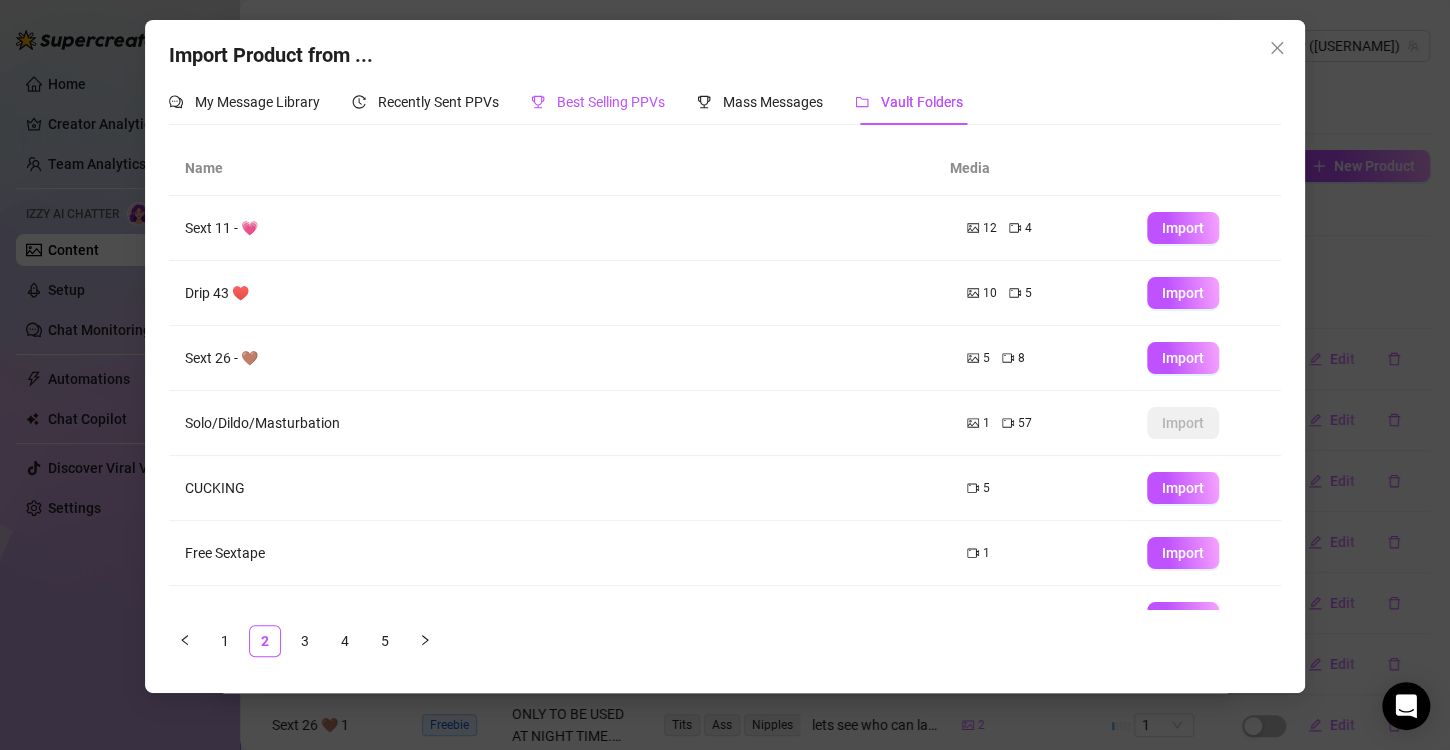 click on "Best Selling PPVs" at bounding box center (611, 102) 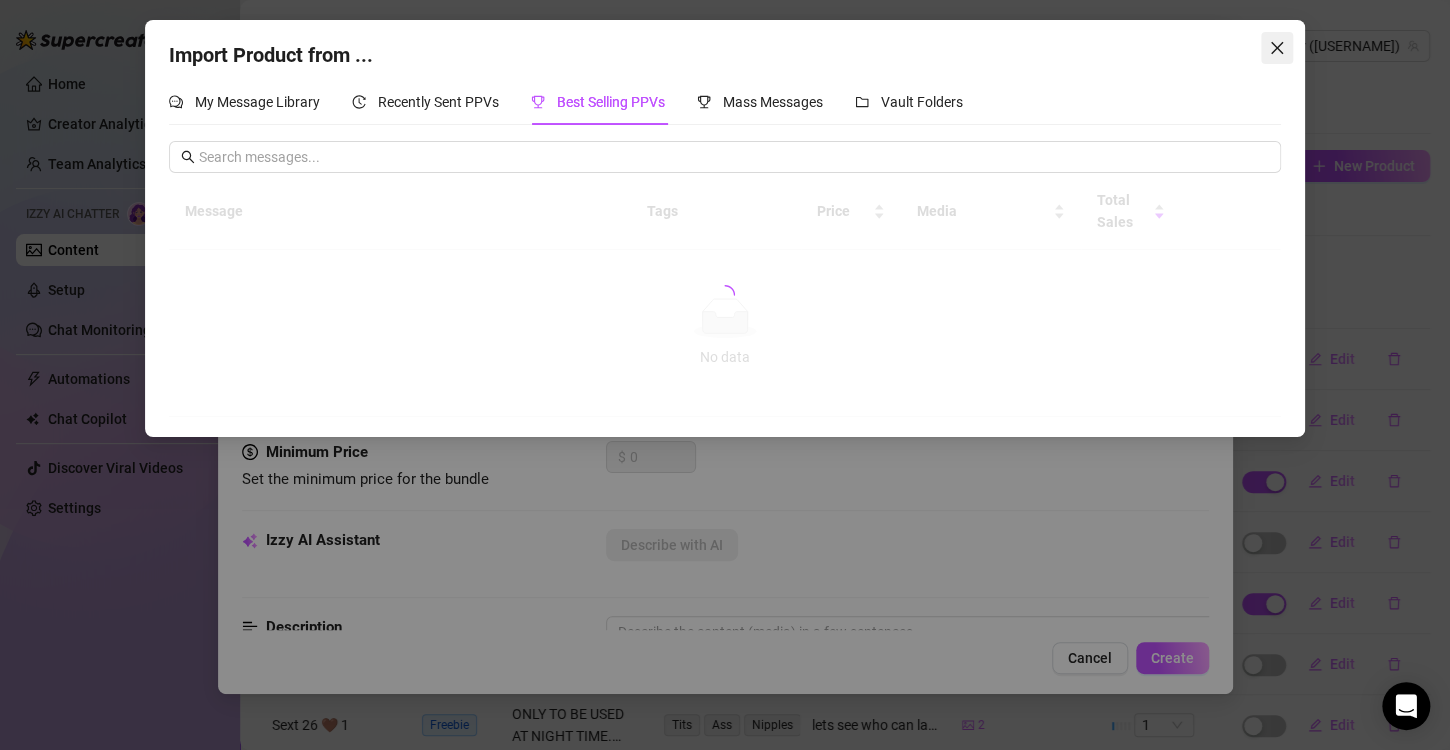 click at bounding box center [1277, 48] 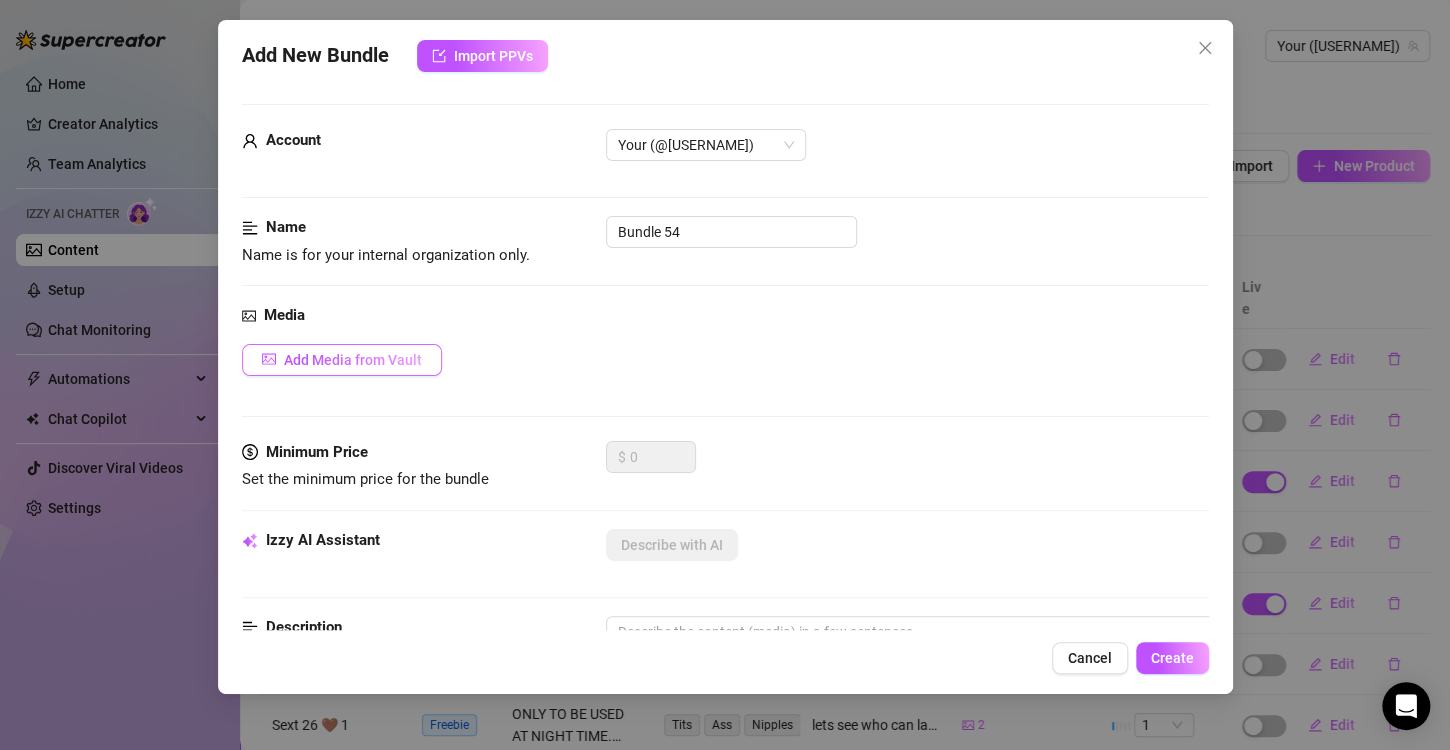click on "Add Media from Vault" at bounding box center [353, 360] 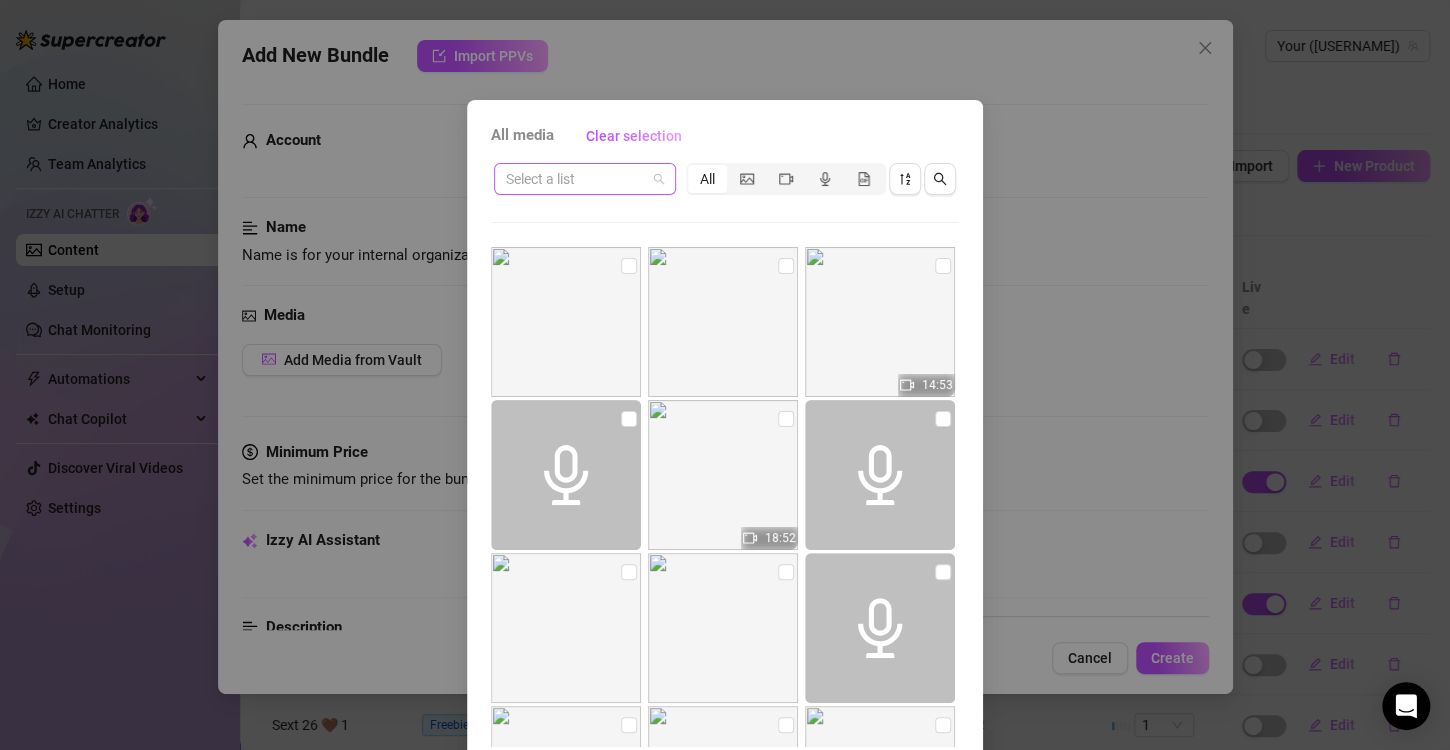 click on "Select a list" at bounding box center (585, 179) 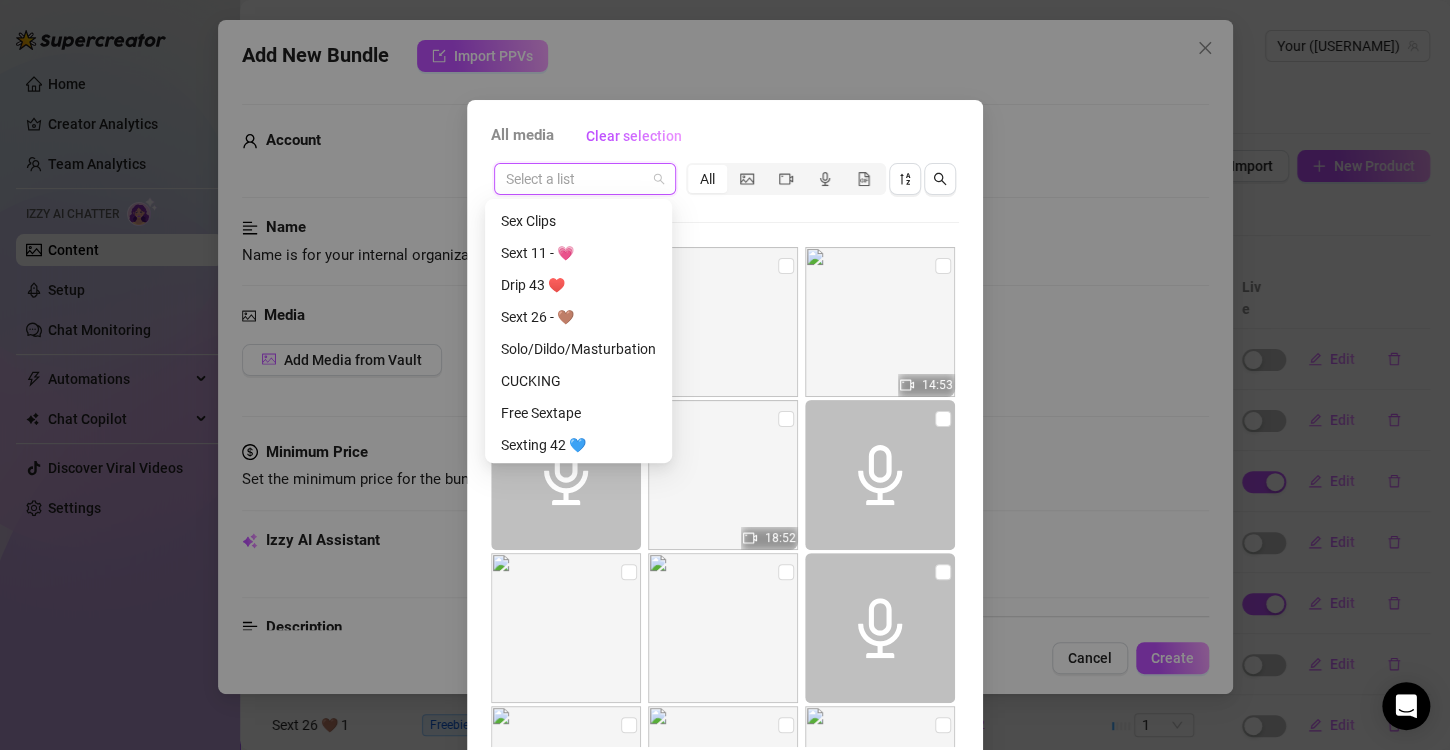 scroll, scrollTop: 284, scrollLeft: 0, axis: vertical 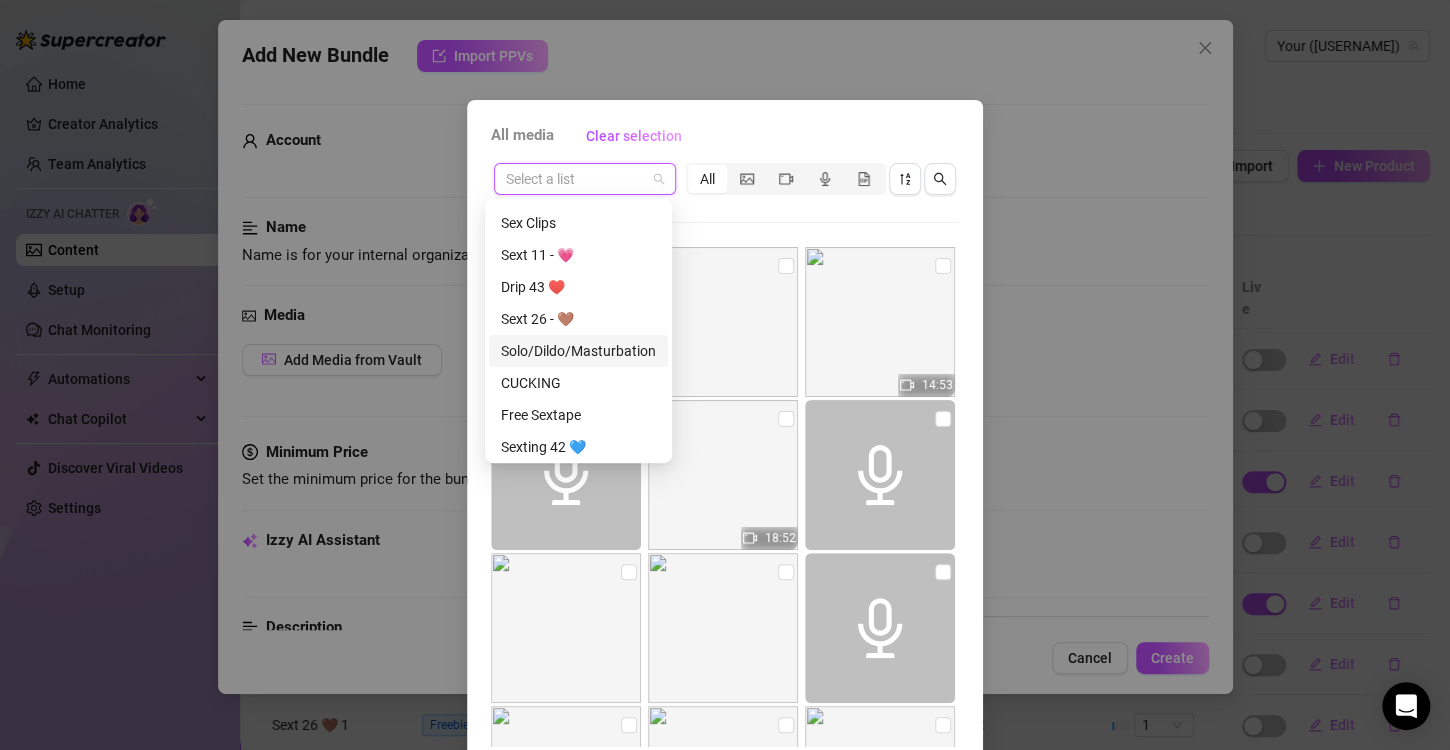 click on "Solo/Dildo/Masturbation" at bounding box center (578, 351) 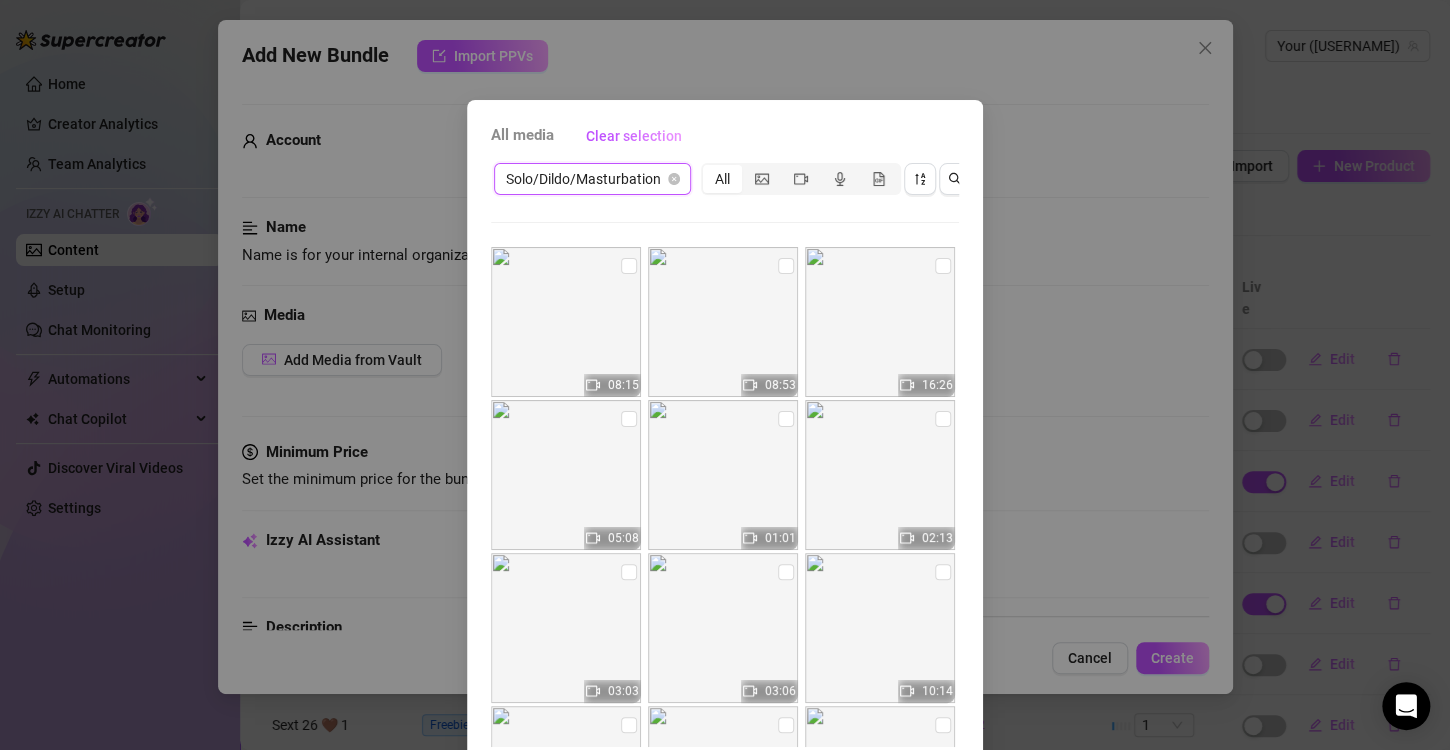 scroll, scrollTop: 500, scrollLeft: 0, axis: vertical 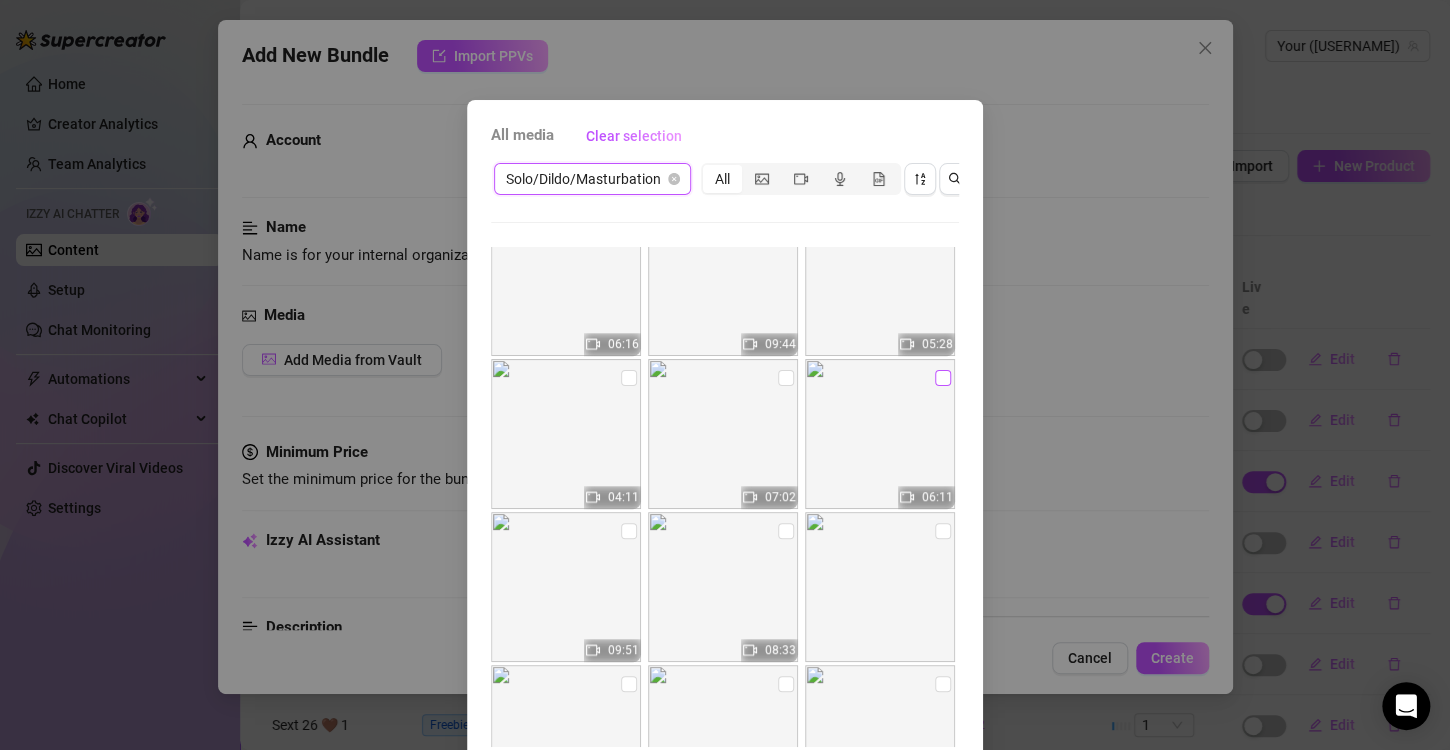 click at bounding box center (943, 378) 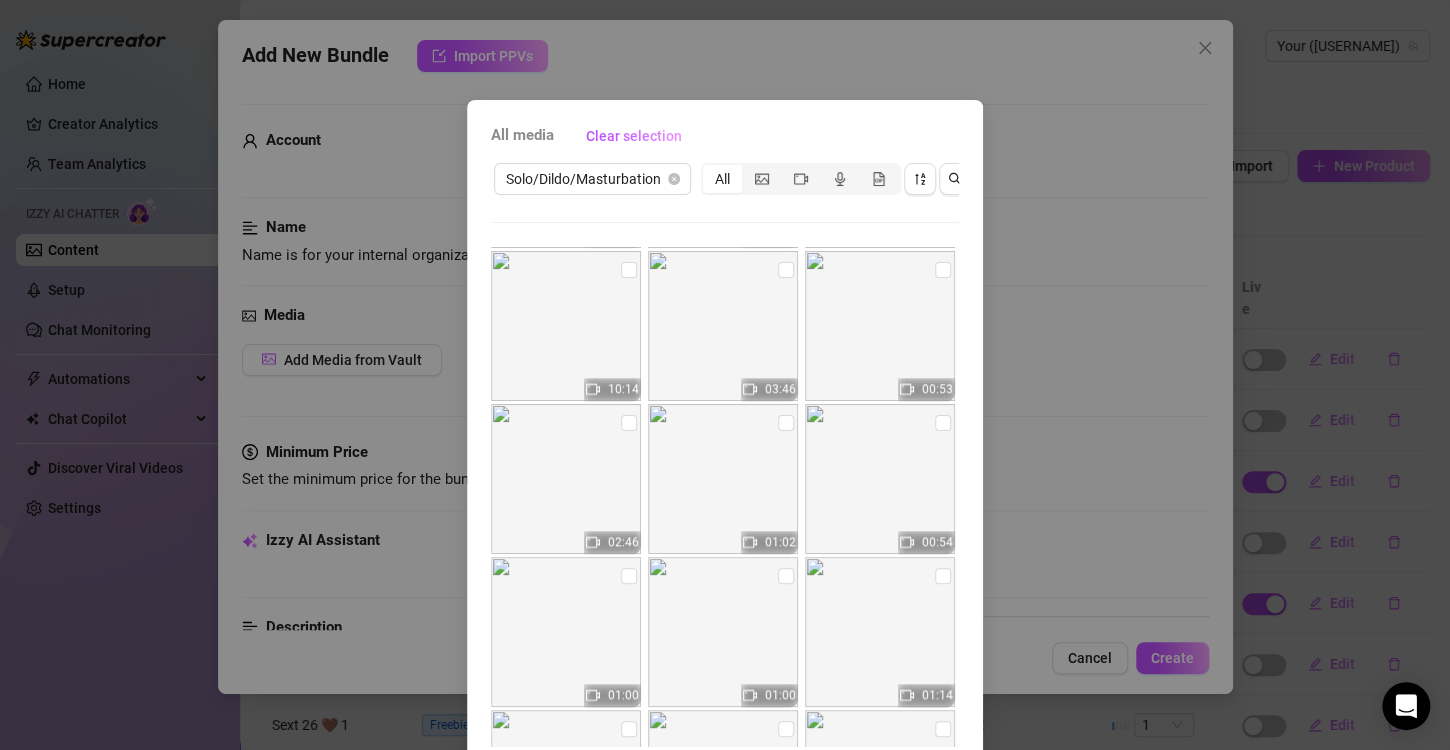 scroll, scrollTop: 1200, scrollLeft: 0, axis: vertical 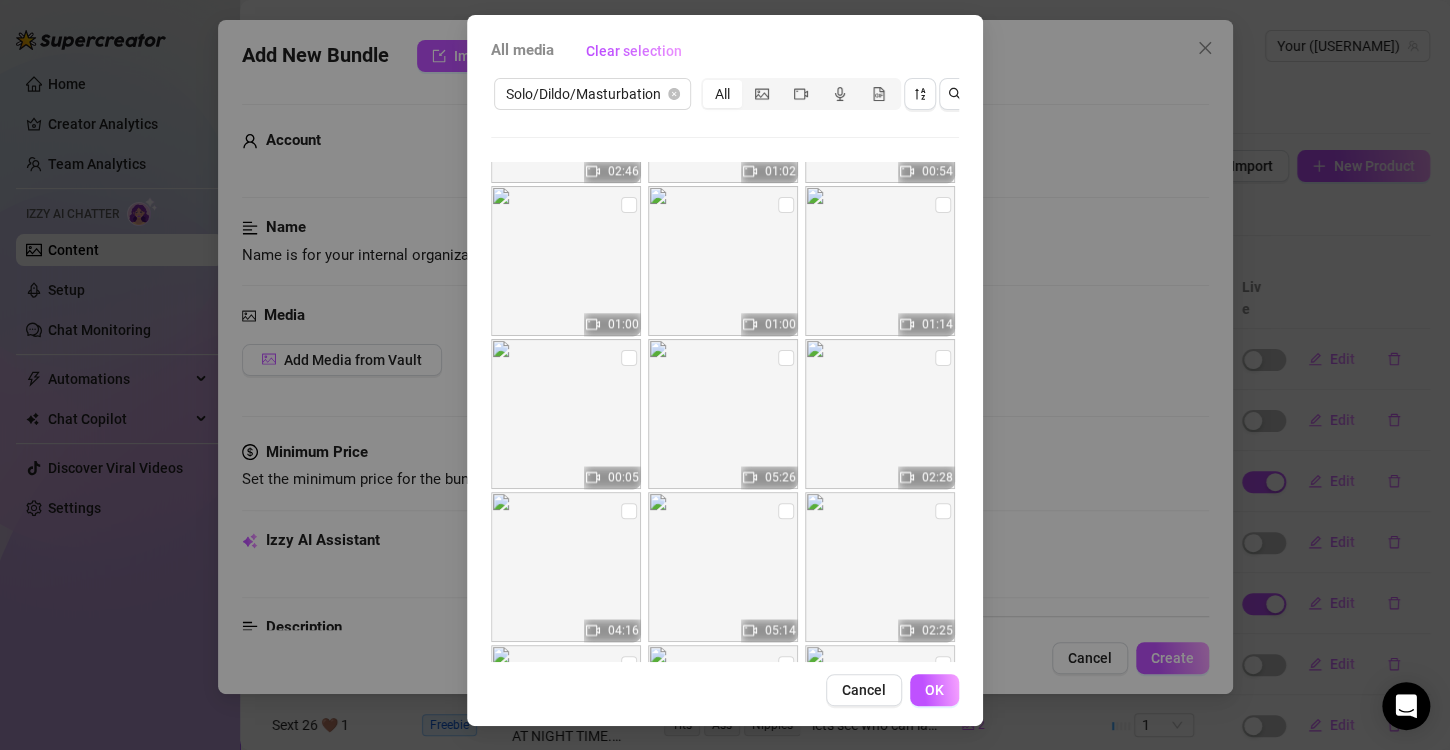 click on "OK" at bounding box center (934, 690) 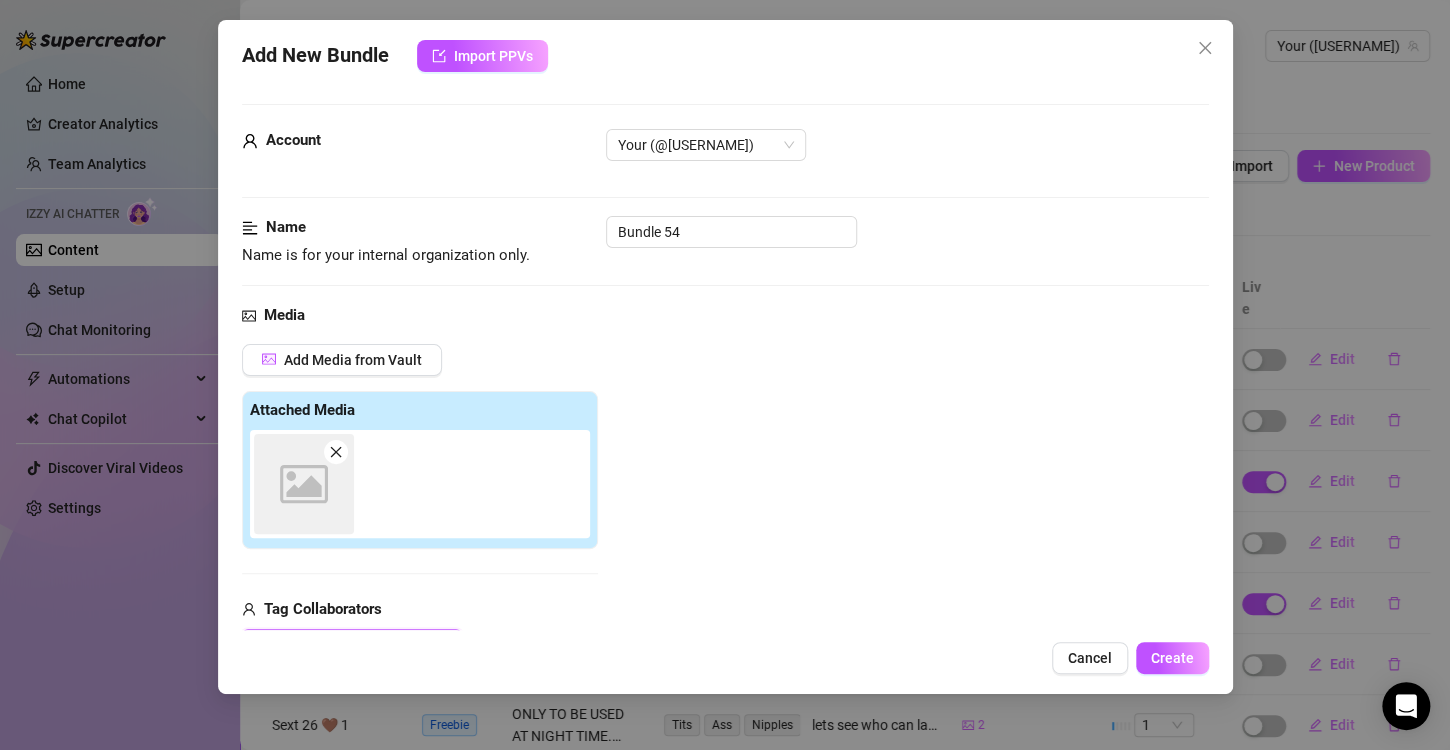 scroll, scrollTop: 282, scrollLeft: 0, axis: vertical 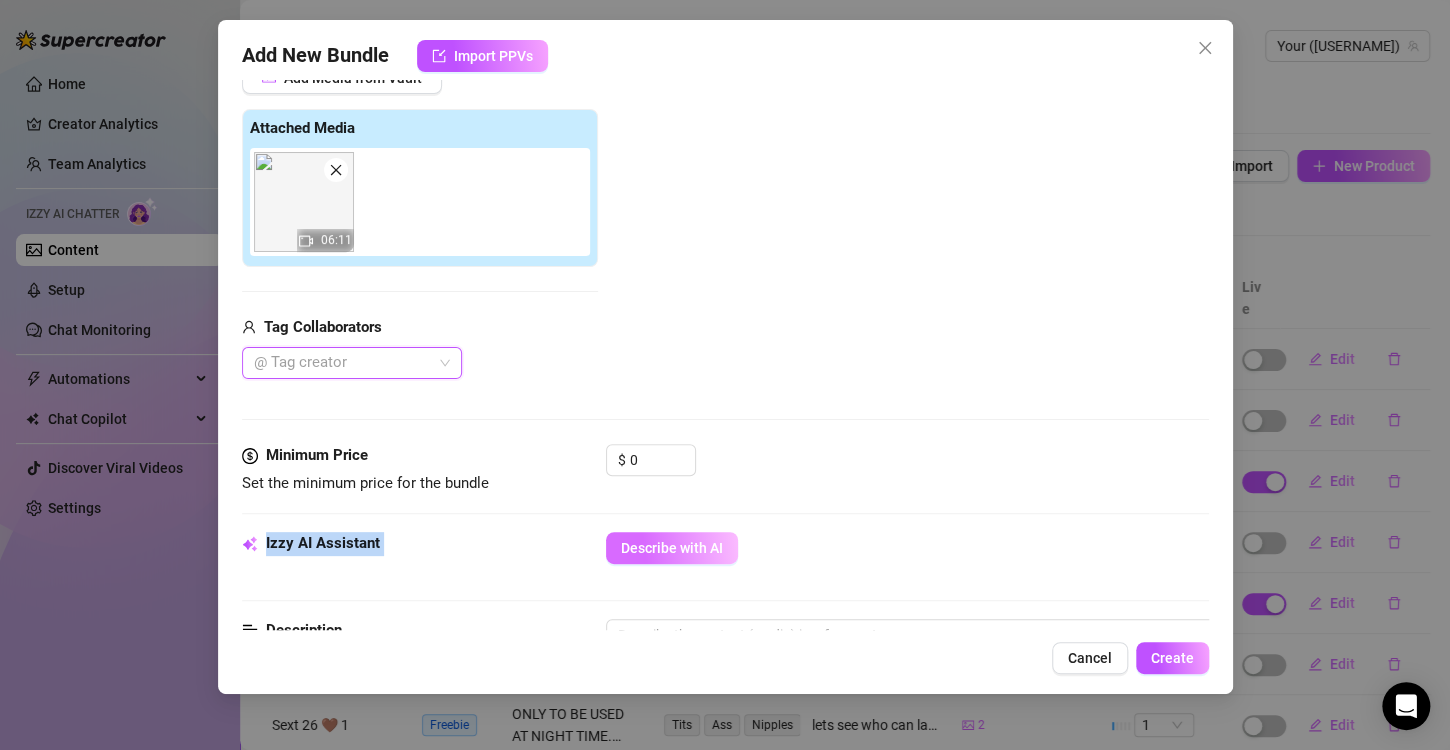 drag, startPoint x: 691, startPoint y: 528, endPoint x: 712, endPoint y: 551, distance: 31.144823 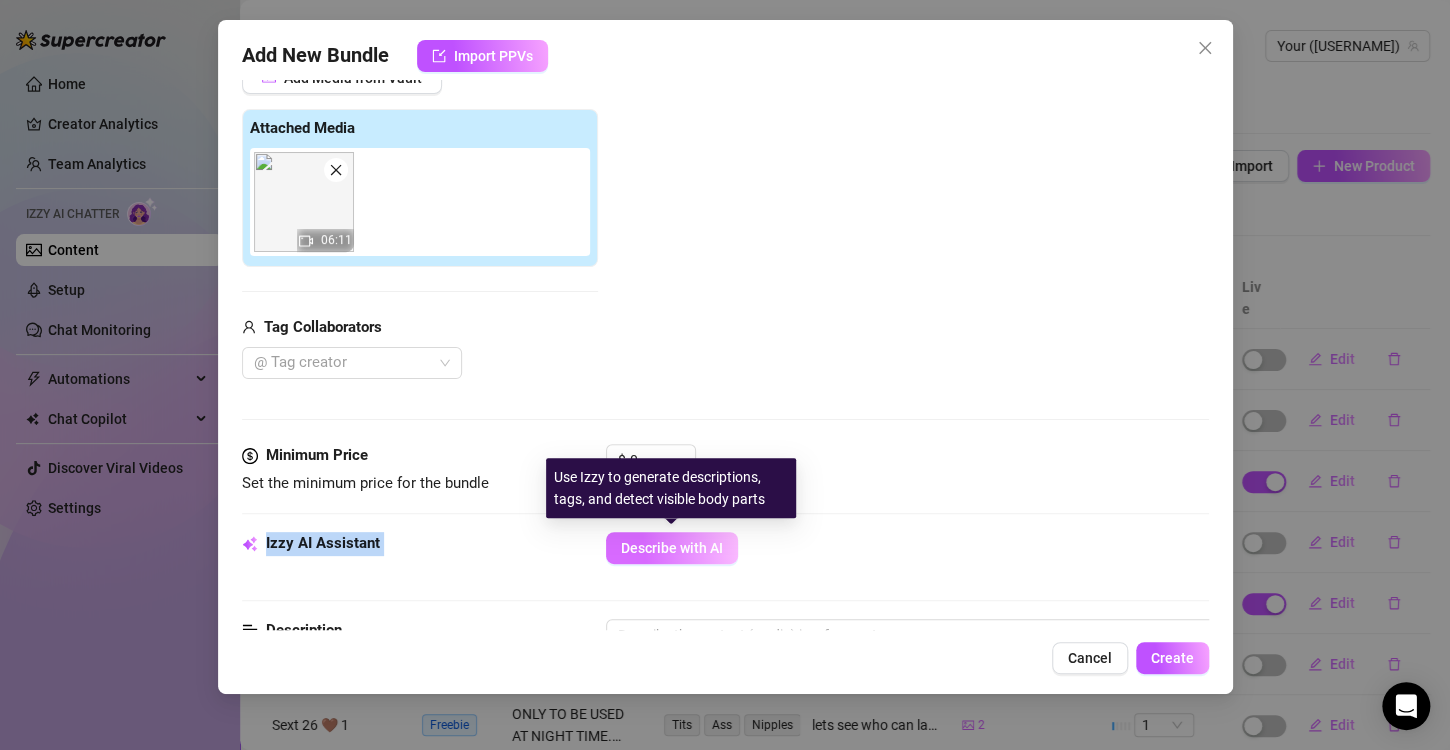 click on "Describe with AI" at bounding box center (672, 548) 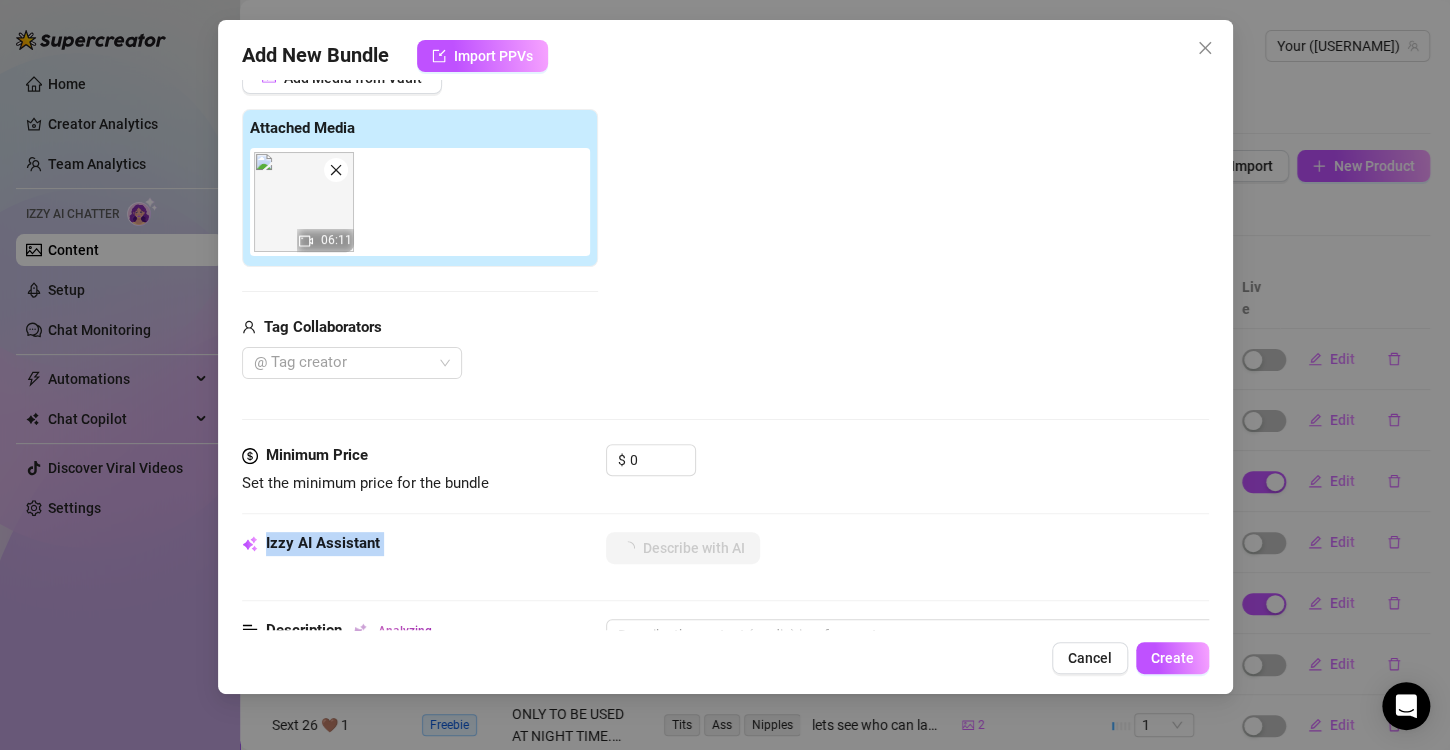 scroll, scrollTop: 382, scrollLeft: 0, axis: vertical 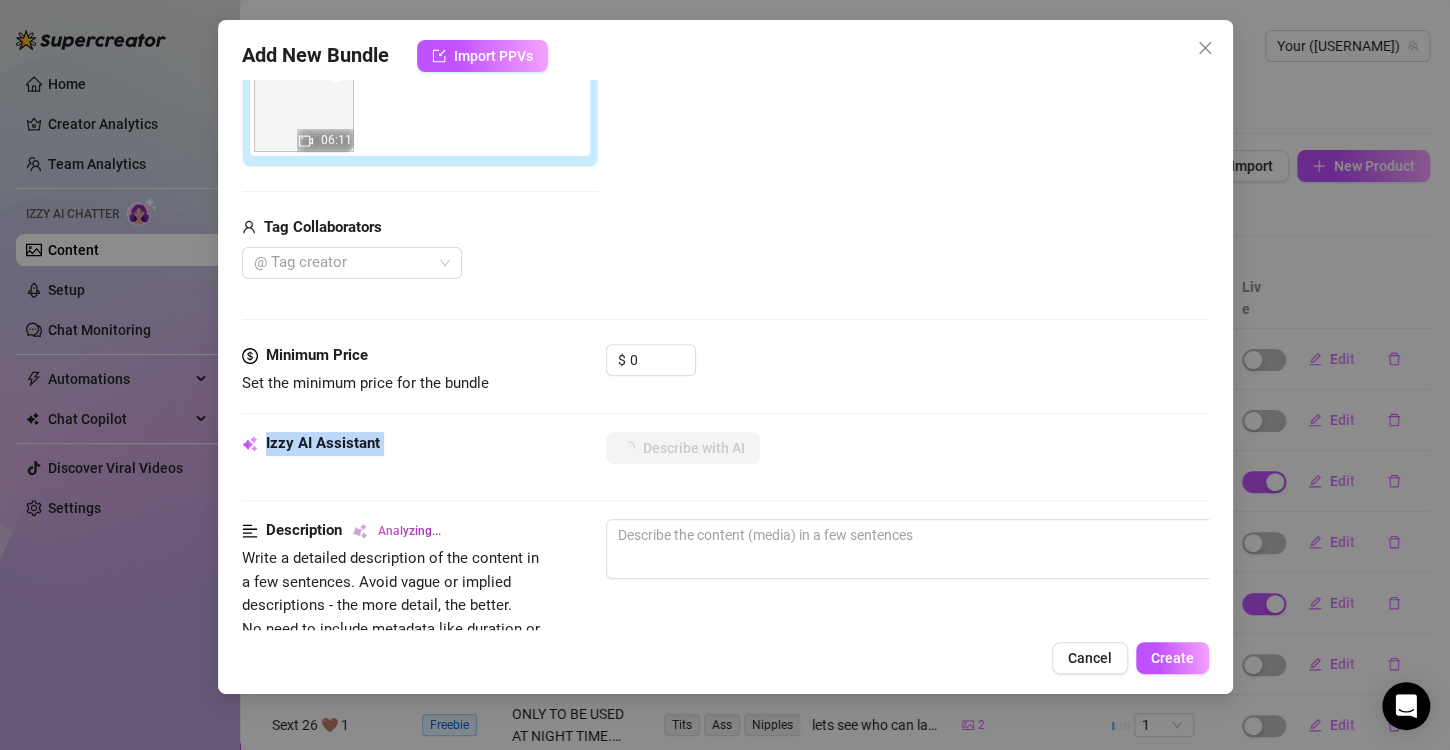 click on "Izzy AI Assistant" at bounding box center [392, 444] 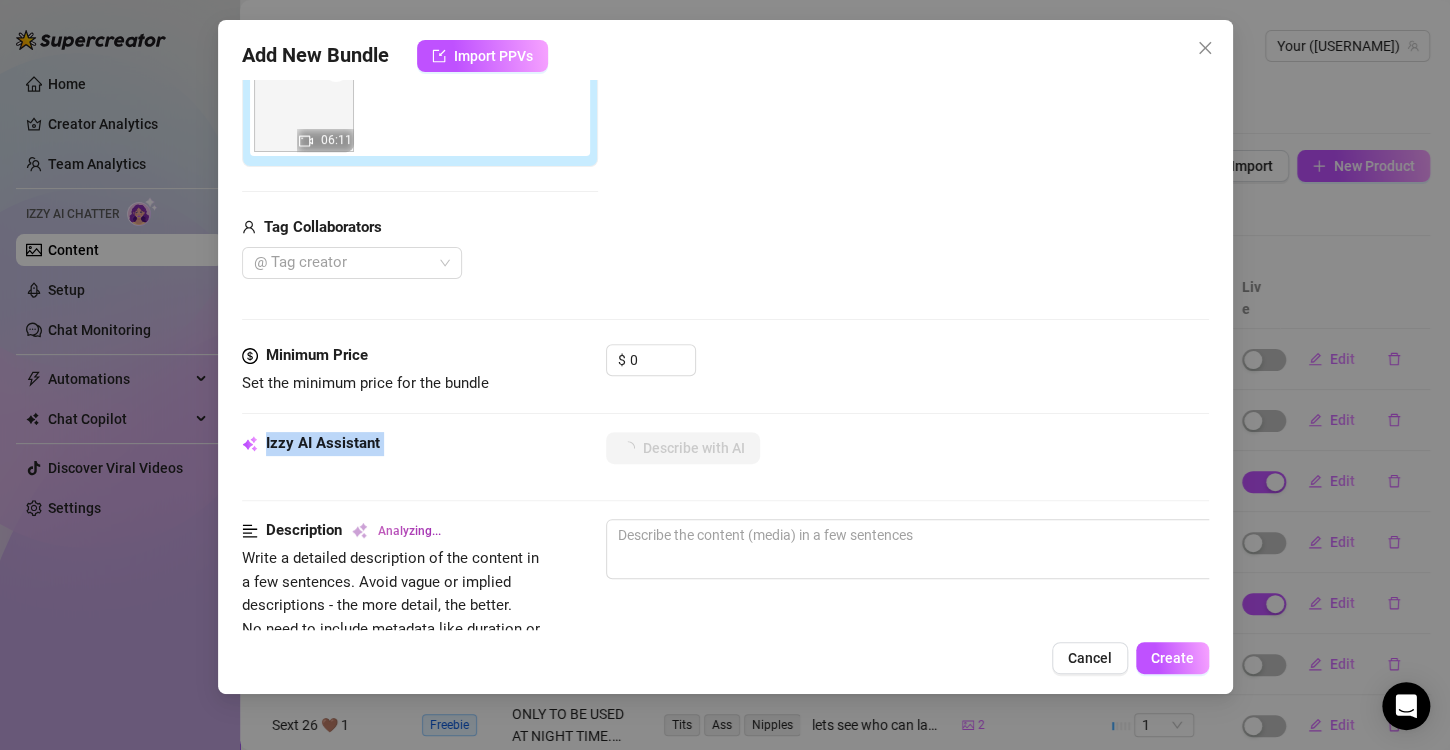 scroll, scrollTop: 0, scrollLeft: 0, axis: both 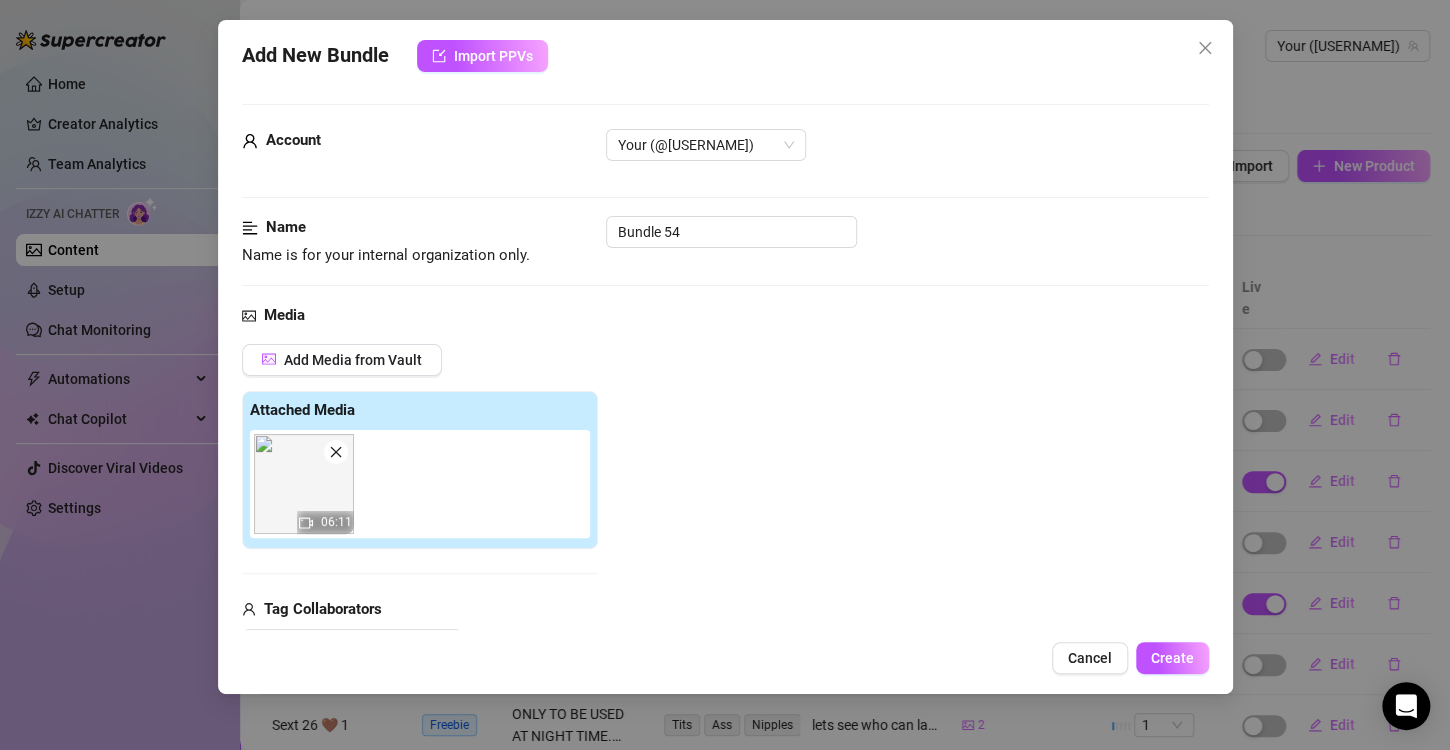 click on "Add New Bundle Import PPVs Account Your (@aubreyxx) Name Name is for your internal organization only. Bundle 54 Media Add Media from Vault Attached Media 06:11 Tag Collaborators   @ Tag creator Minimum Price Set the minimum price for the bundle $ 0 Izzy AI Assistant Describe with AI Description Analyzing... Write a detailed description of the content in a few sentences. Avoid vague or implied descriptions - the more detail, the better.  No need to include metadata like duration or photo count. 0 / 1000 Tags Analyzing... Simple keywords that describe and summarize the content, like specific fetishes, positions, categories.   Select or enter new tags Visible Body Parts Analyzing... Select the body parts clearly visible in the content. This helps Izzy AI suggest media and answer fan questions more accurately.   Select or enter new visible body parts Caption Example Exclusivity Level of exclusivity of this set, on a scale of 1 to 5. This helps the AI to drip content in the perfect order. 1 - Least Exclusive" at bounding box center [725, 357] 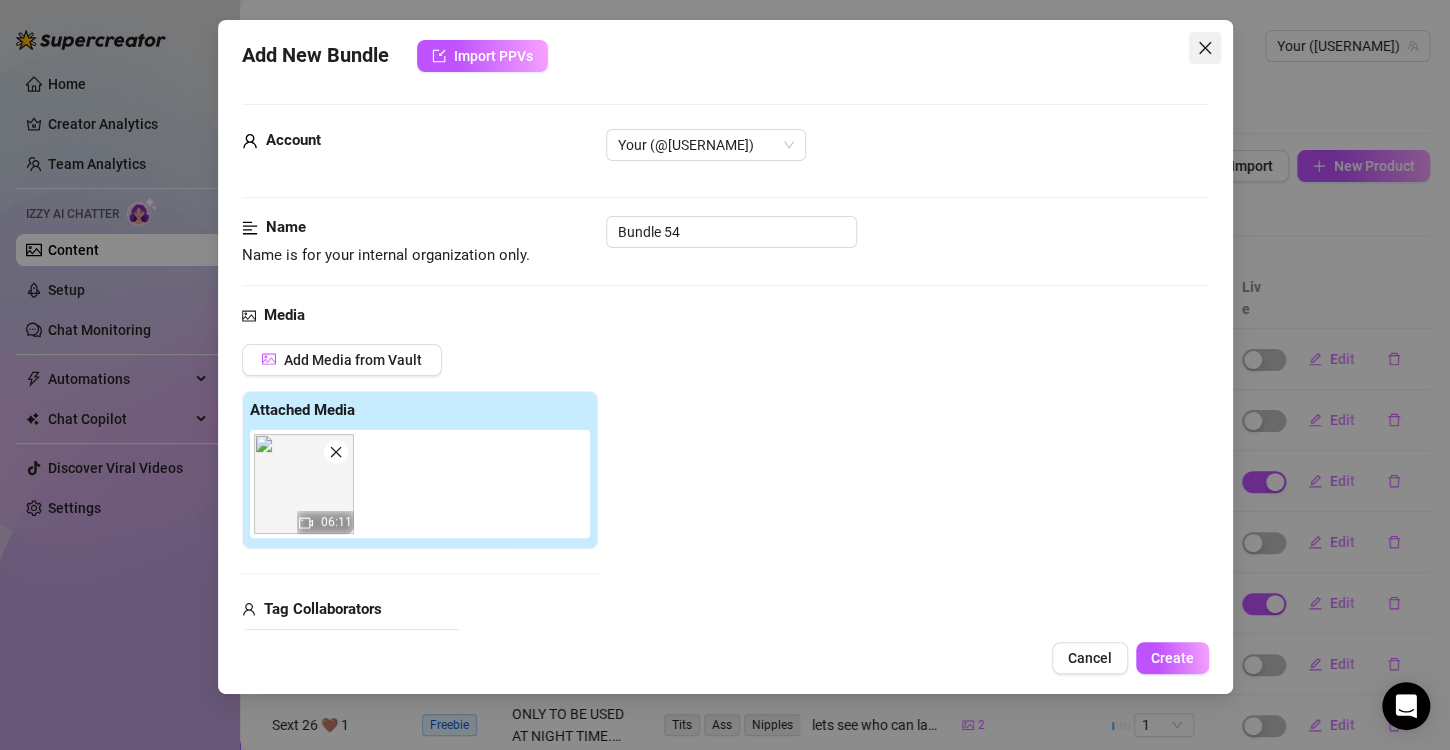 click at bounding box center (1205, 48) 